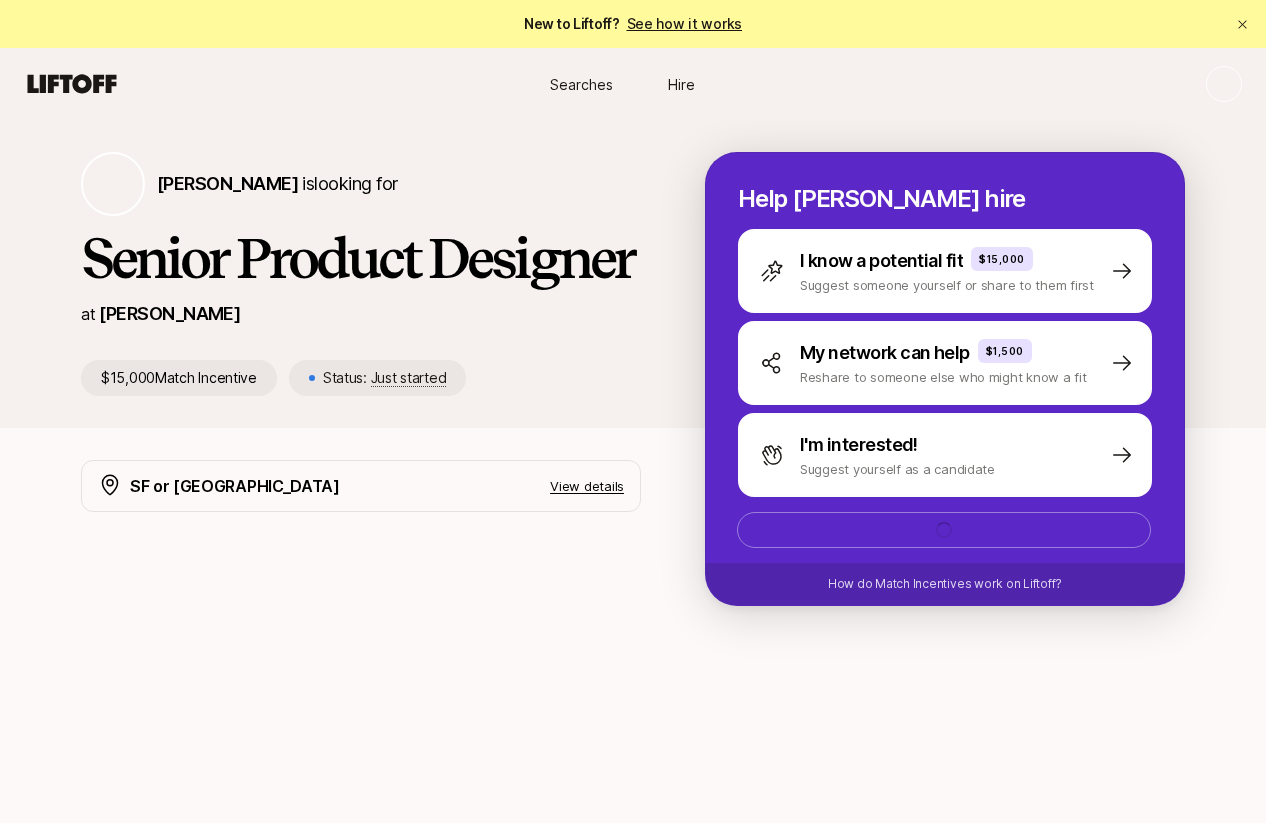 scroll, scrollTop: 0, scrollLeft: 0, axis: both 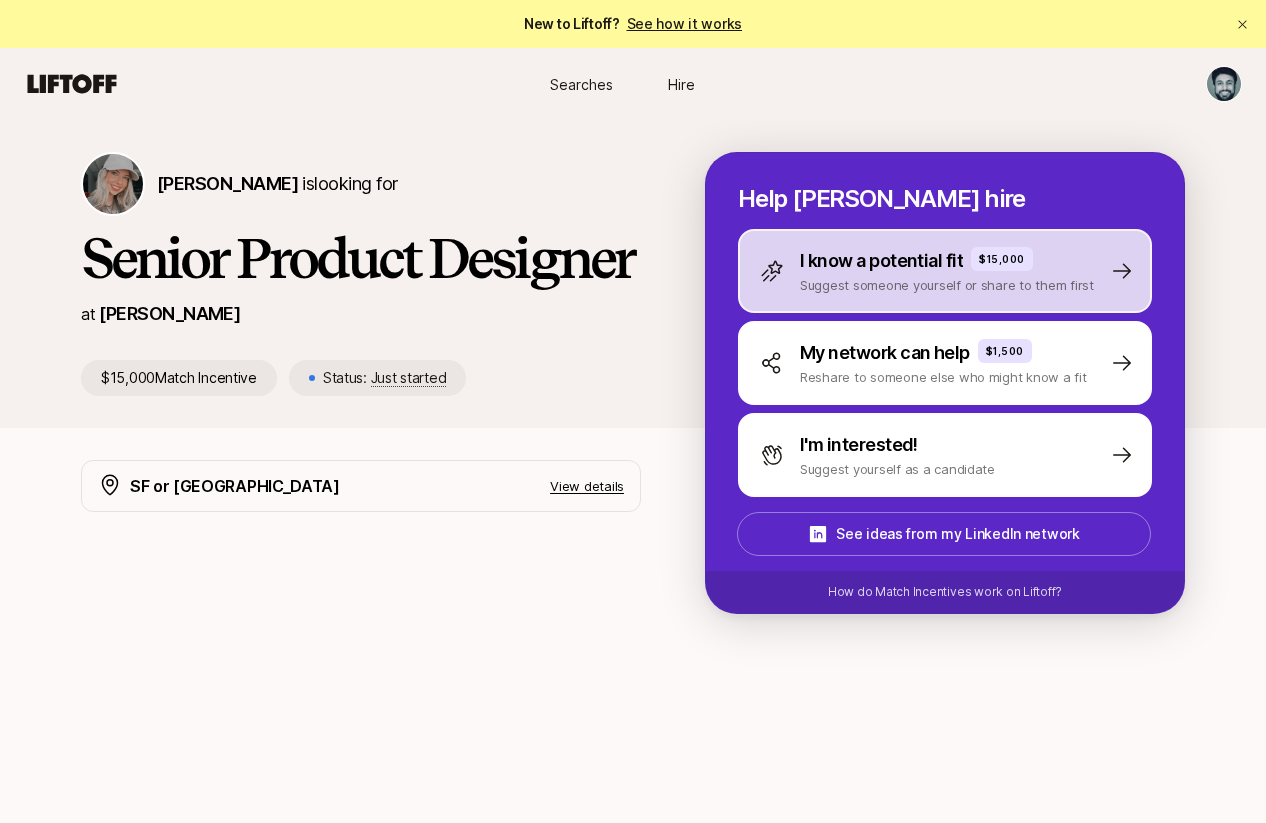click on "I know a potential fit $15,000 Suggest someone yourself or share to them first" at bounding box center (945, 271) 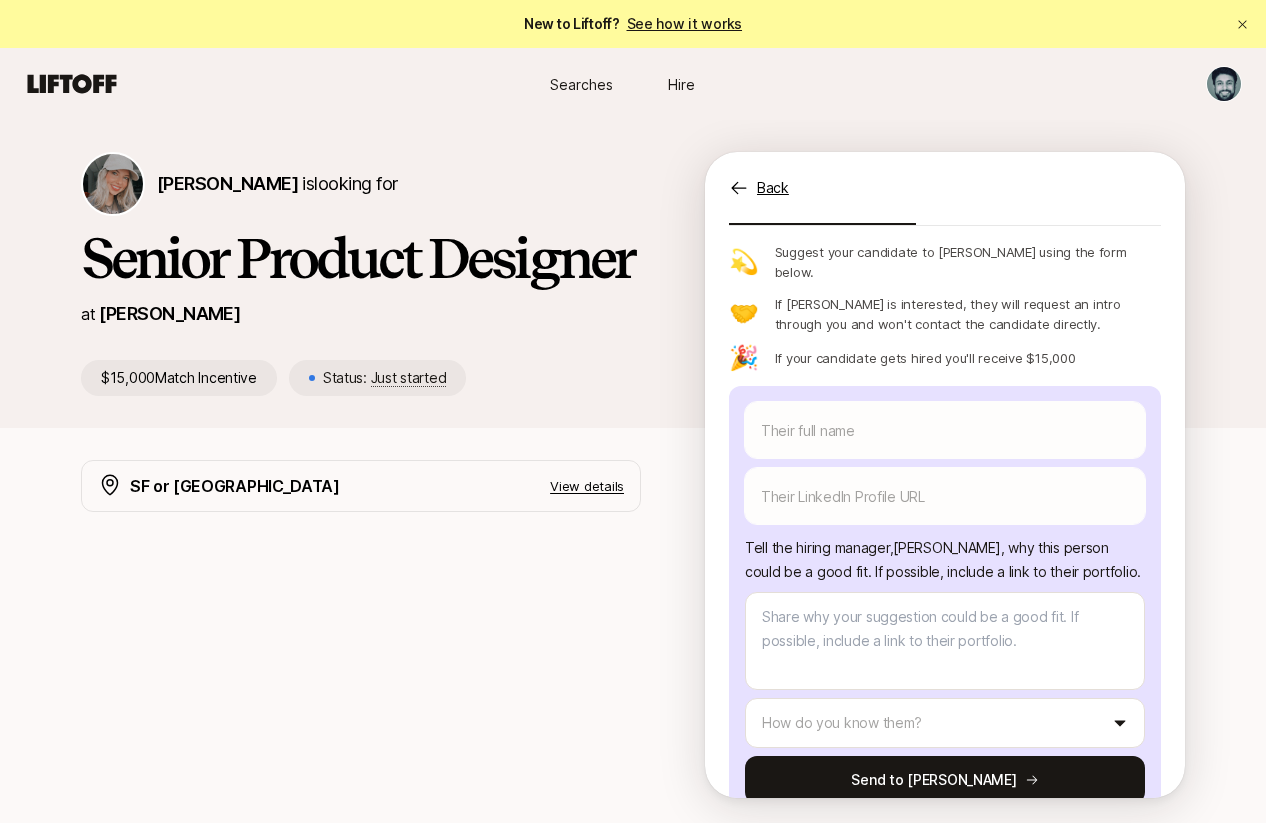 scroll, scrollTop: 123, scrollLeft: 0, axis: vertical 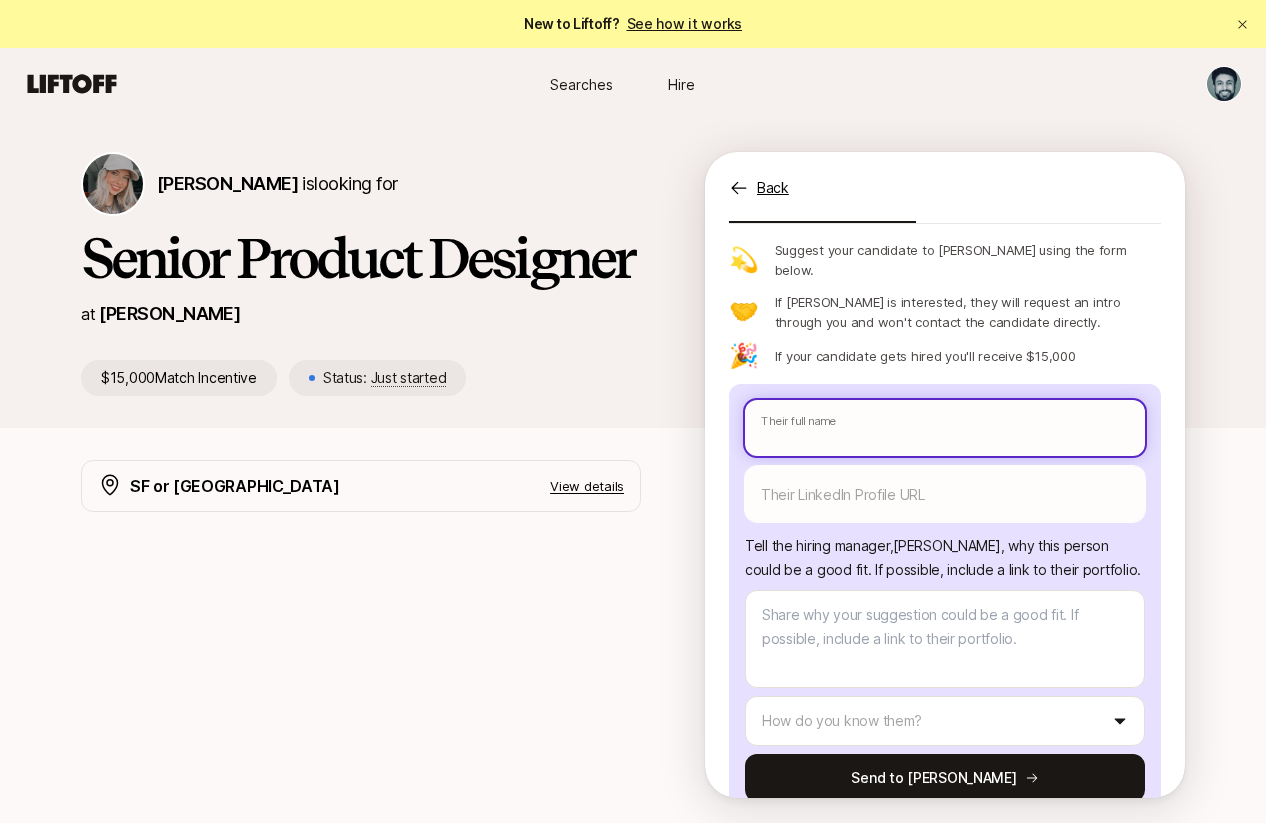 click at bounding box center [945, 428] 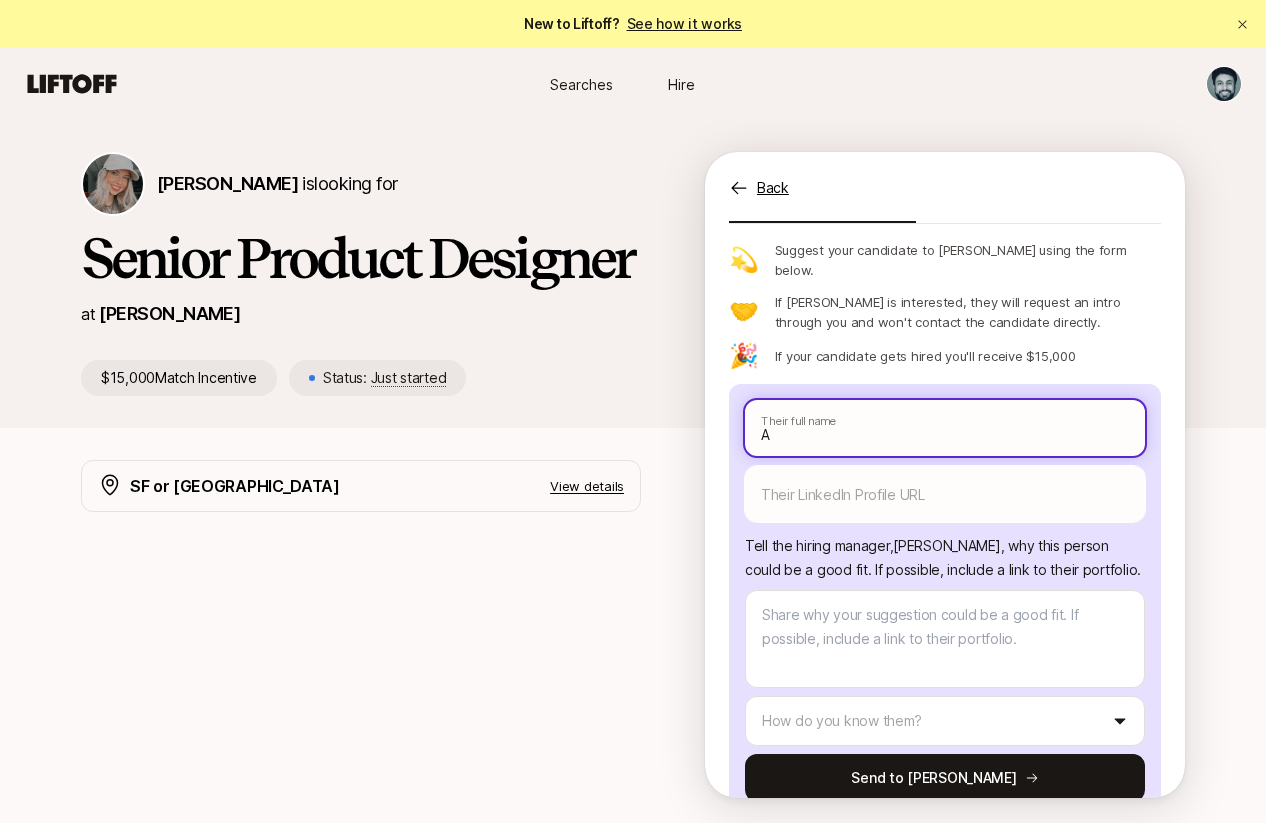 type on "x" 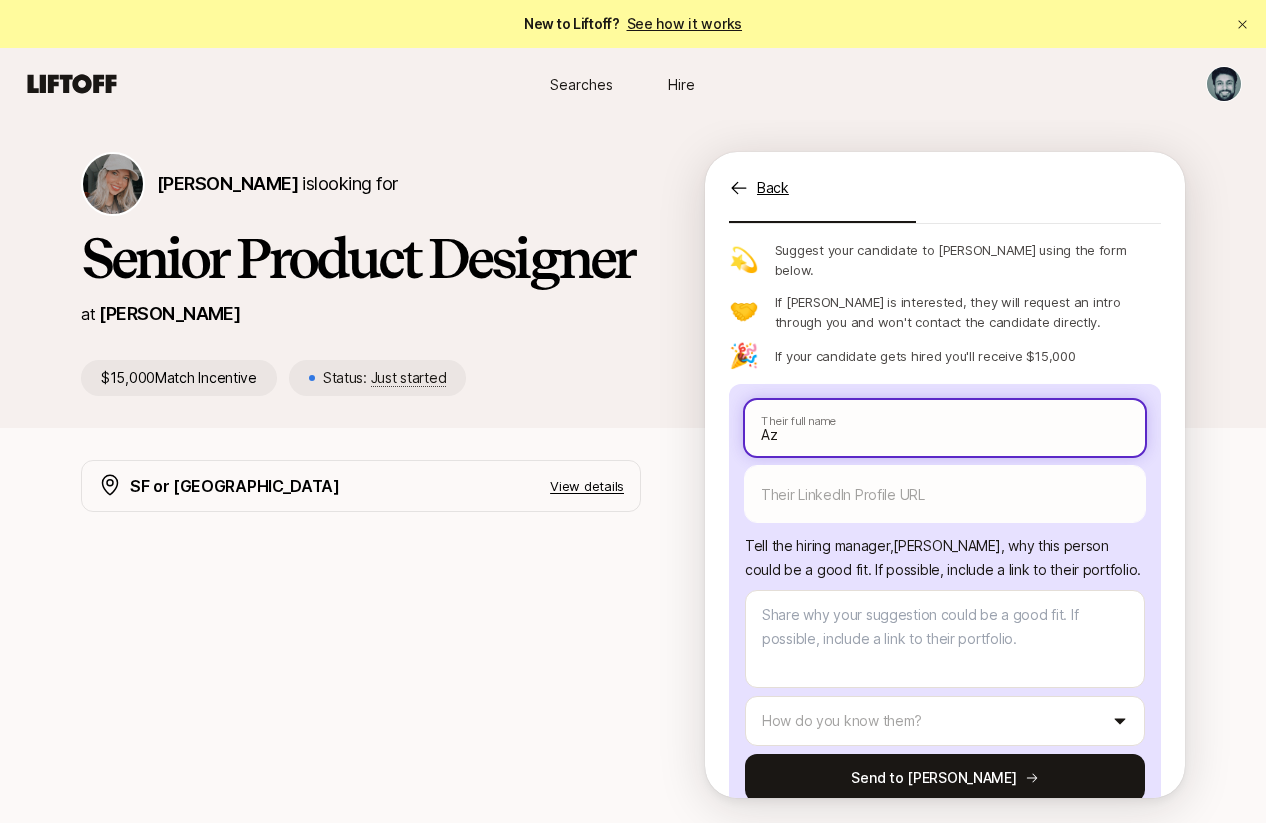 type on "x" 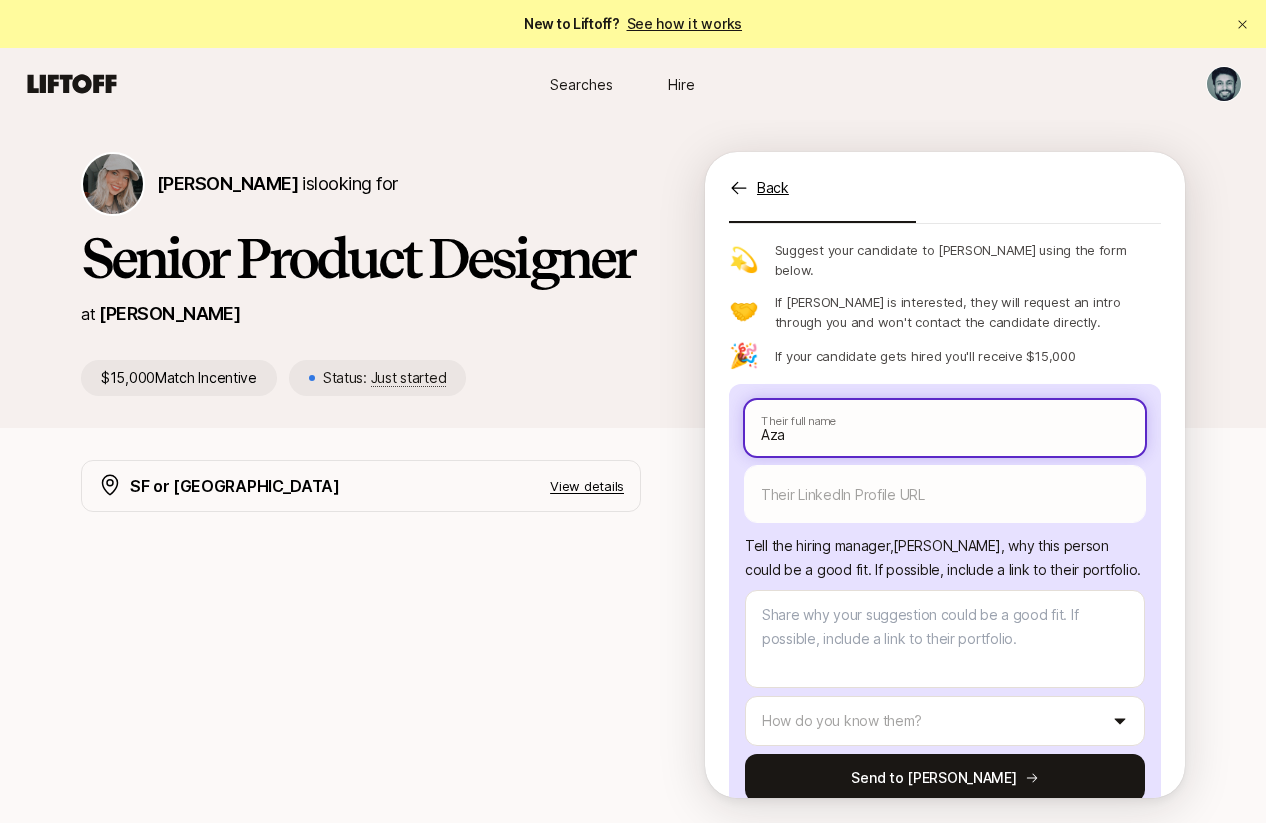 type on "x" 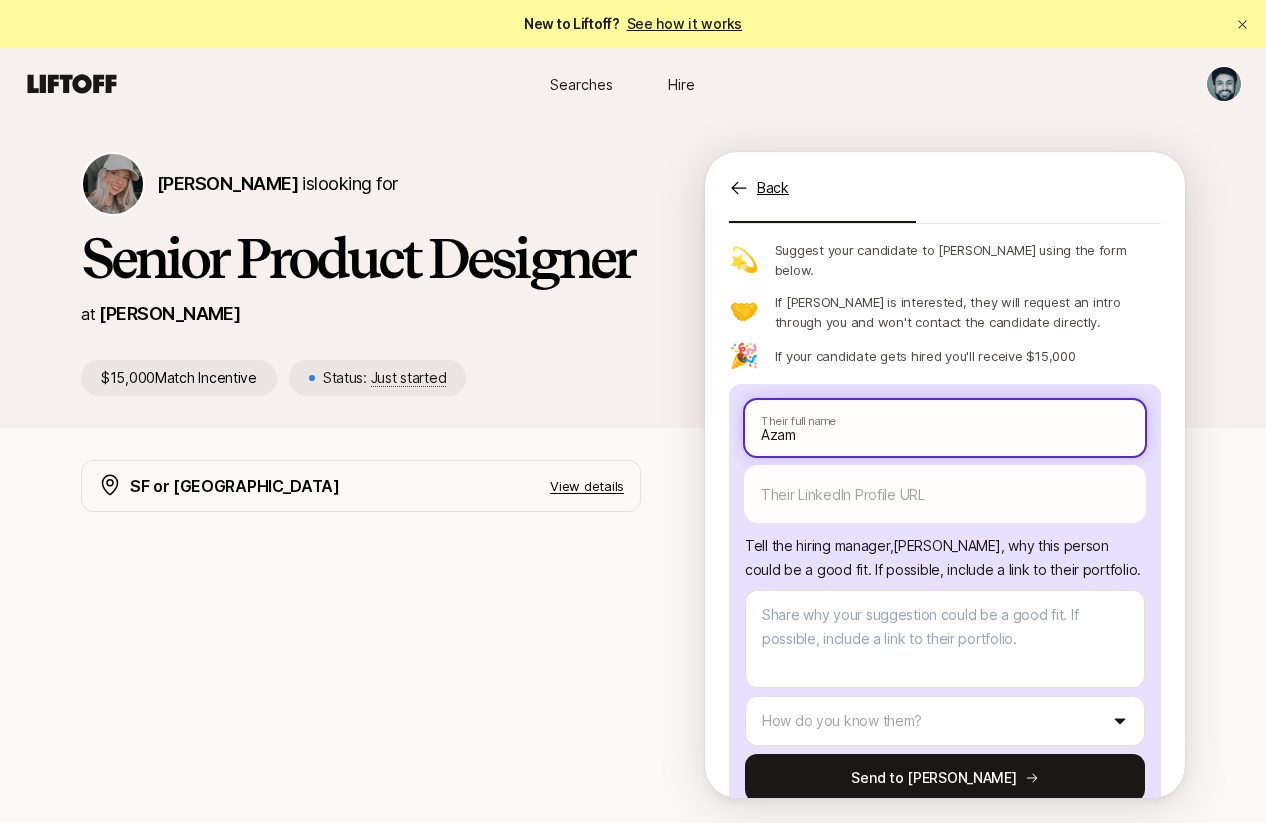 type on "x" 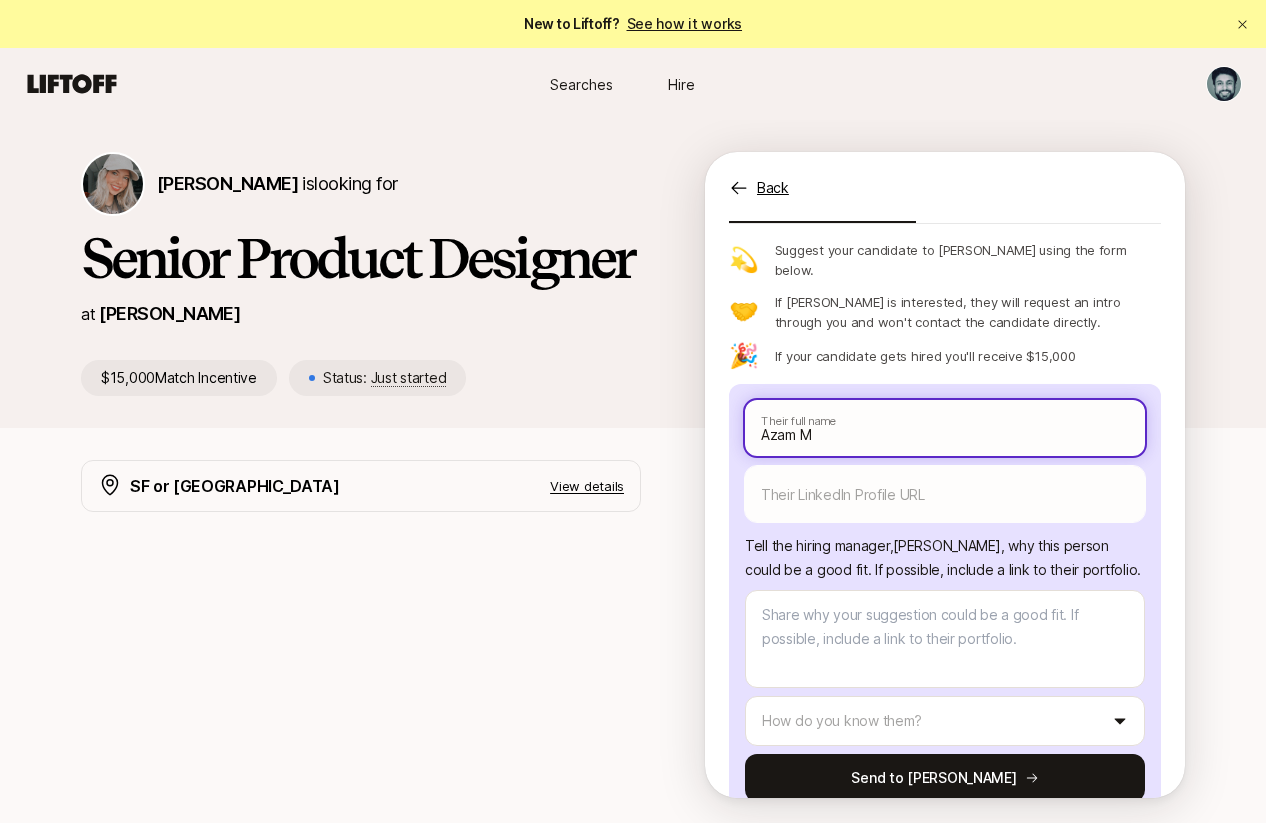 type on "x" 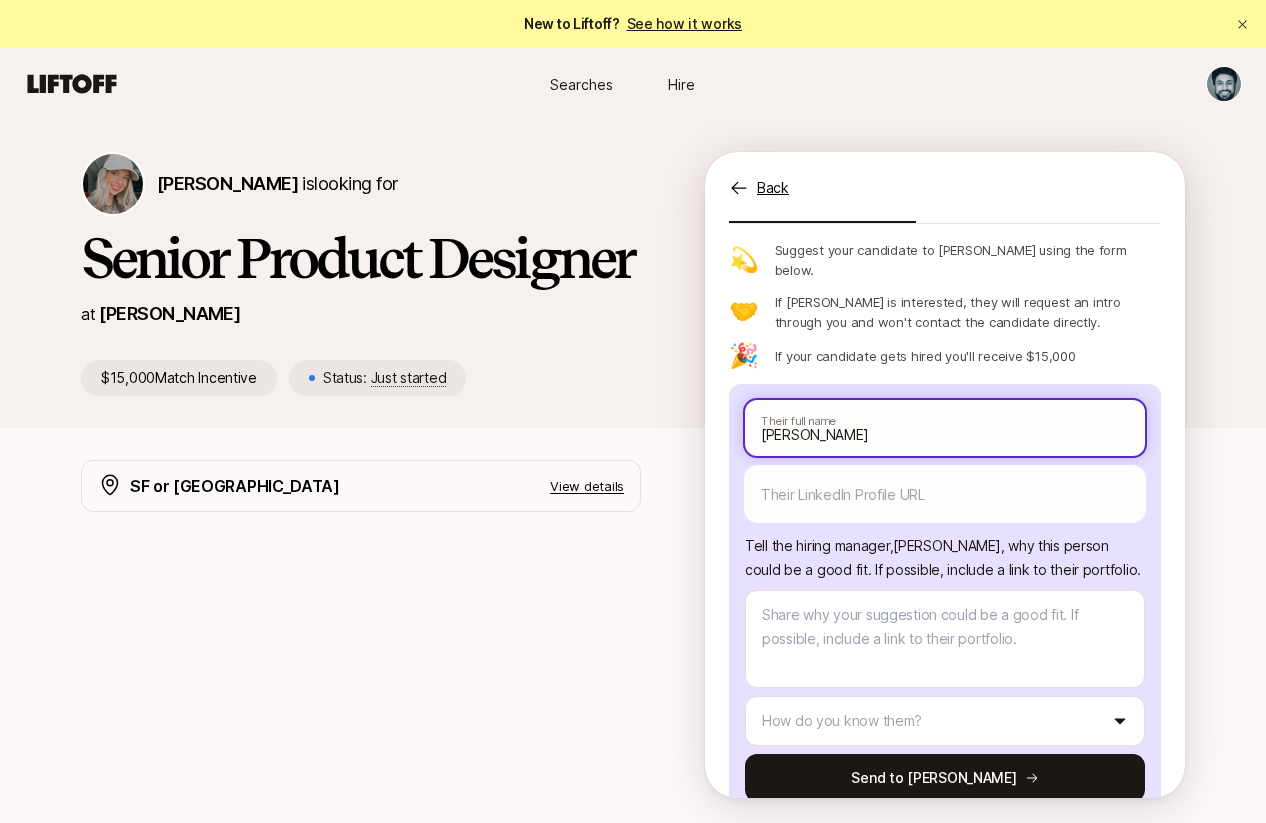 type on "x" 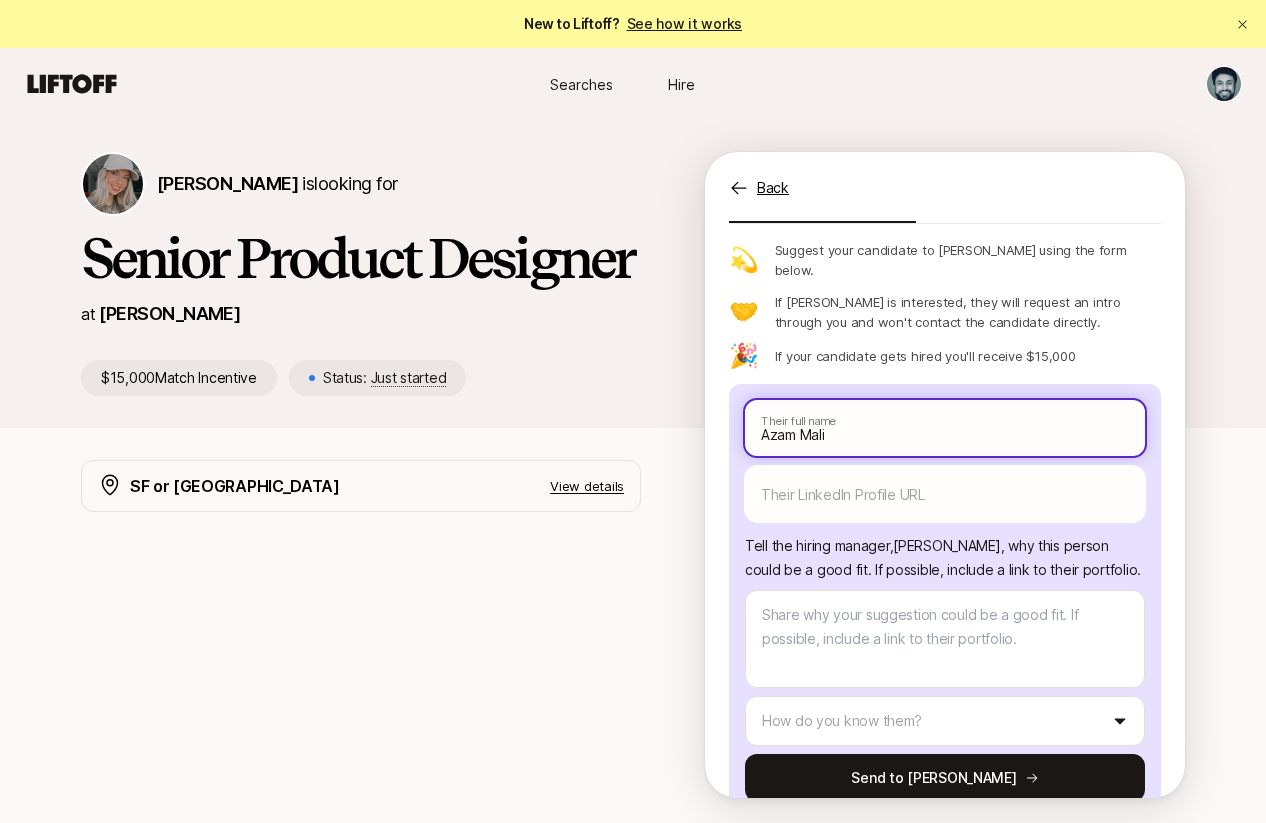 type on "x" 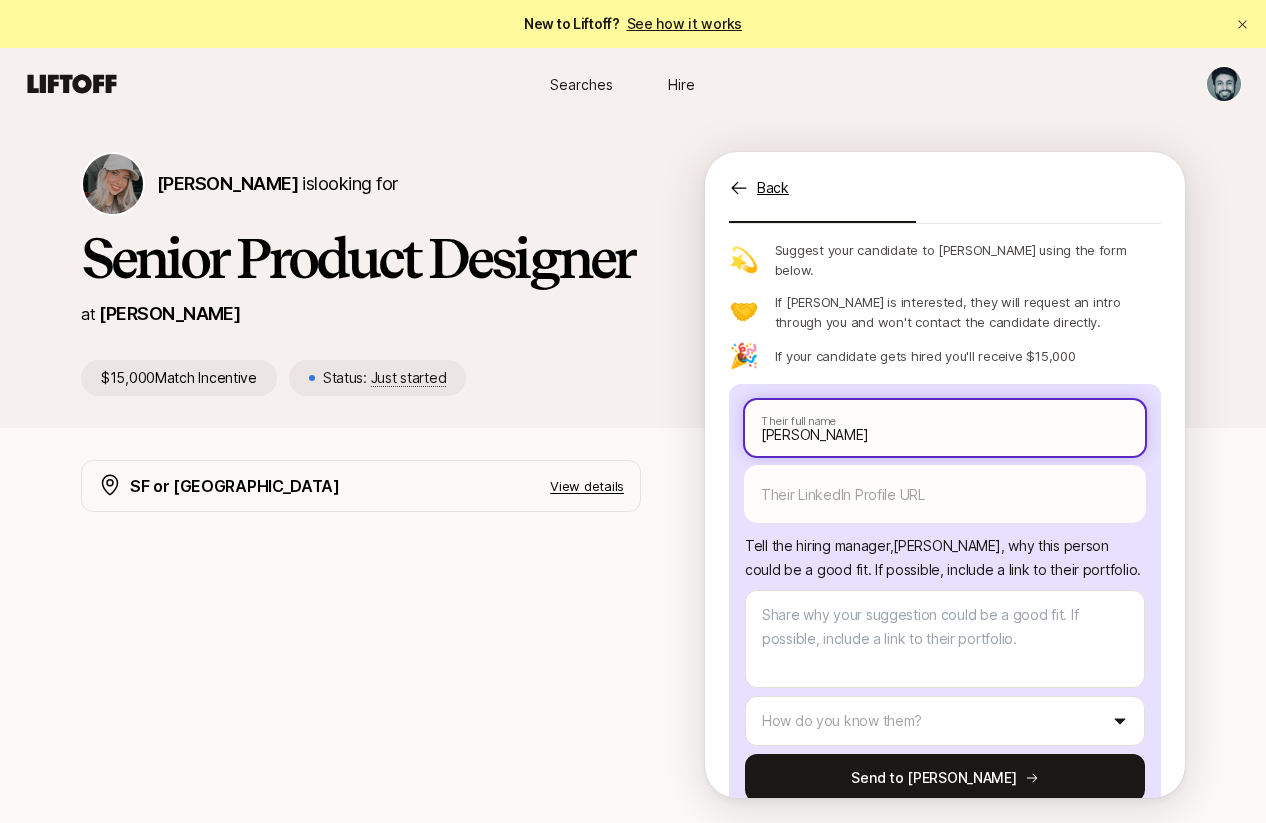 type on "[PERSON_NAME]" 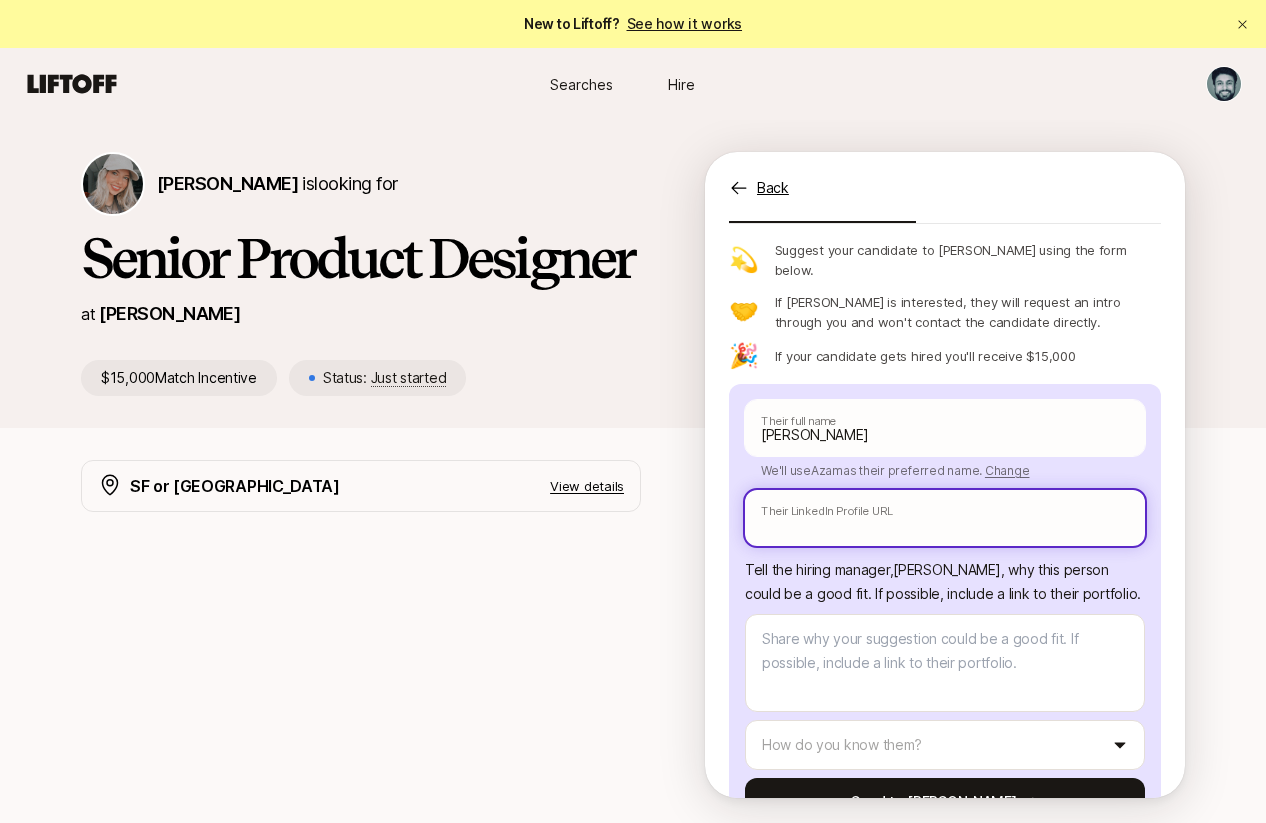 click at bounding box center [945, 518] 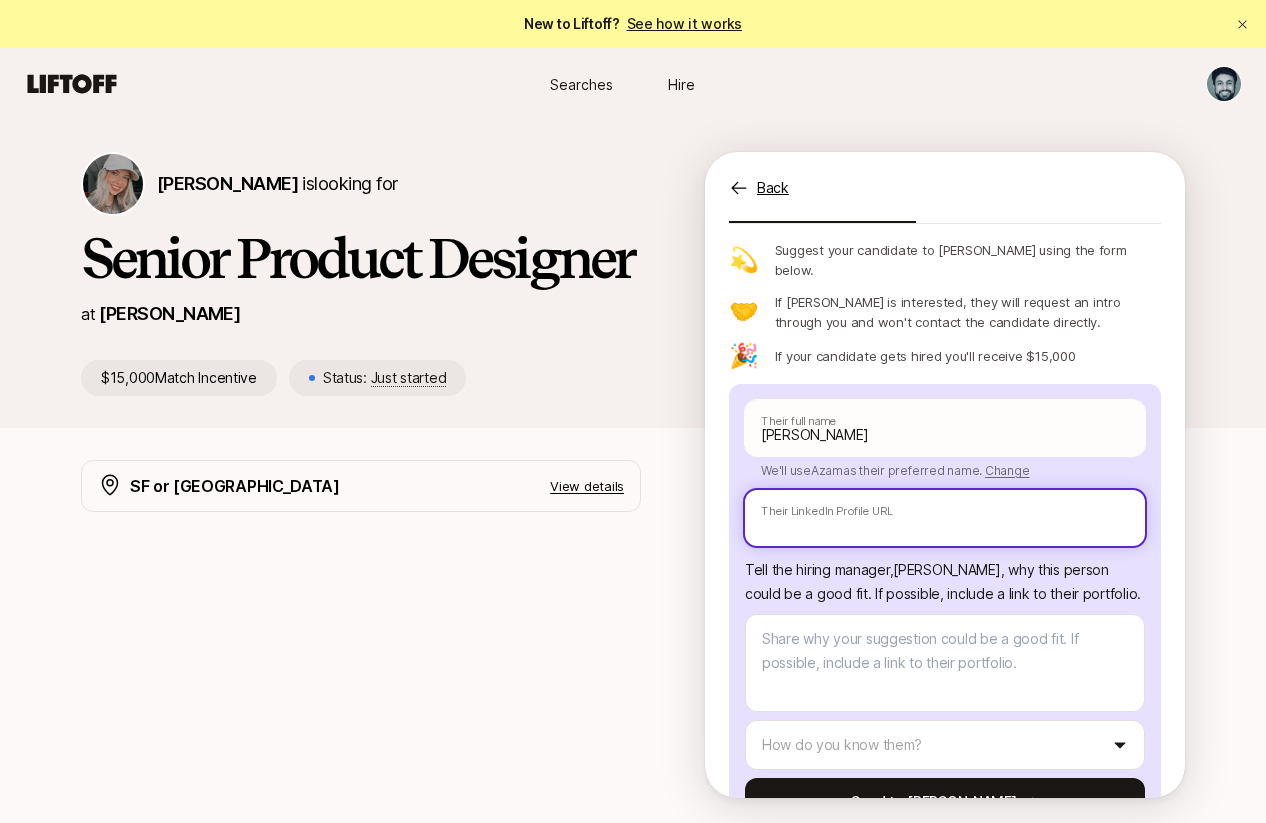 type on "x" 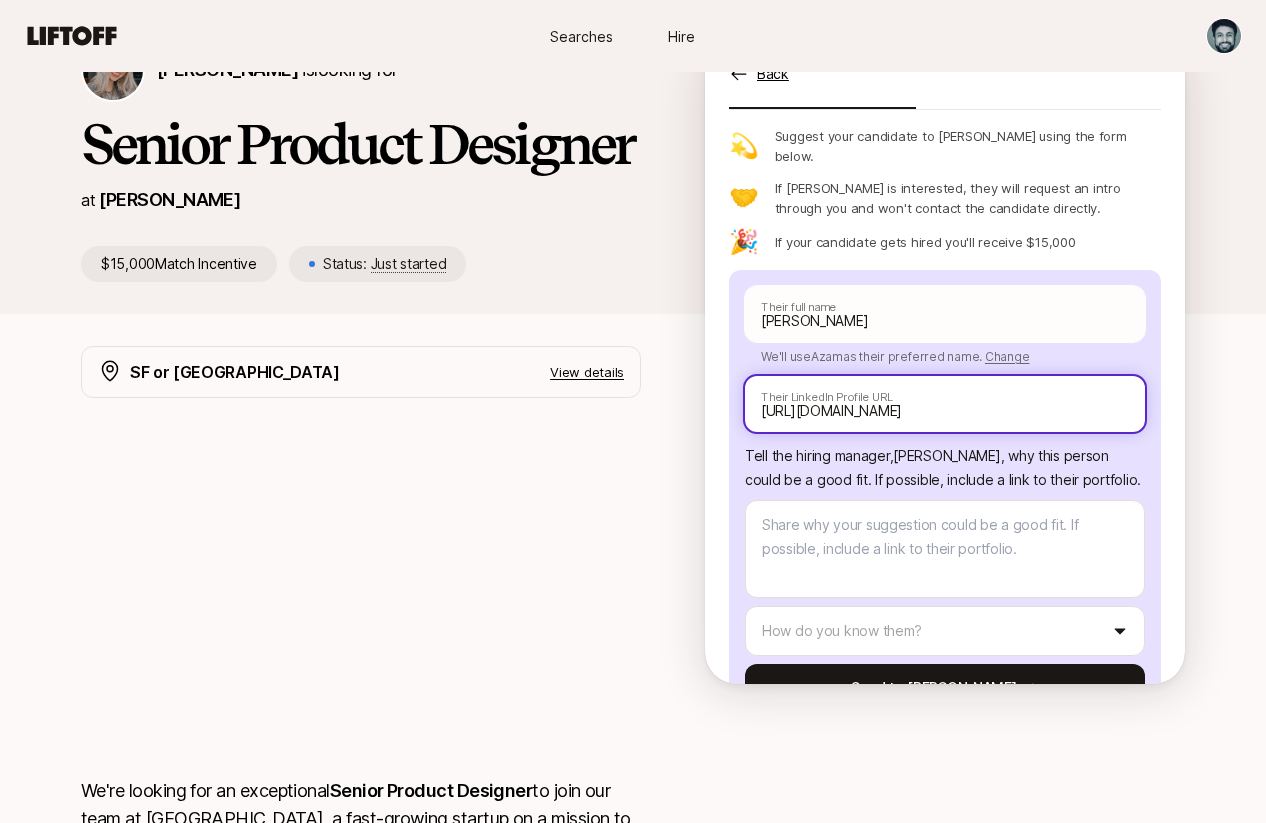scroll, scrollTop: 450, scrollLeft: 0, axis: vertical 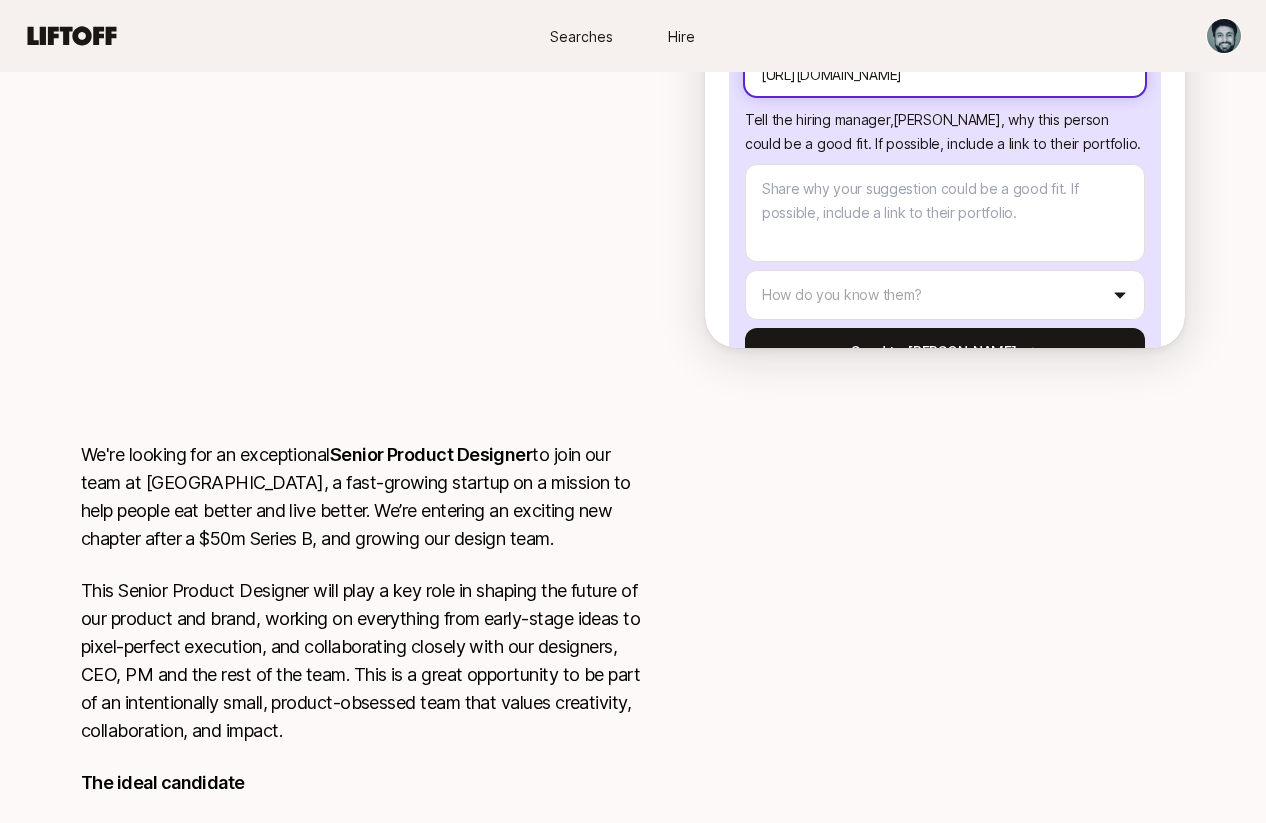 type on "[URL][DOMAIN_NAME]" 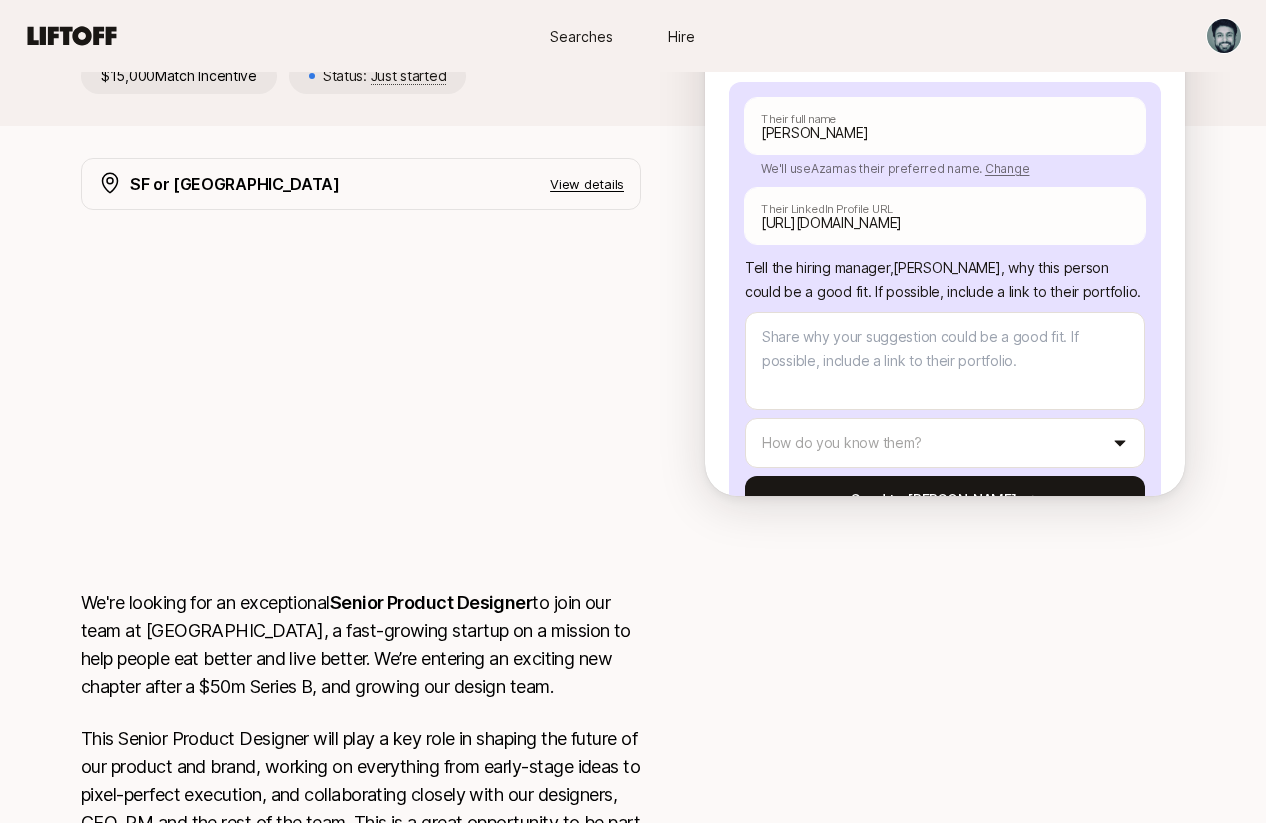 scroll, scrollTop: 300, scrollLeft: 0, axis: vertical 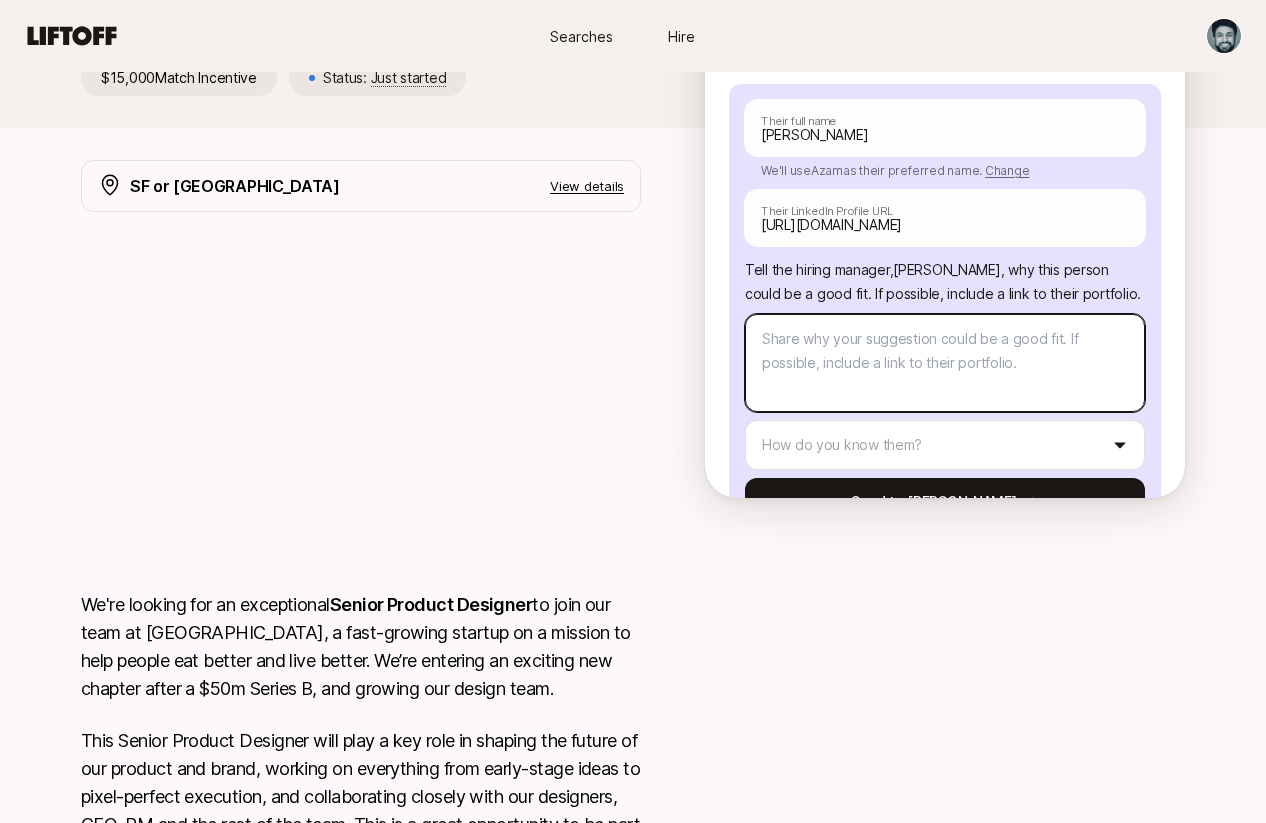 click at bounding box center (945, 363) 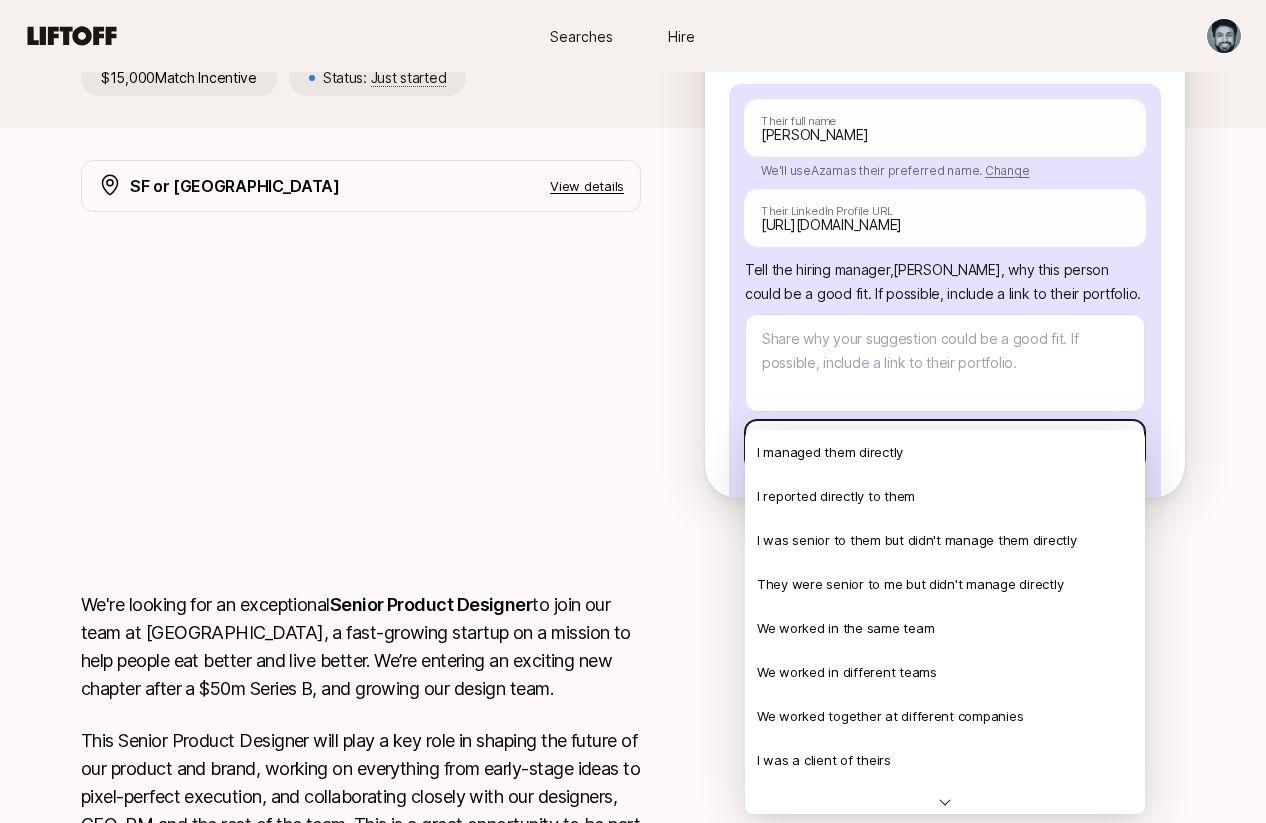 click on "New to Liftoff?   See how it works Searches Hire Searches Hire [PERSON_NAME]   is  looking for Senior Product Designer at [PERSON_NAME] $15,000  Match Incentive   Status:   Just started Back Suggest a candidate to [PERSON_NAME] and receive $15,000 if
they are hired Suggest a candidate yourself Share the link with them 💫 Suggest your candidate to [PERSON_NAME] using the form below. 🤝 If [PERSON_NAME] is interested, they will request an intro through you and won't contact the candidate directly. 🎉 If your candidate gets hired you'll receive $15,000 [PERSON_NAME] Their full name   We'll use  Azam  as their preferred name.   Change Azam Their preferred name   [URL][DOMAIN_NAME] Their LinkedIn Profile URL   Tell the hiring manager,  [PERSON_NAME] , why this person could be a good fit . If possible, include a link to their portfolio. How do you know them? Send to [PERSON_NAME]   SF or [GEOGRAPHIC_DATA] View details We're looking for an exceptional  Senior Product Designer
The ideal candidate
Help [PERSON_NAME] hire" at bounding box center [633, 111] 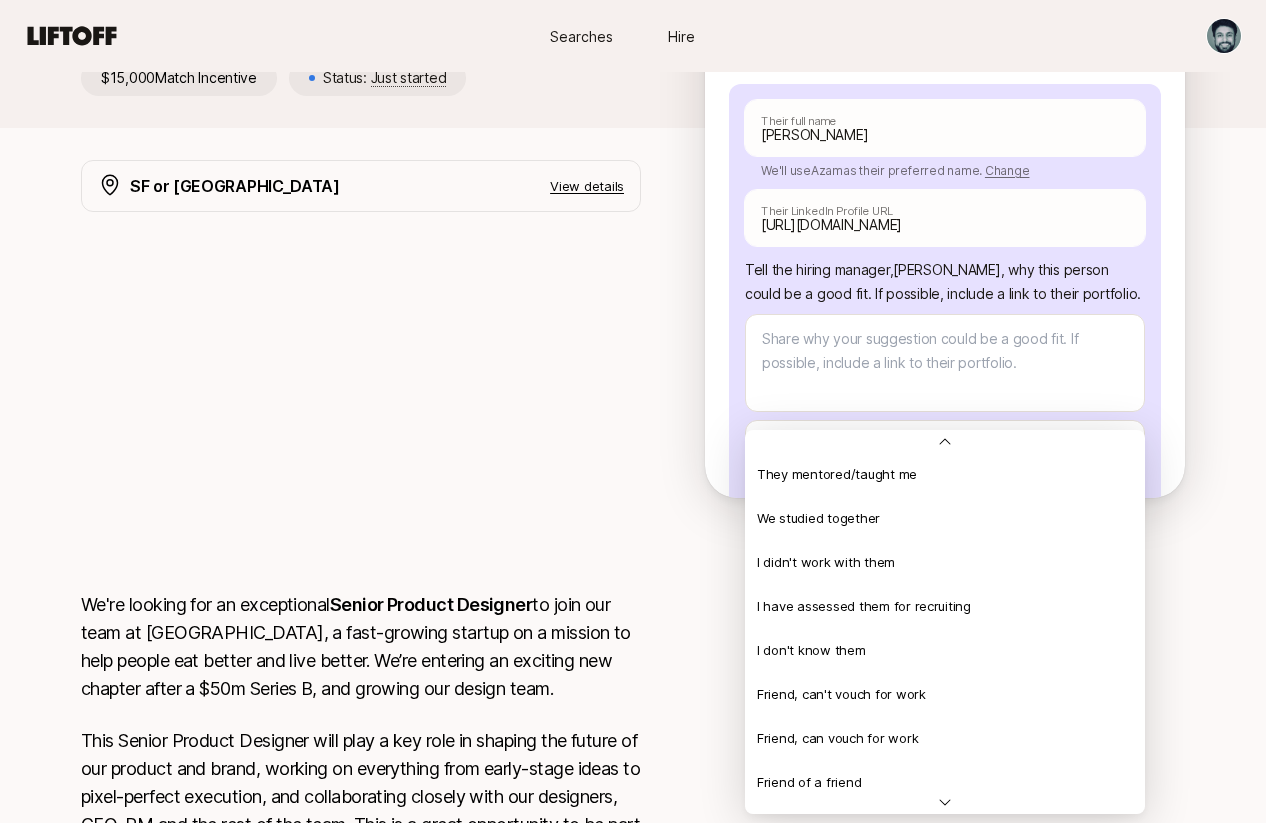 scroll, scrollTop: 432, scrollLeft: 0, axis: vertical 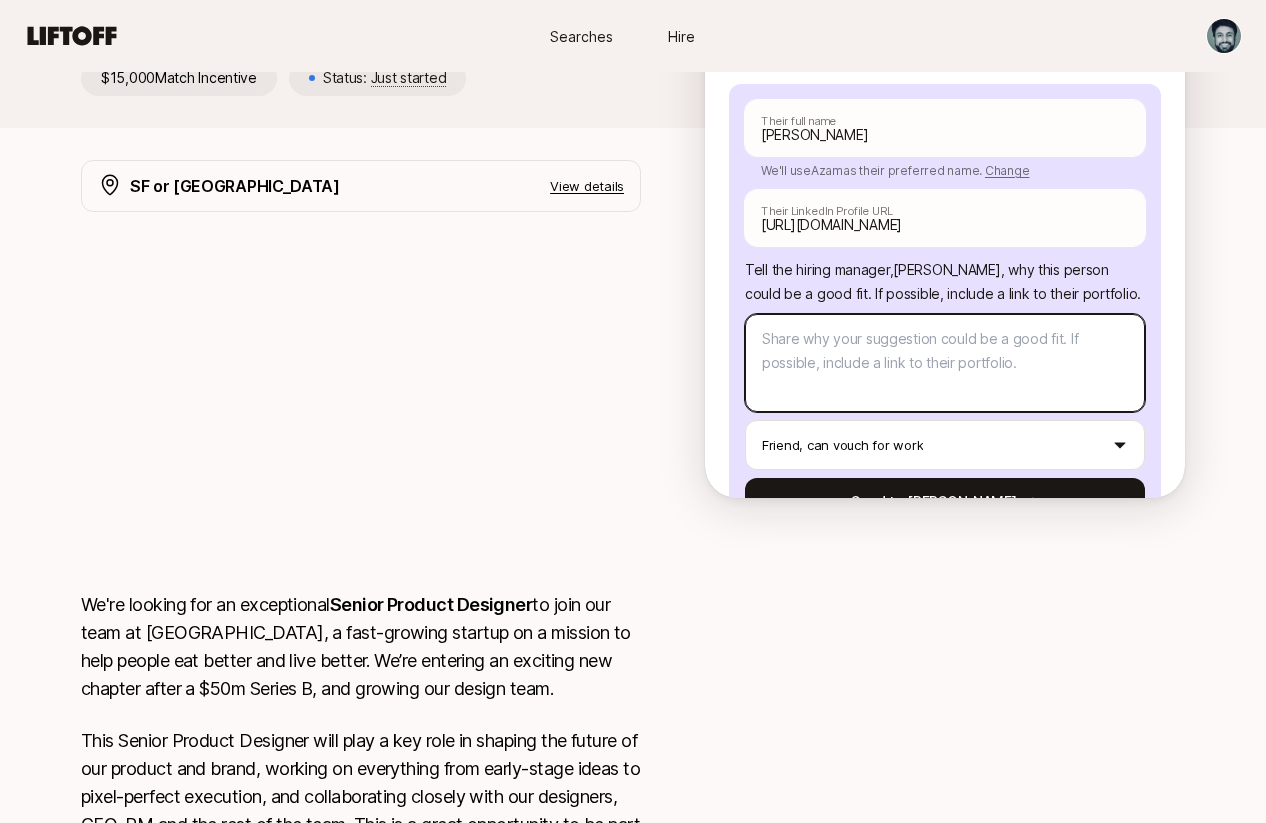 click at bounding box center [945, 363] 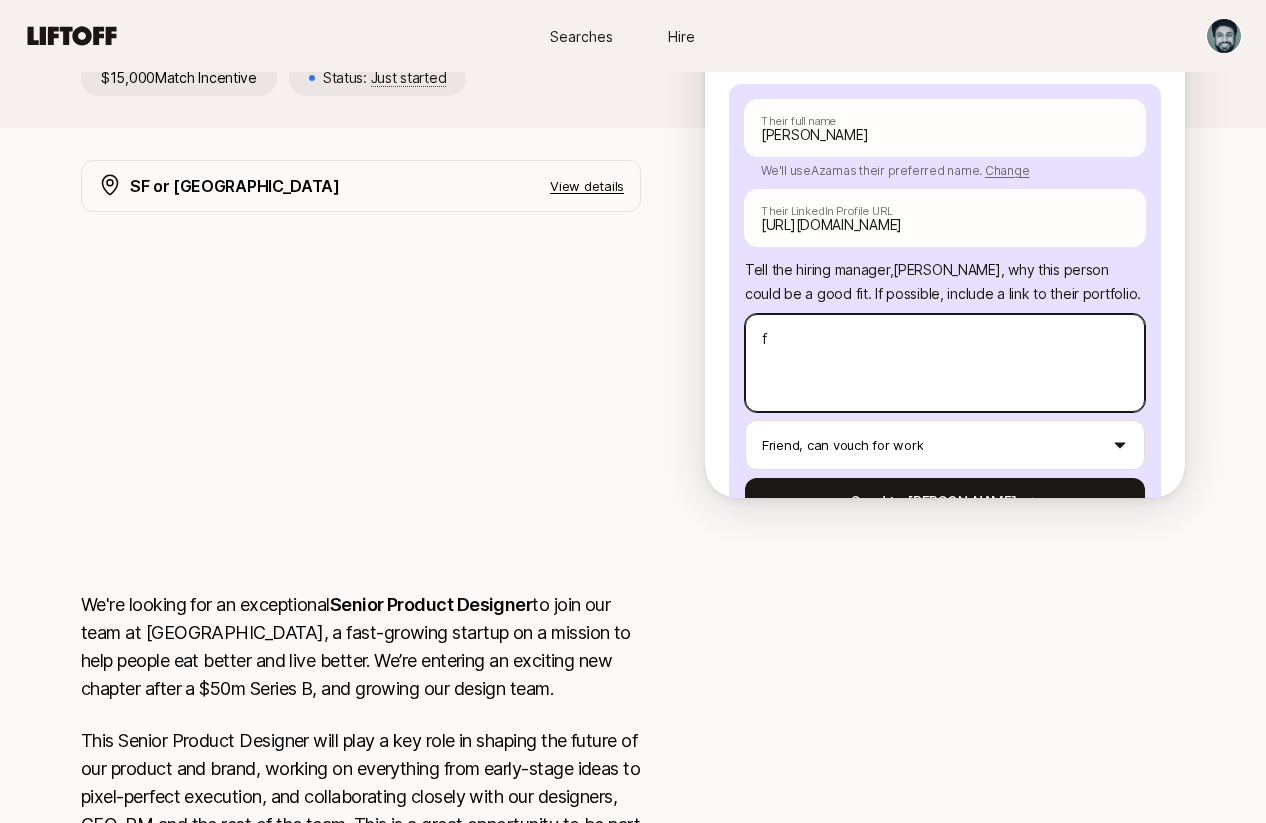 type on "x" 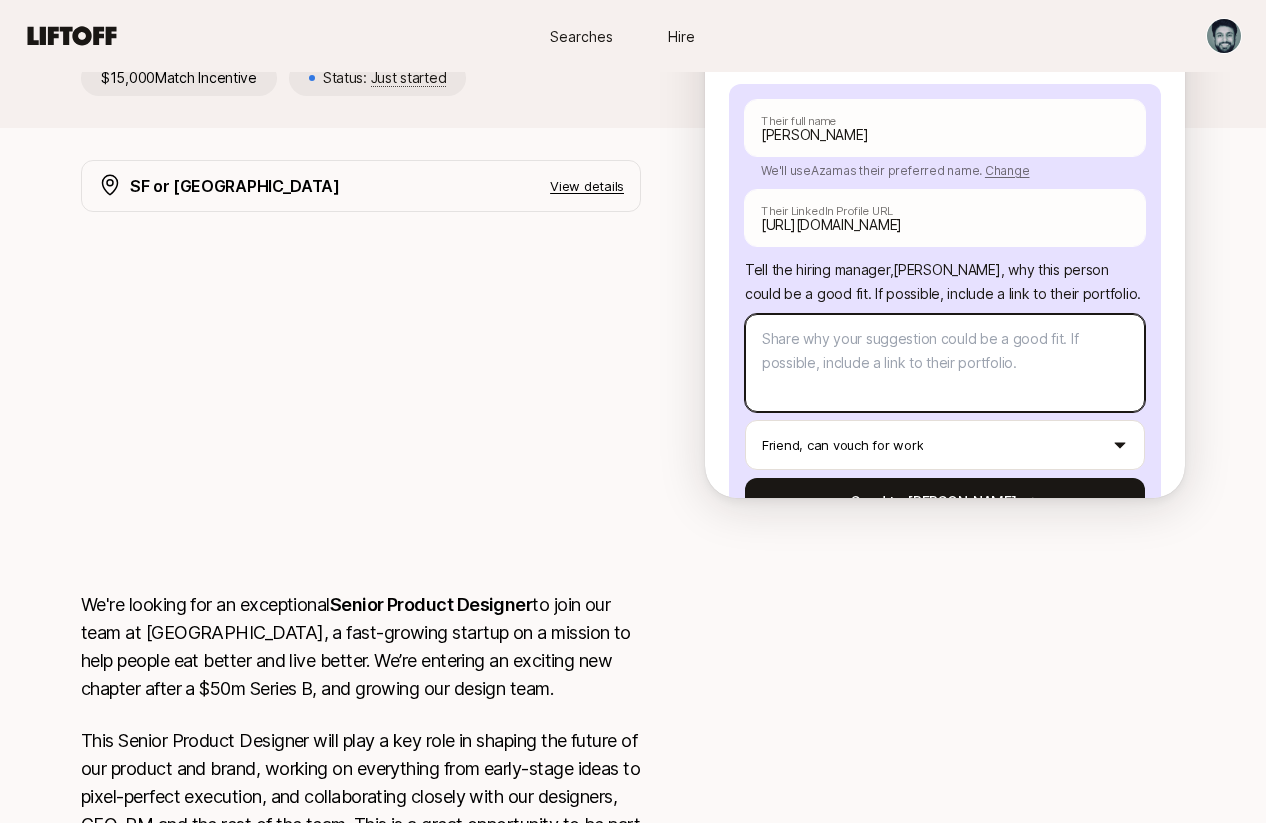 type on "x" 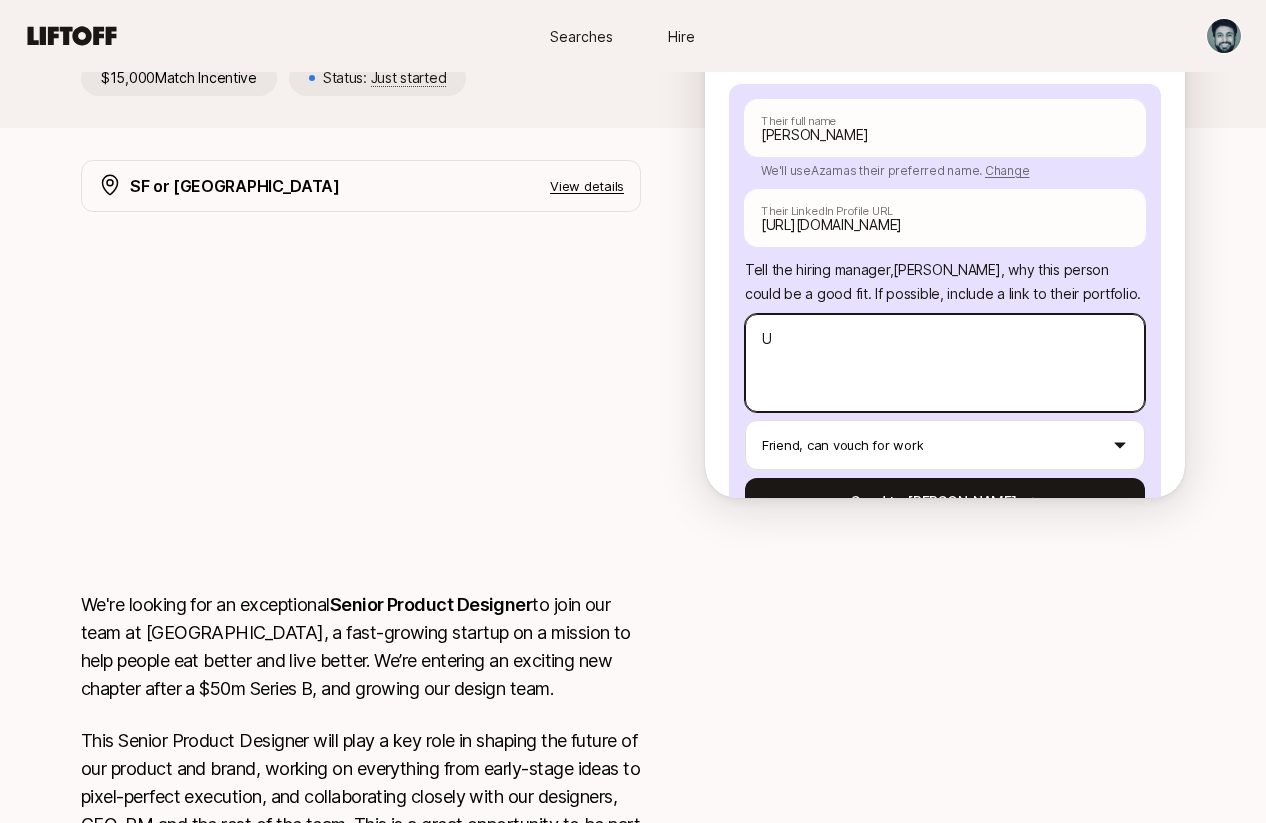 type on "x" 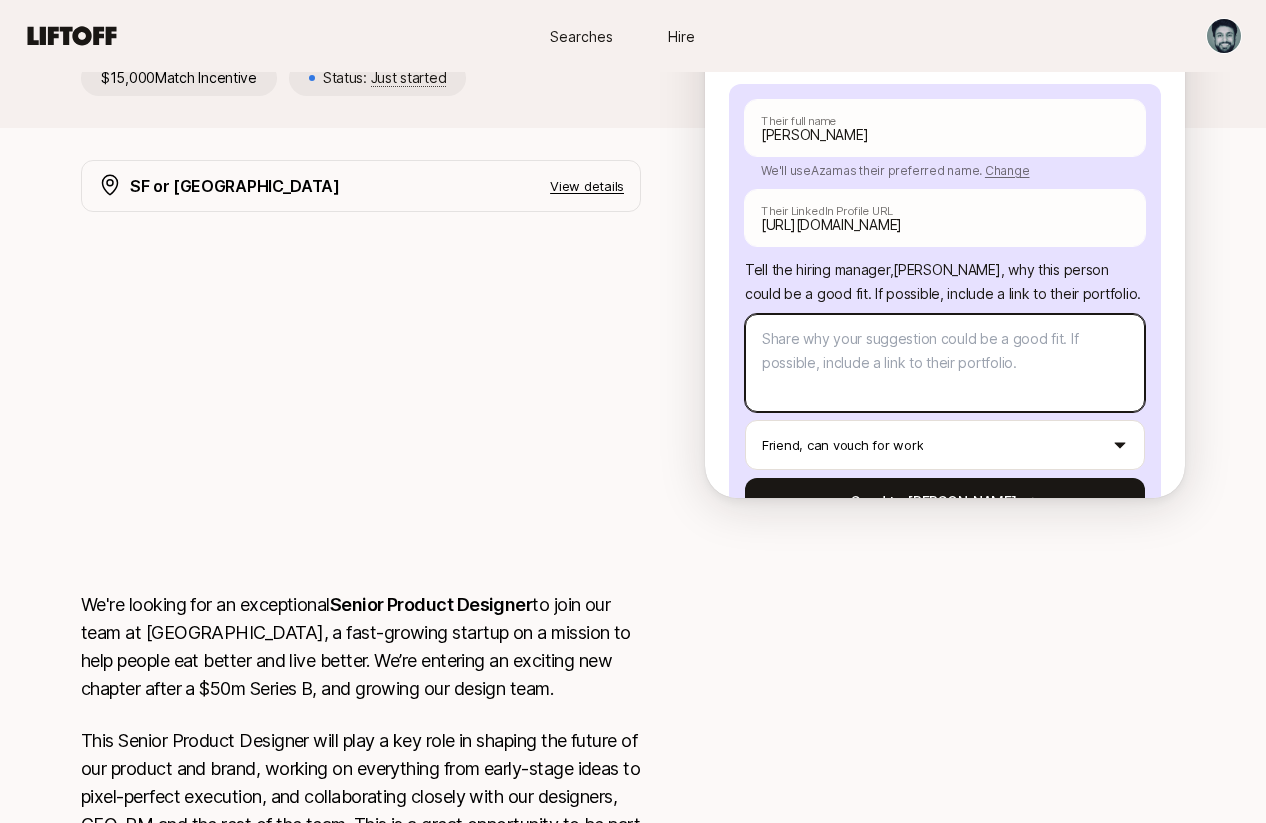 type on "x" 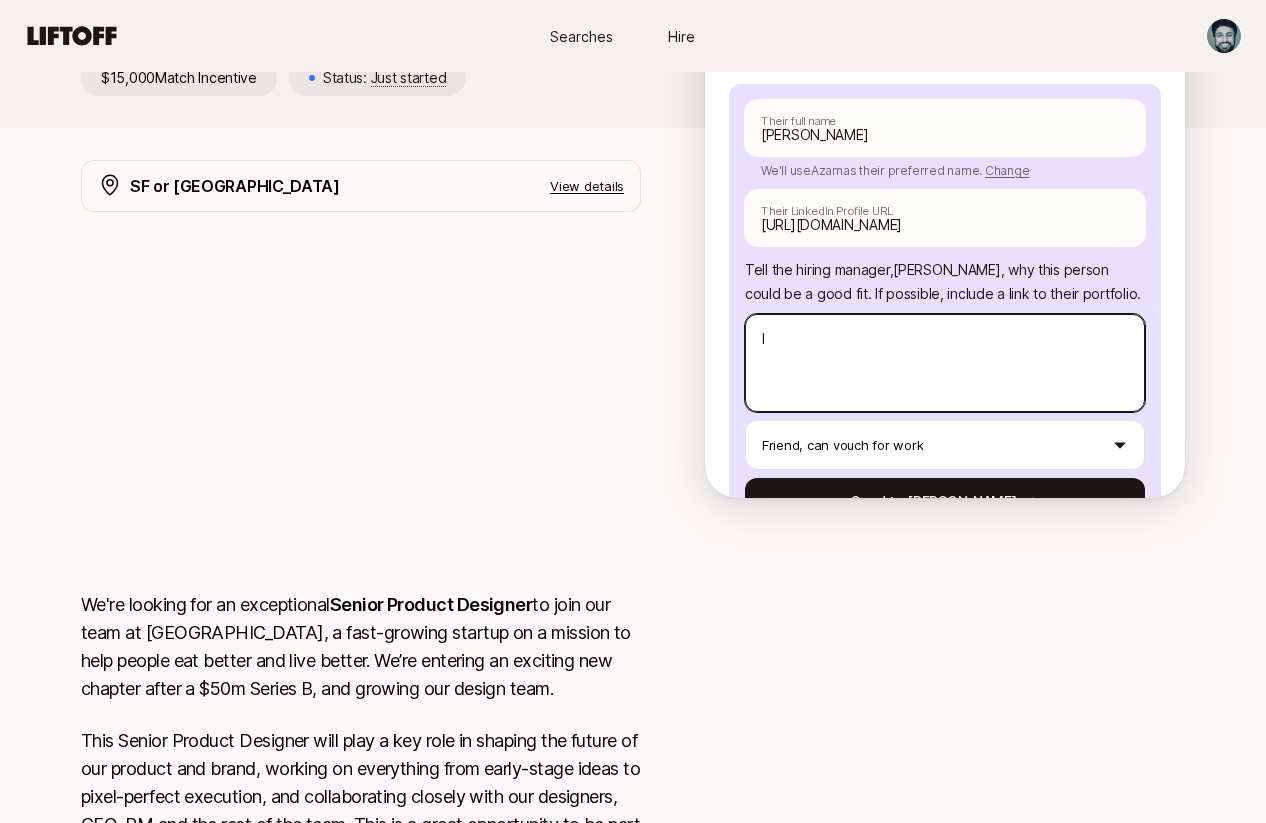type on "x" 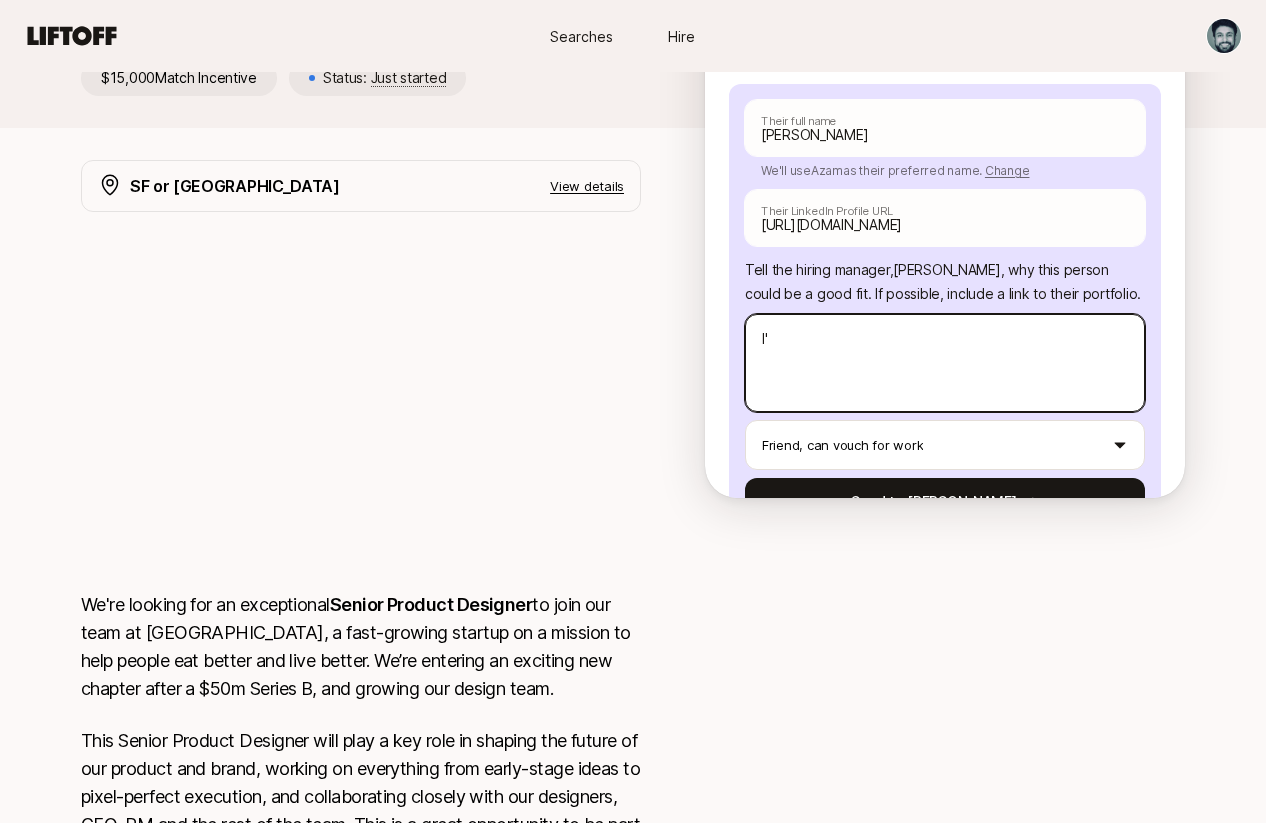 type on "I'v" 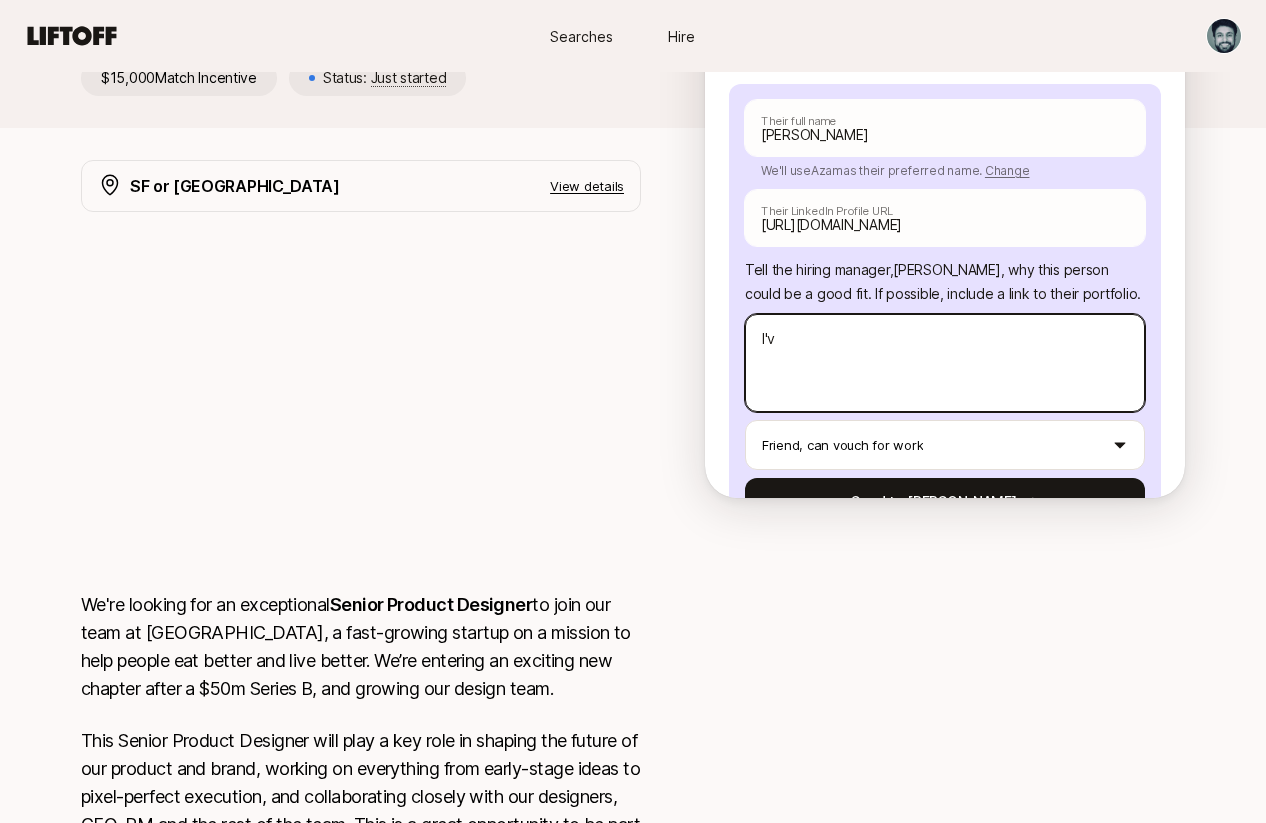 type on "x" 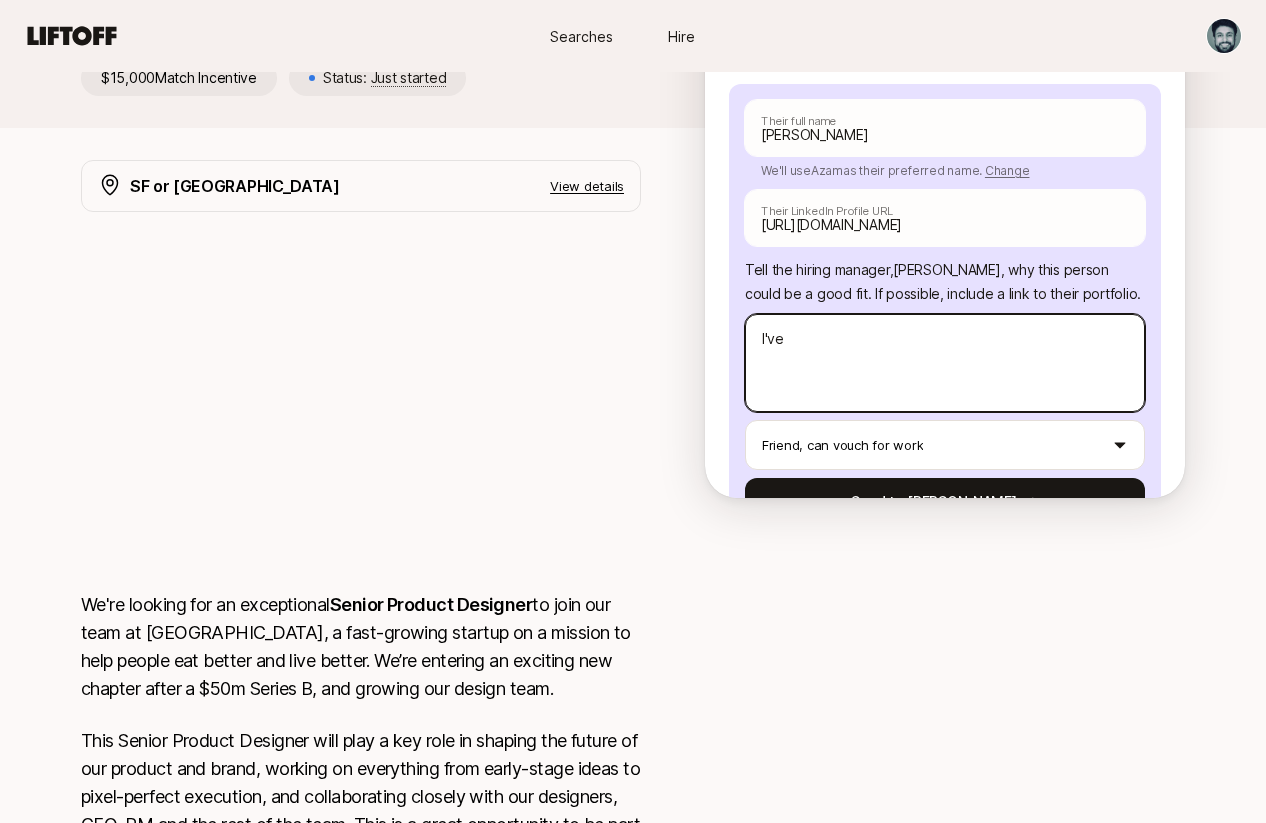 type on "I've" 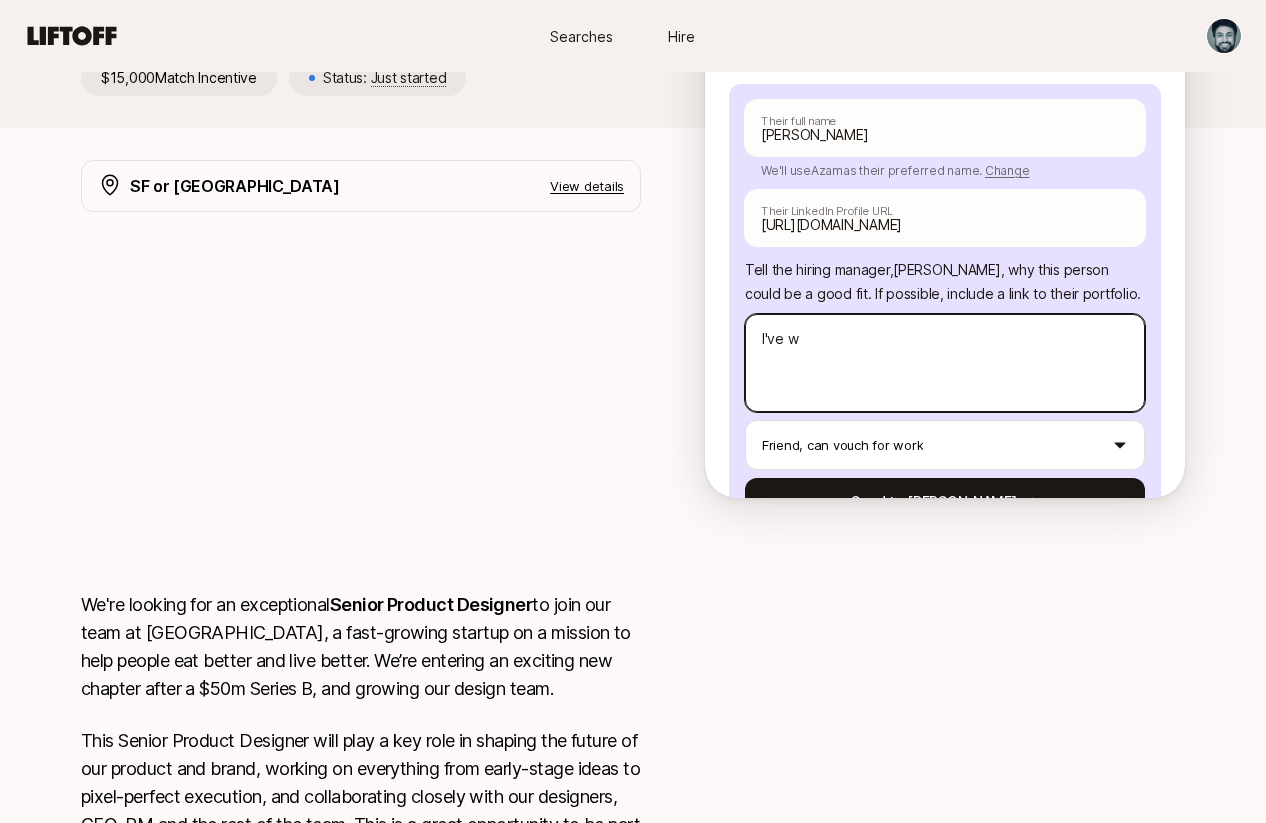 type on "x" 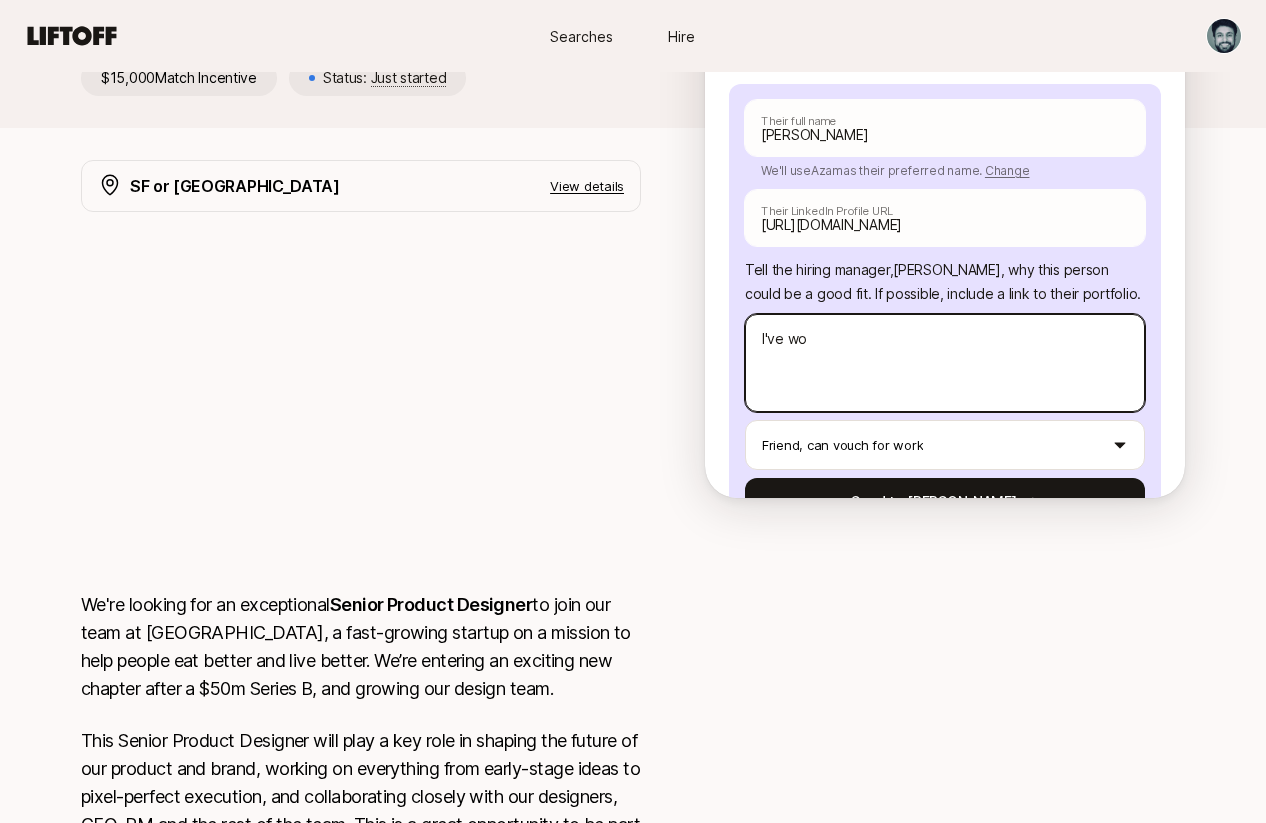 type on "x" 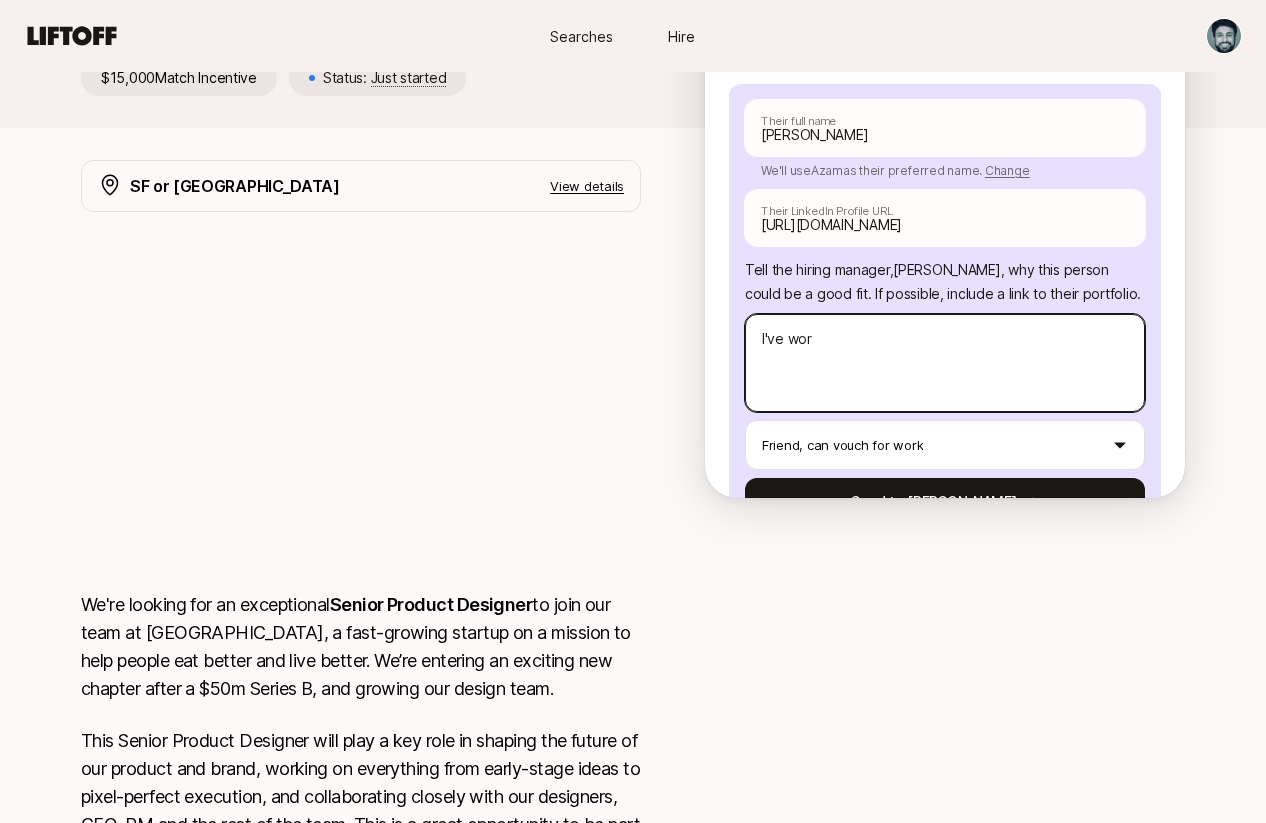 type on "x" 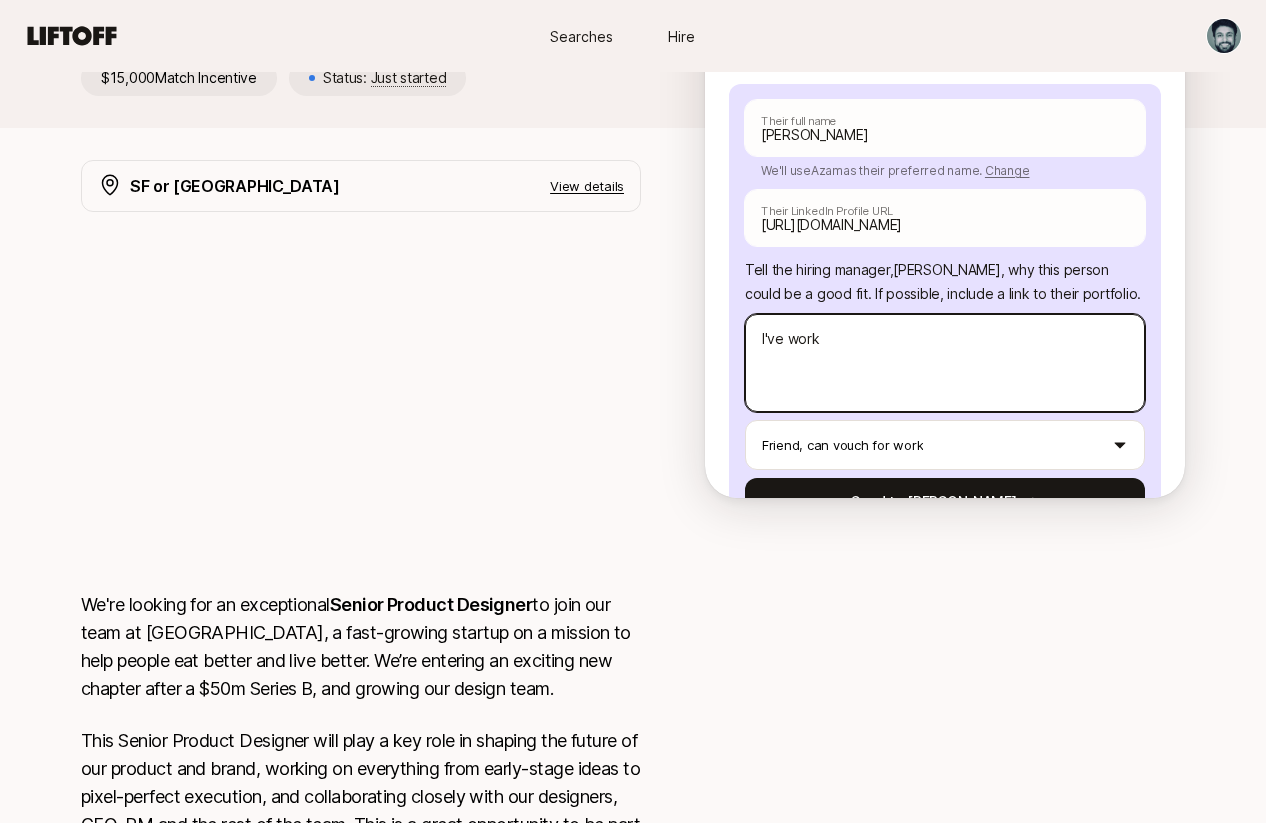 type on "x" 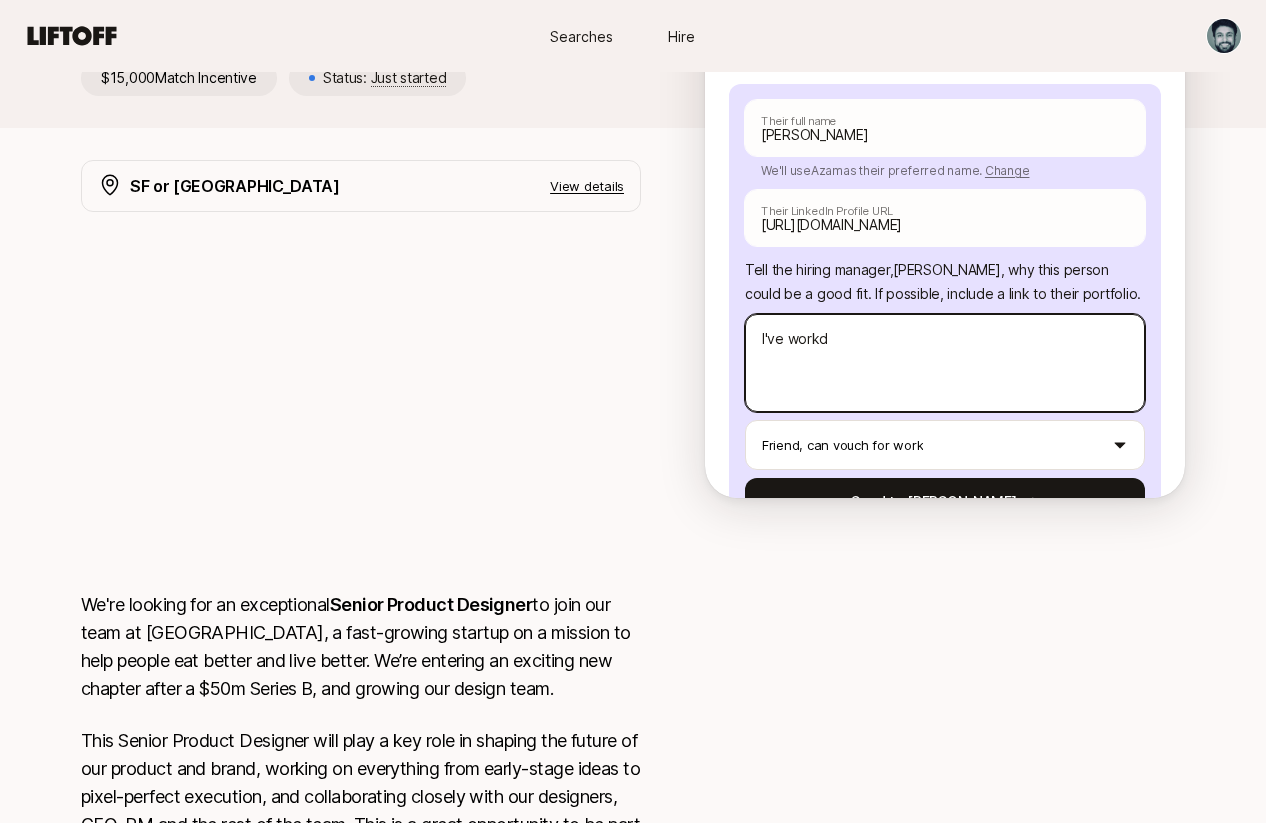 type on "x" 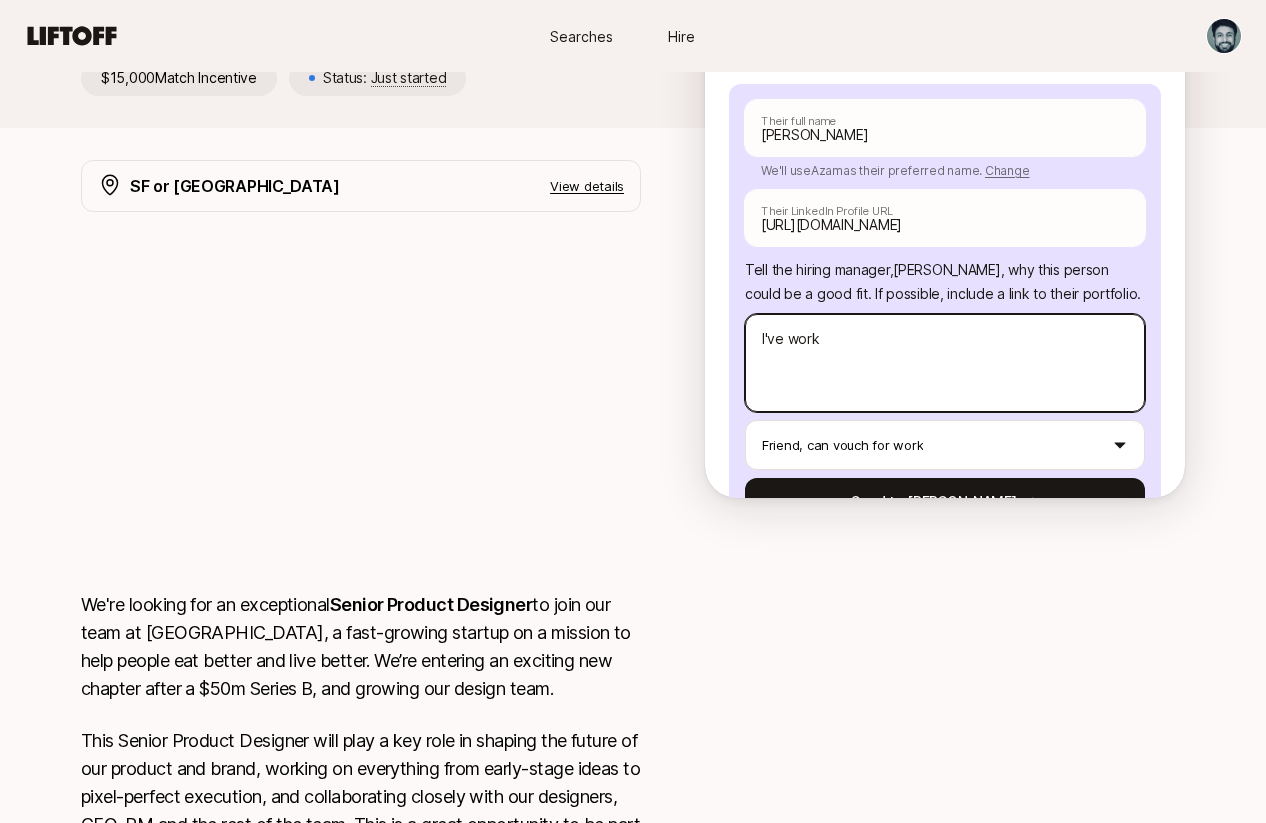 type on "I've worke" 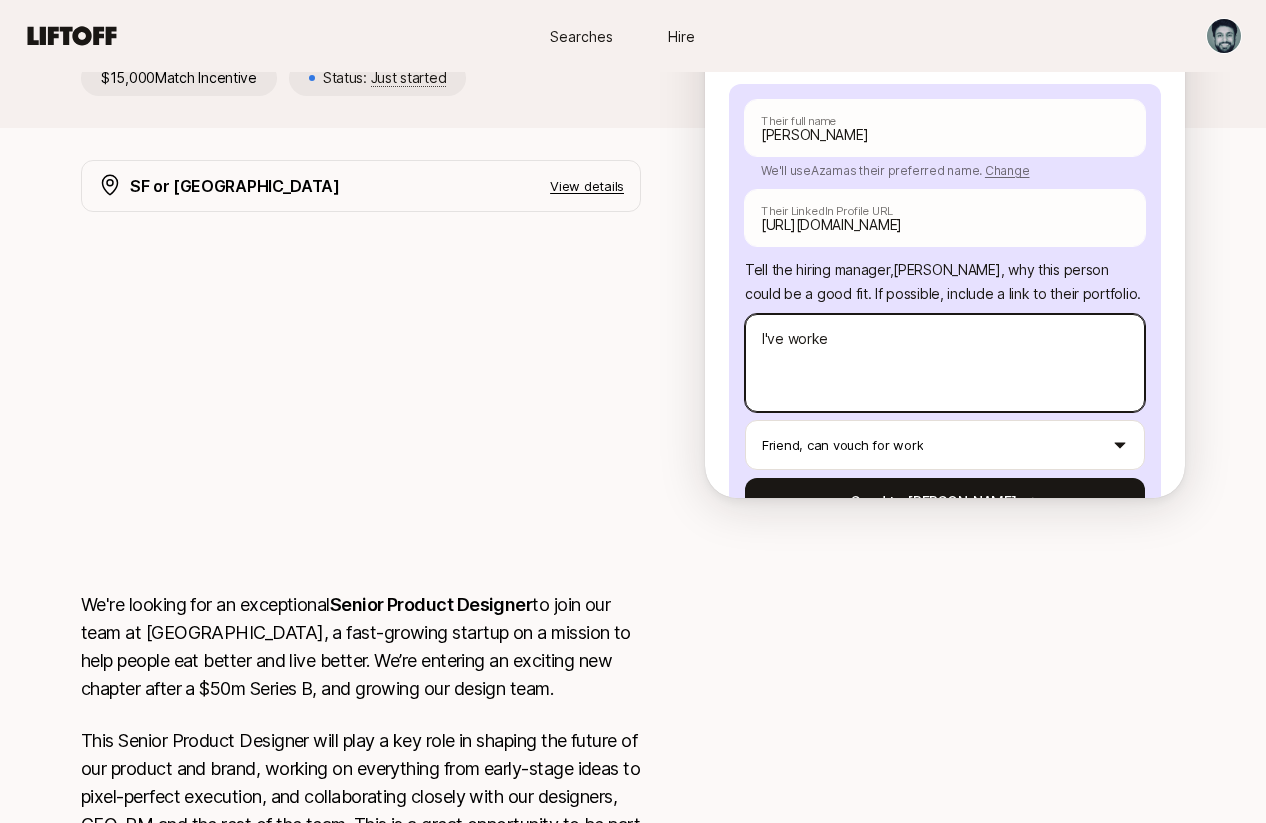 type on "x" 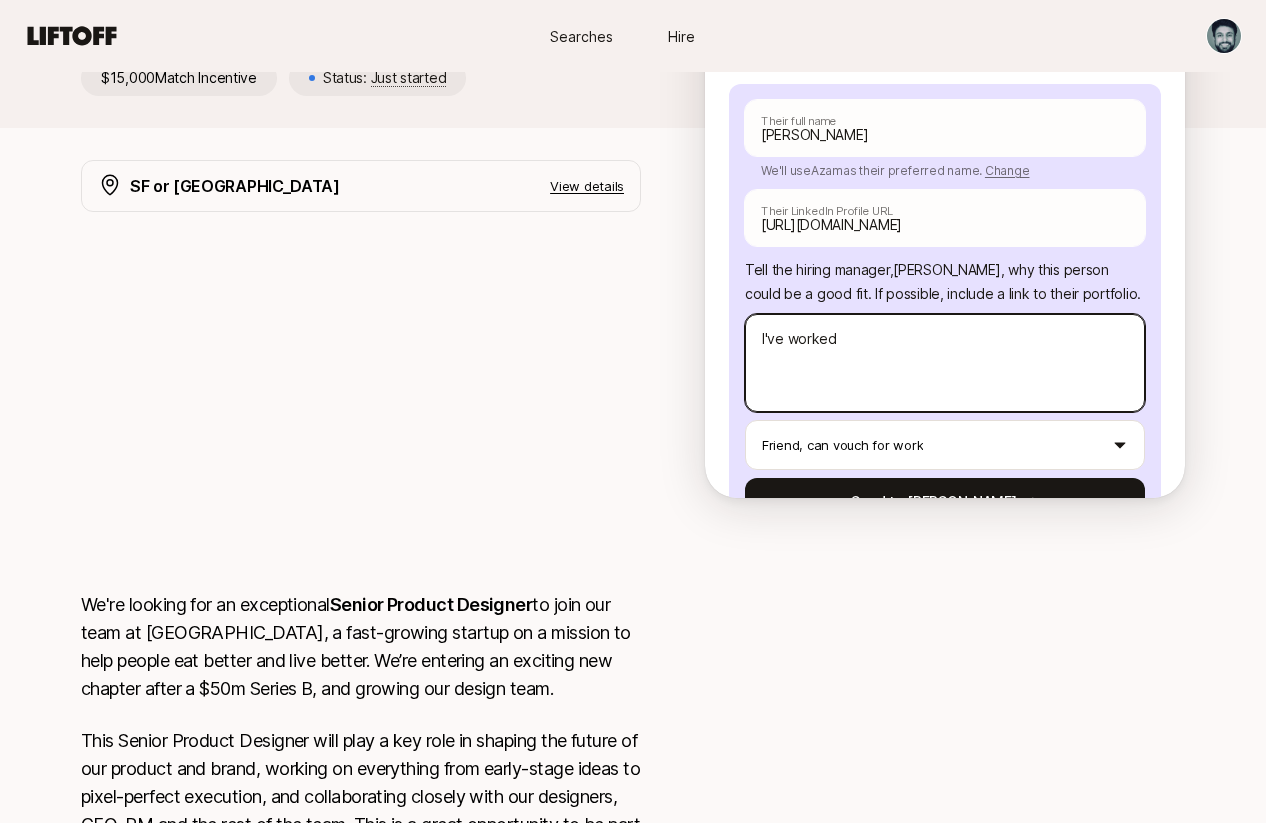 type on "x" 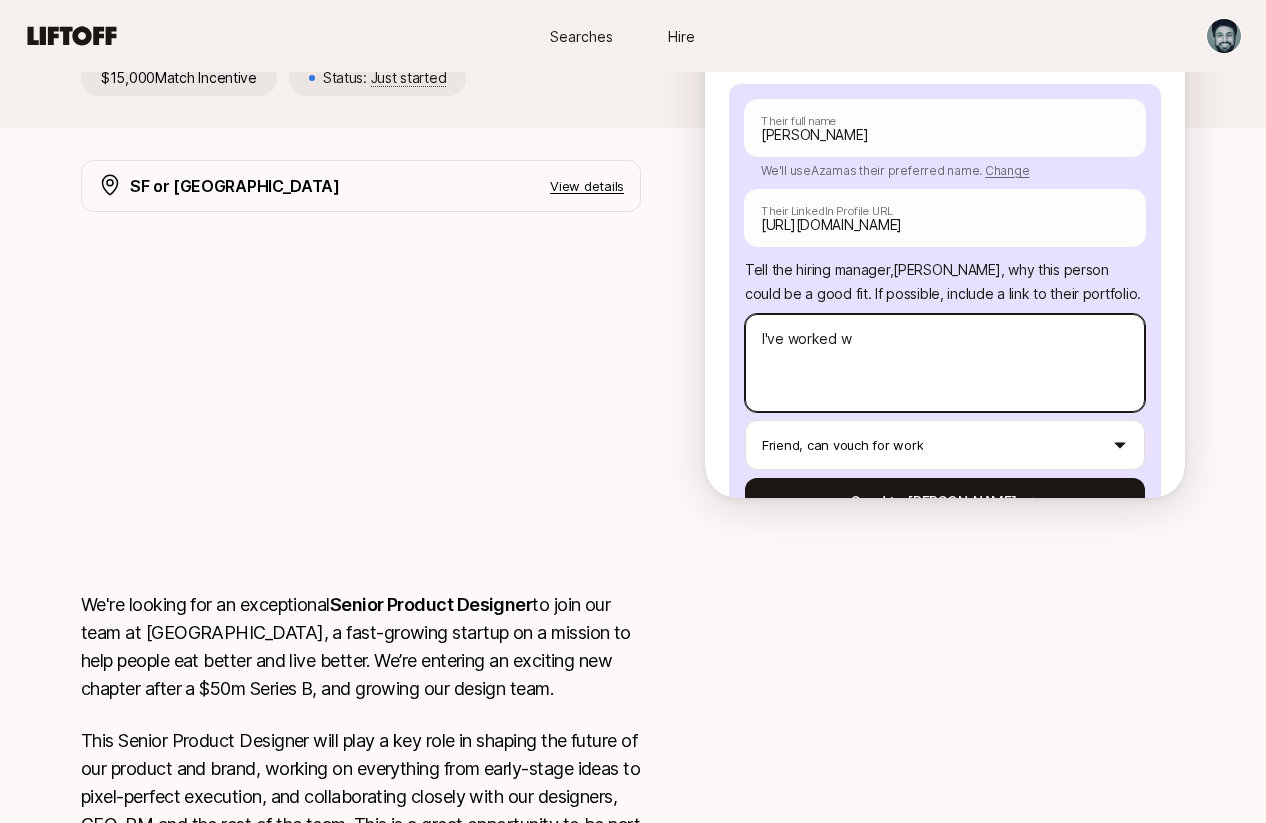 type on "I've worked wi" 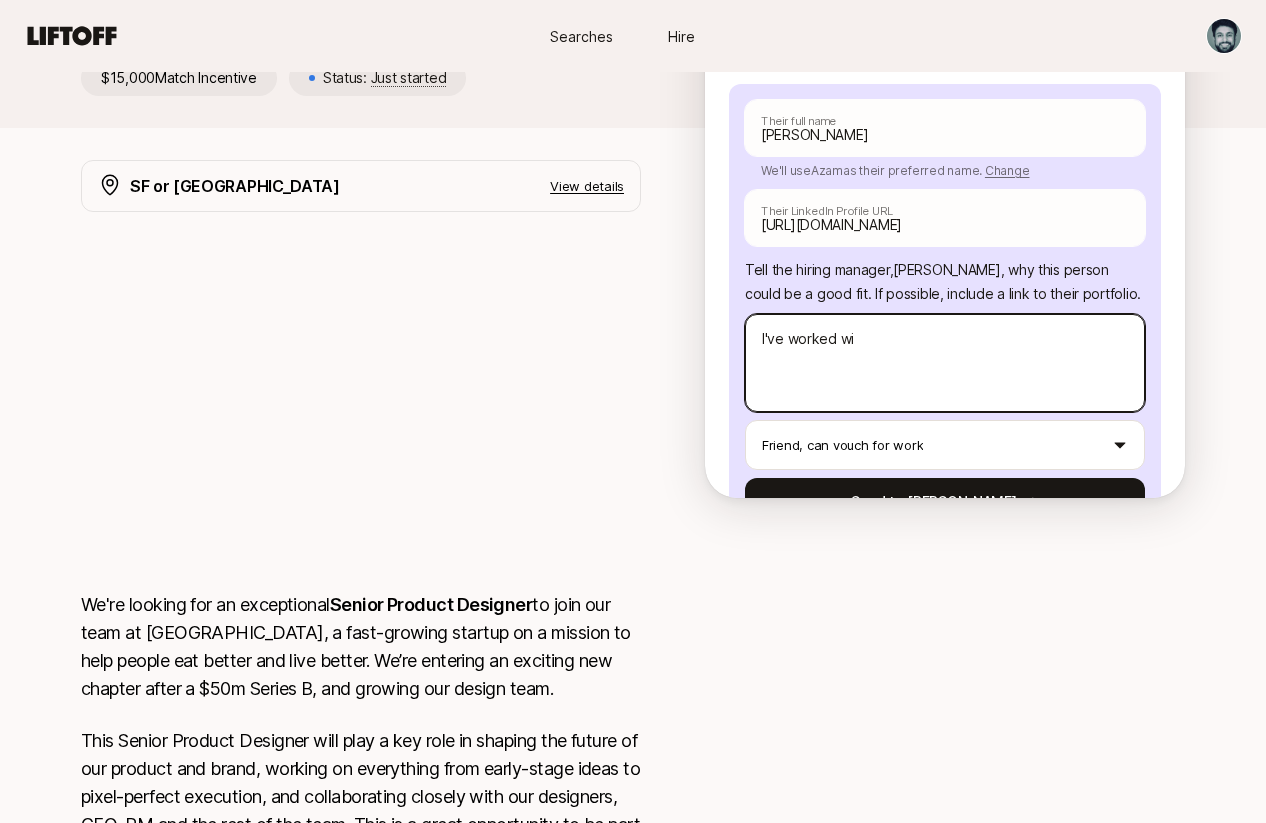 type on "x" 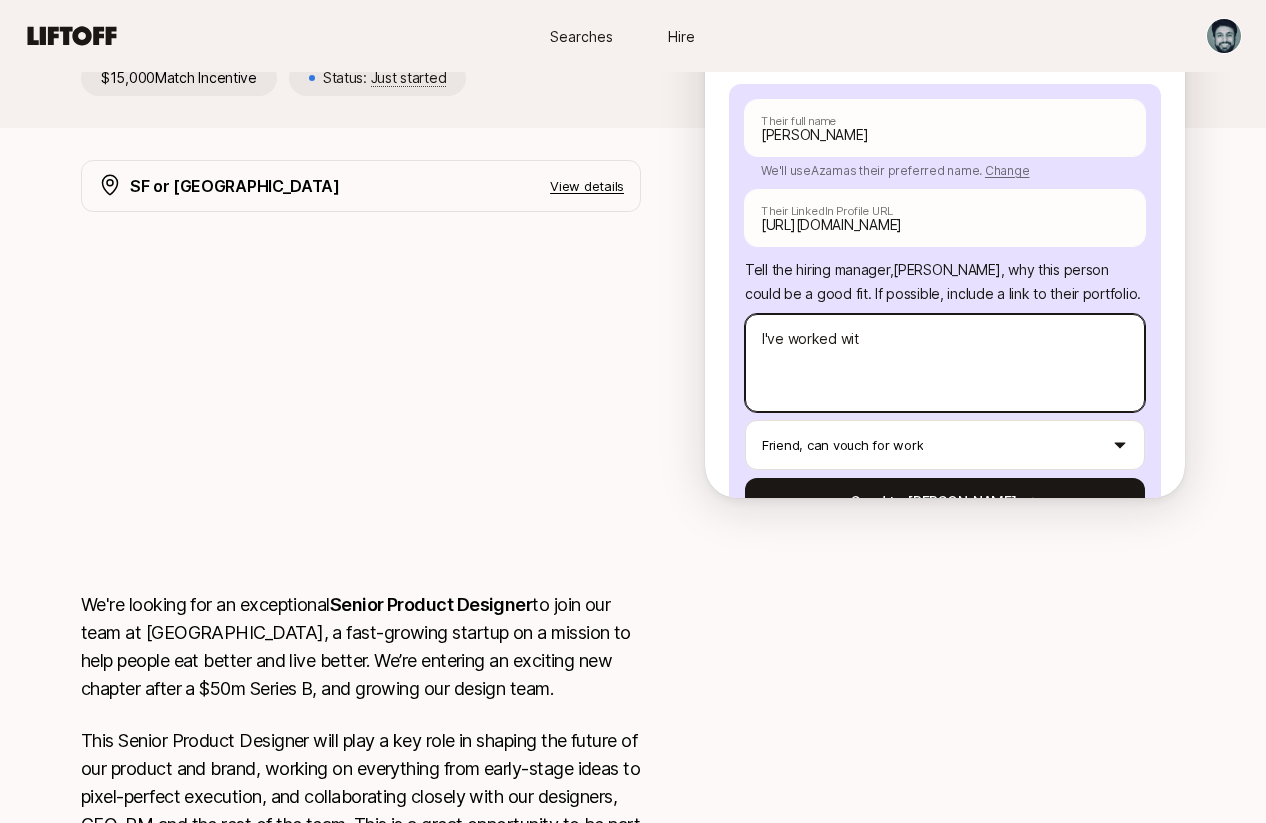 type on "x" 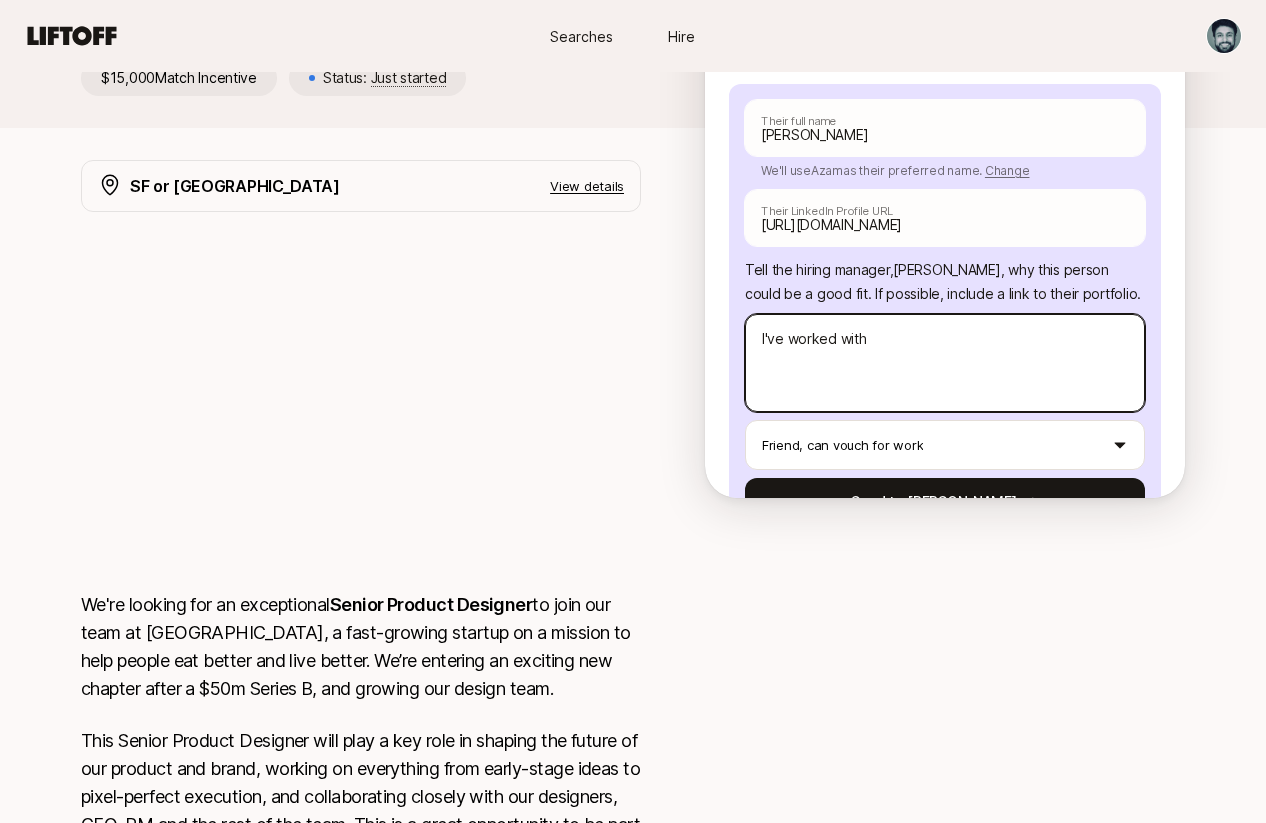 type on "I've worked with" 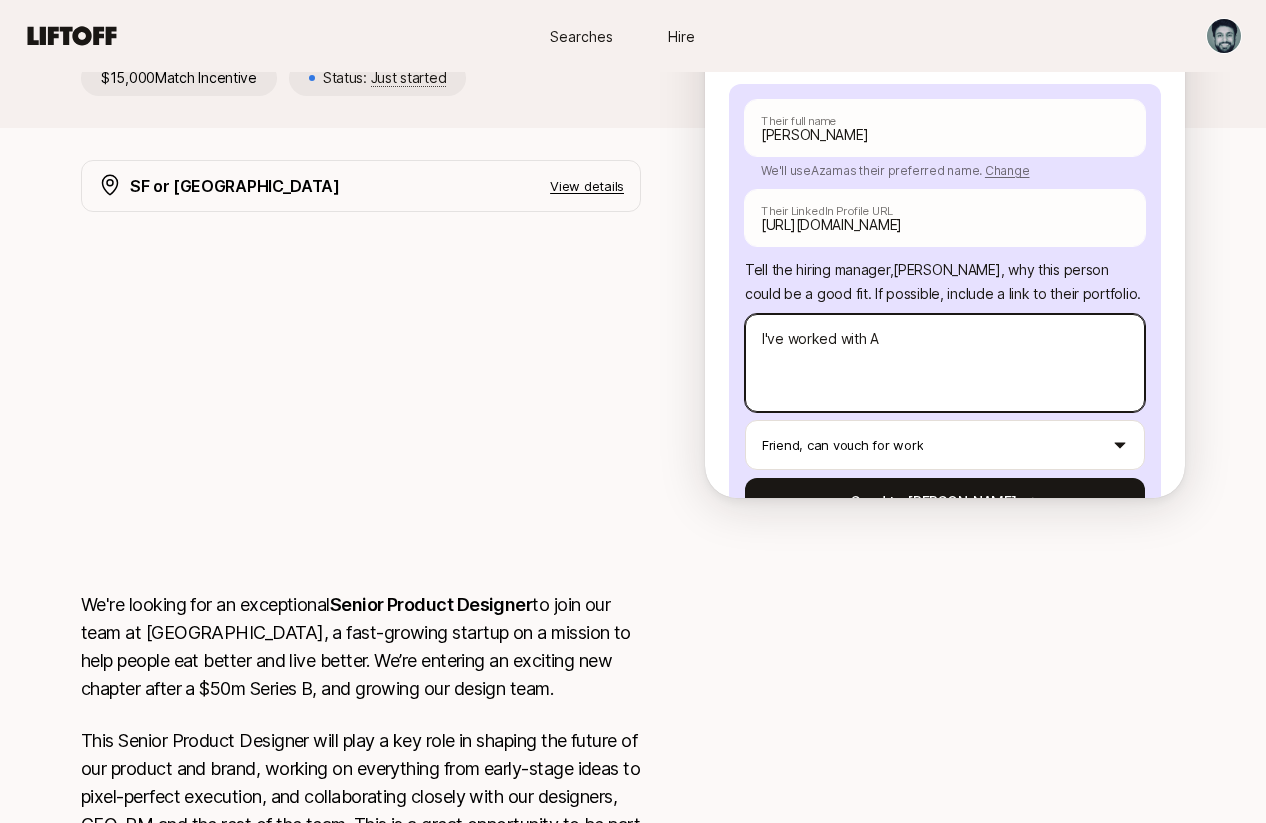 type on "x" 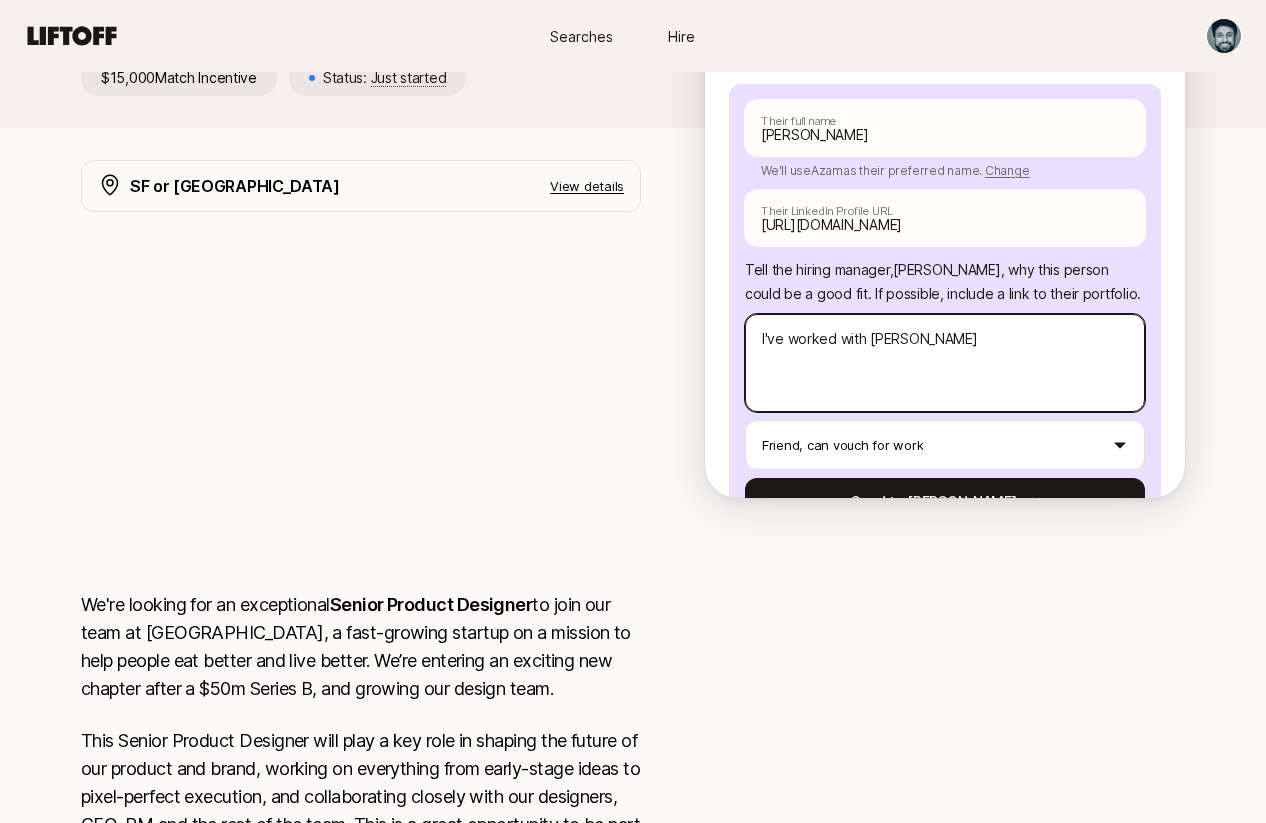 type on "x" 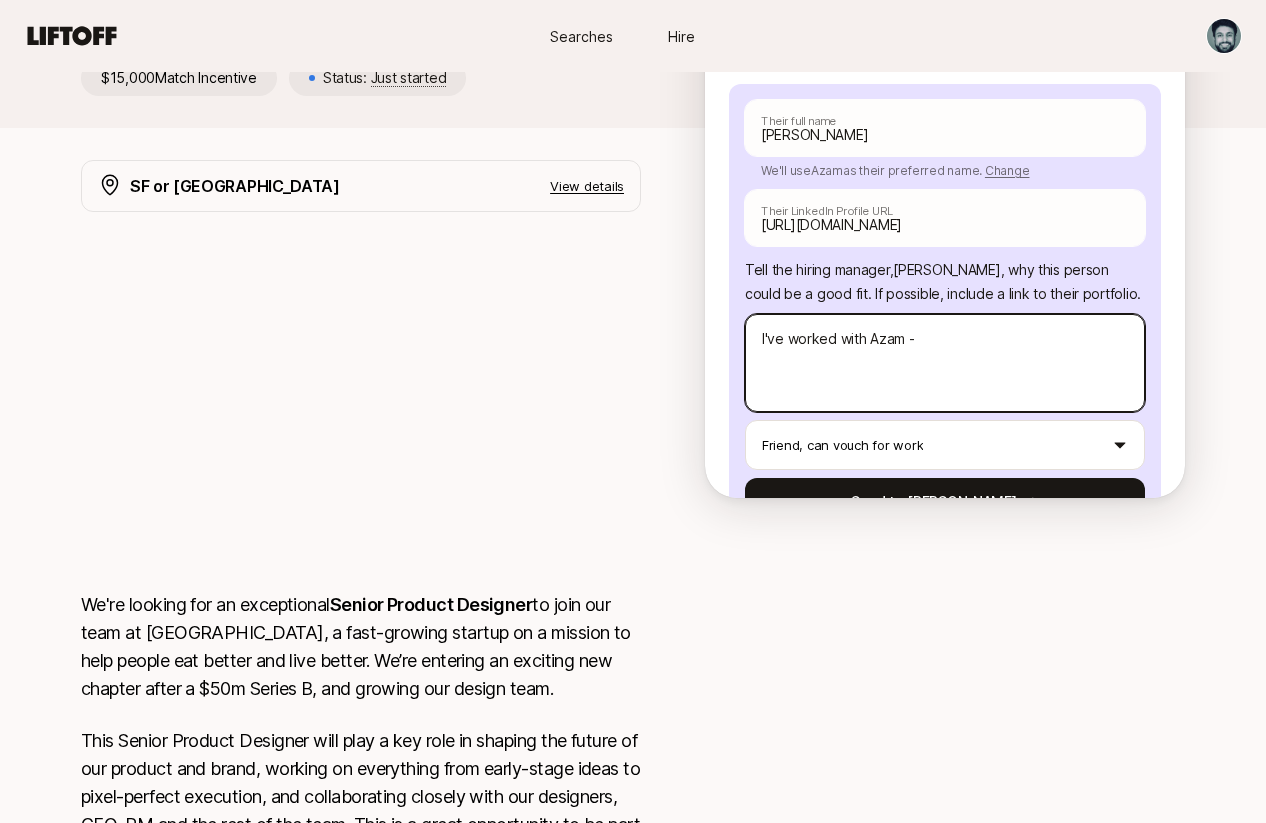 type on "x" 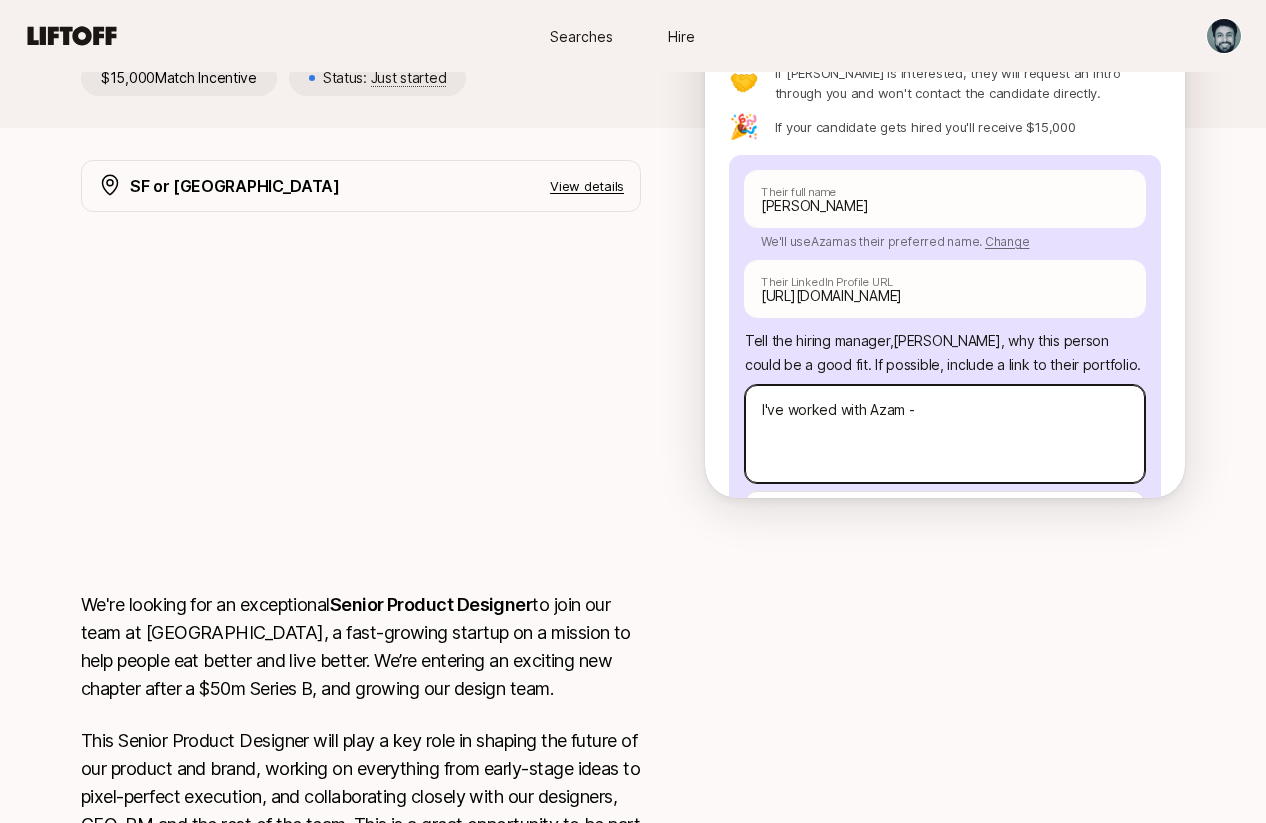 scroll, scrollTop: 51, scrollLeft: 0, axis: vertical 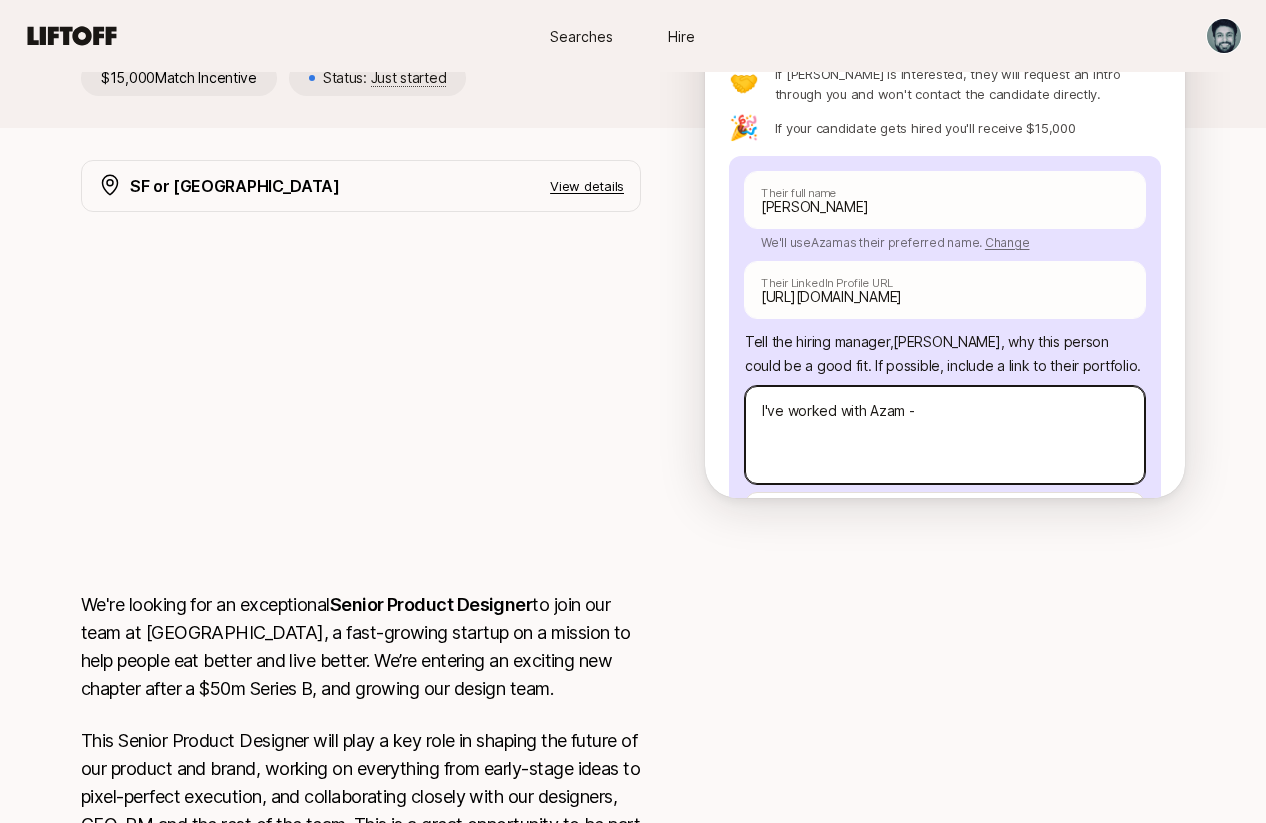 type on "x" 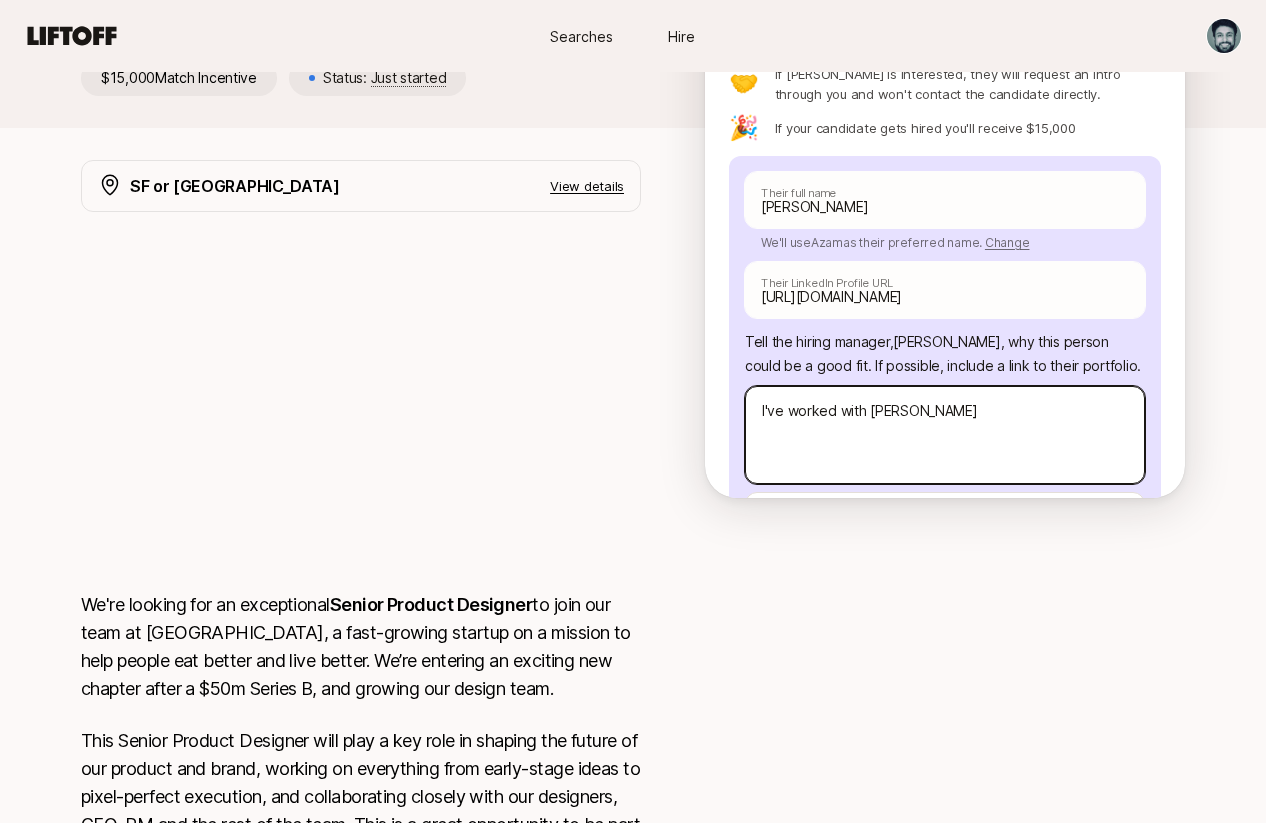 type on "x" 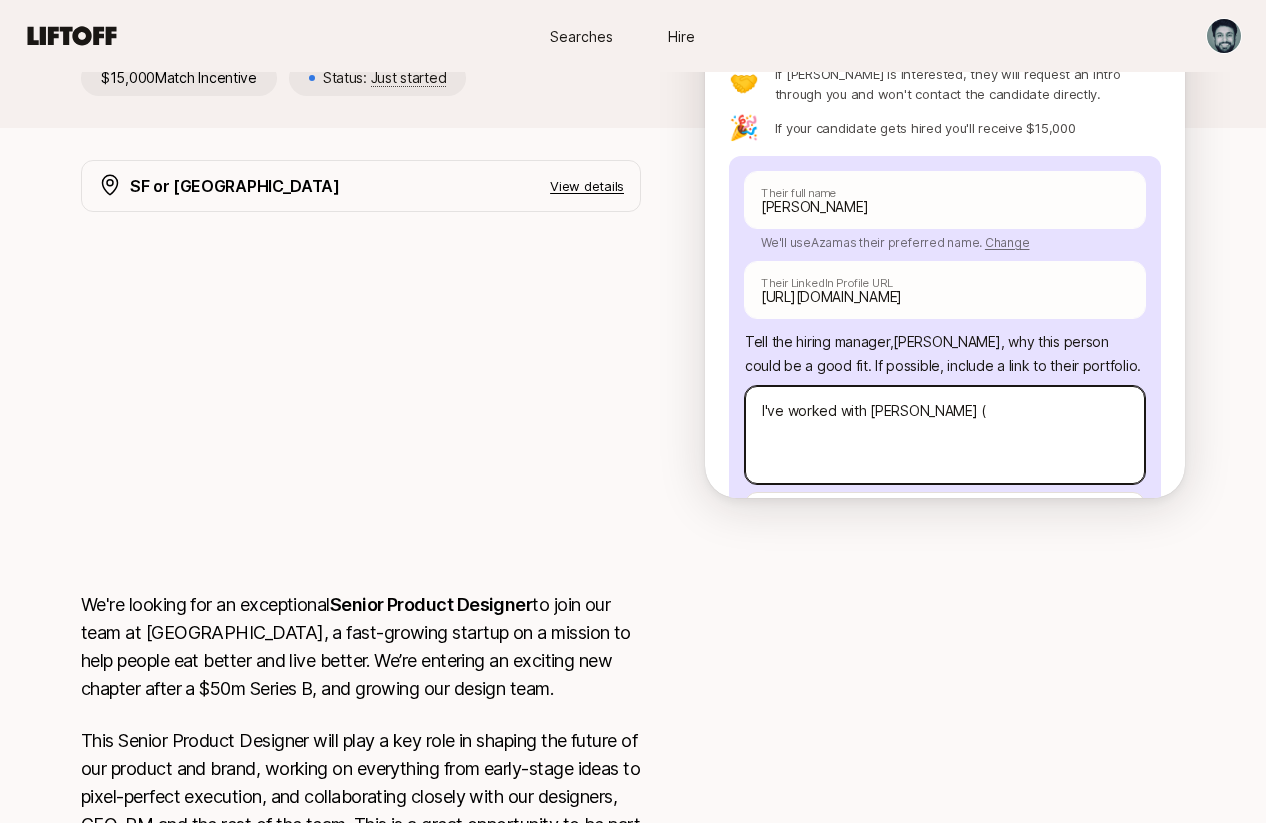 type on "x" 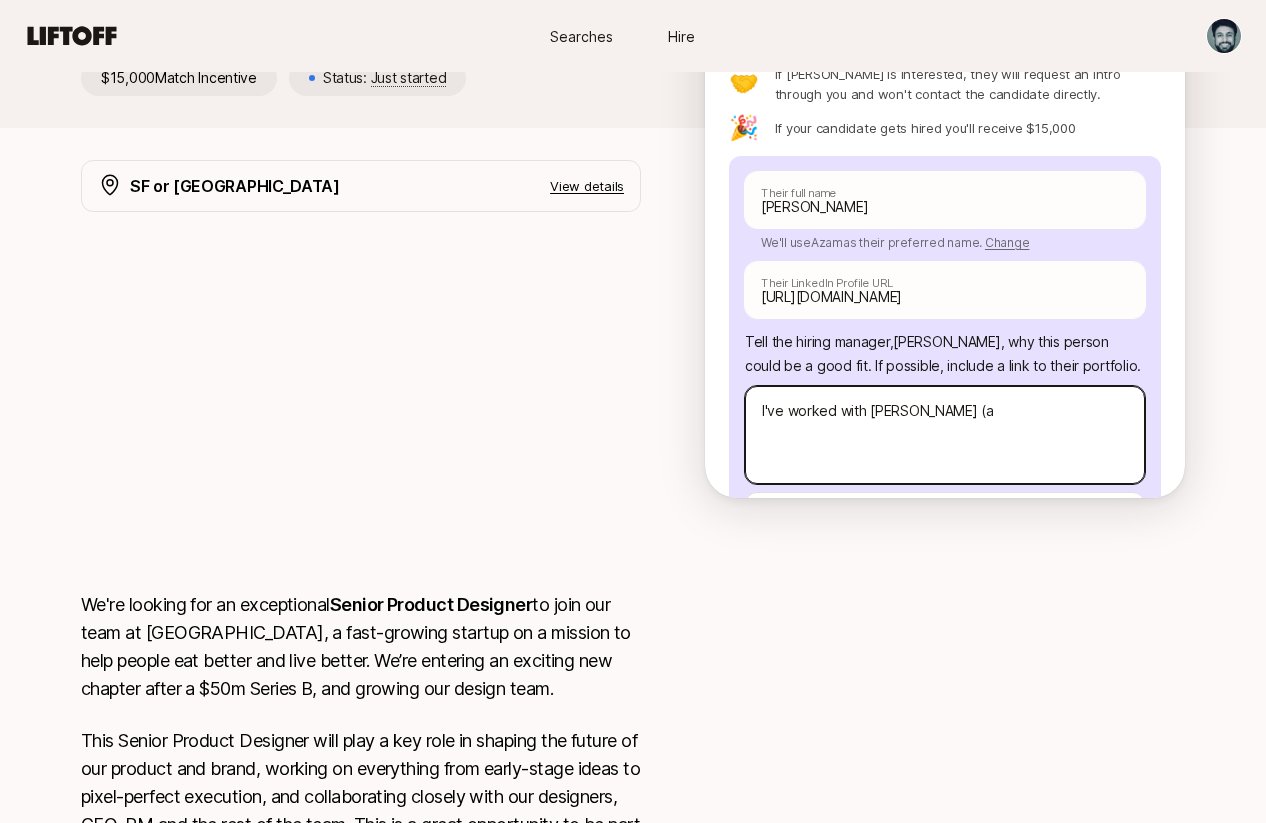 type on "I've worked with [PERSON_NAME] (al" 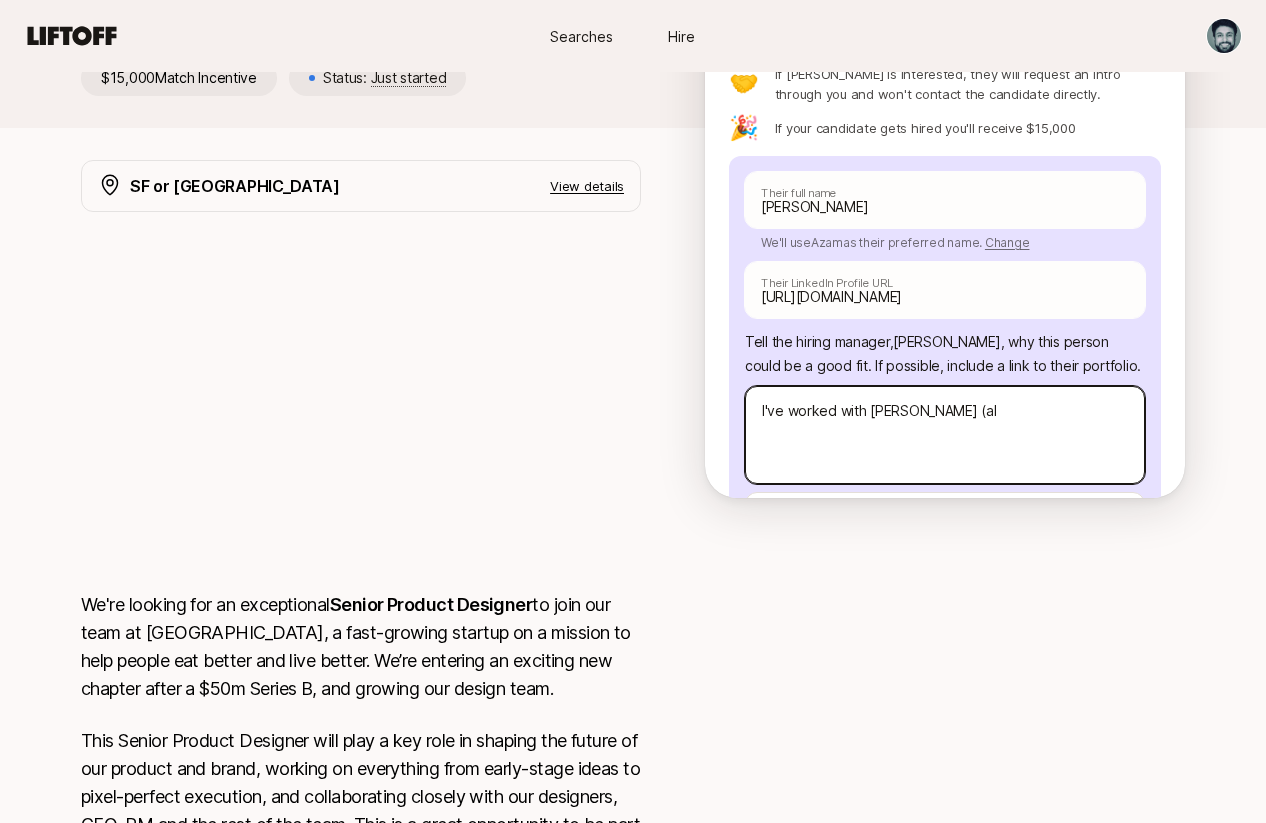 type on "x" 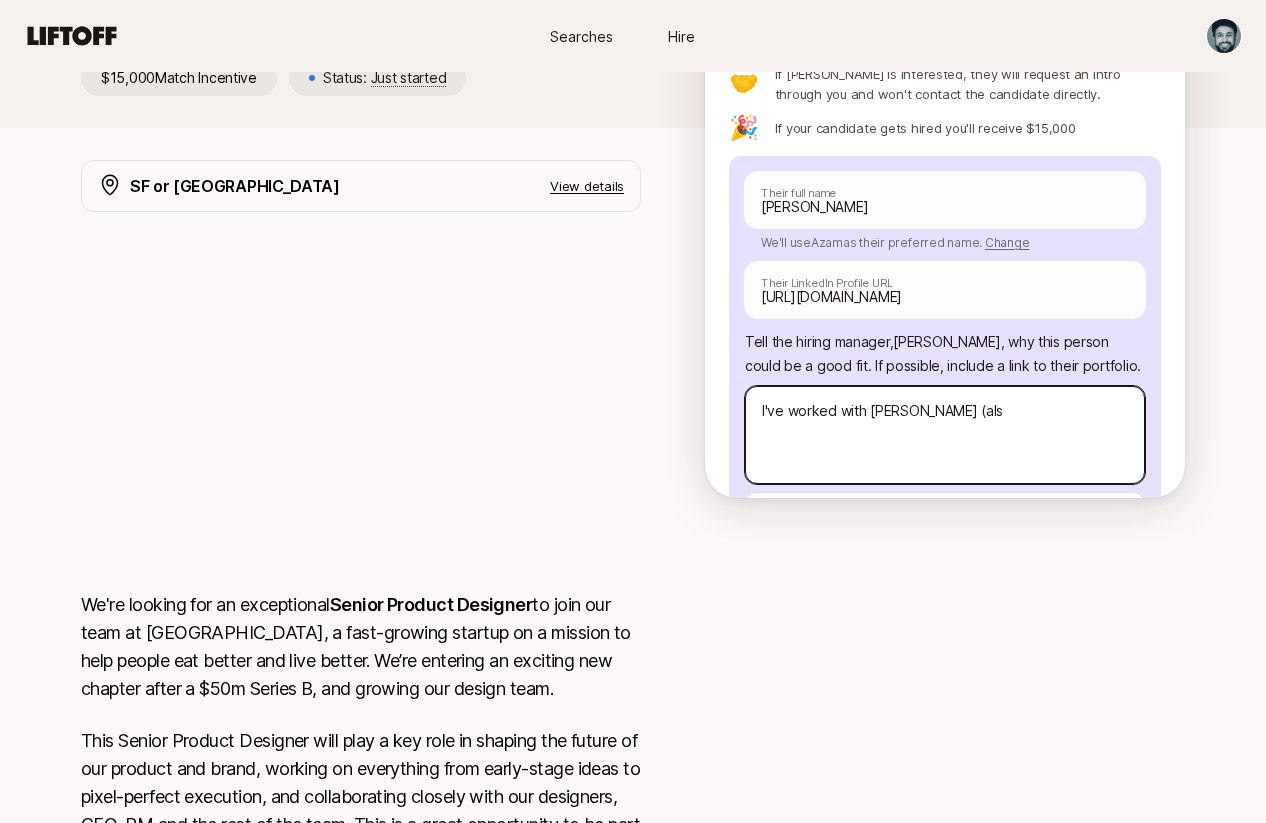 type on "x" 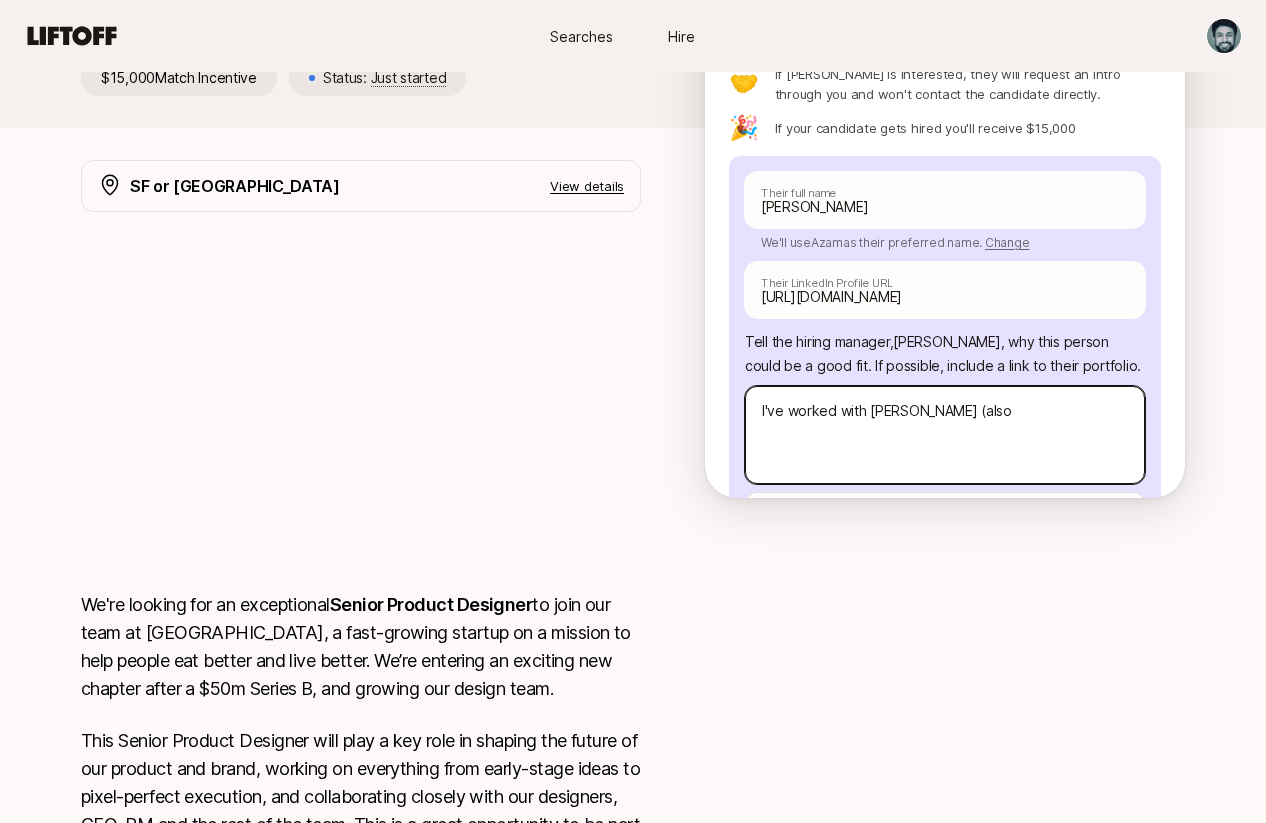 type on "x" 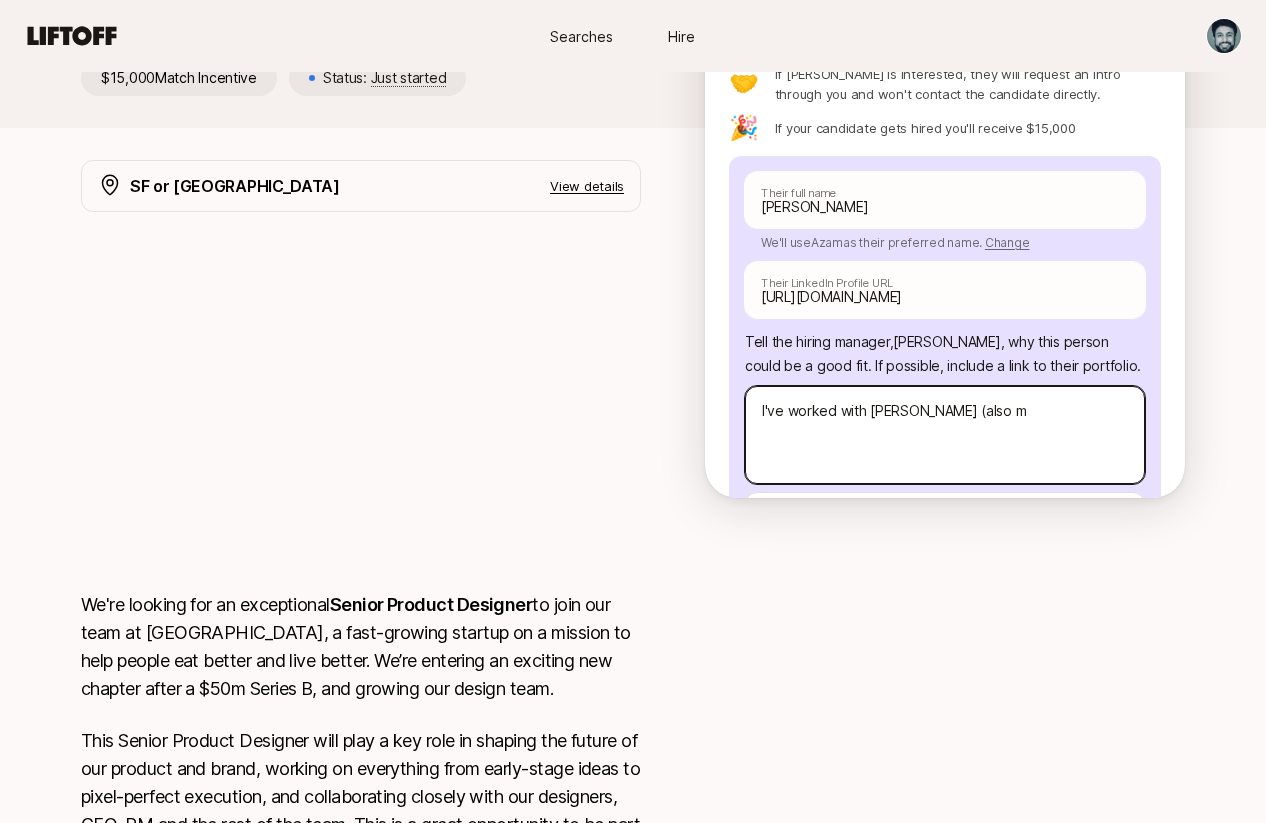 type on "x" 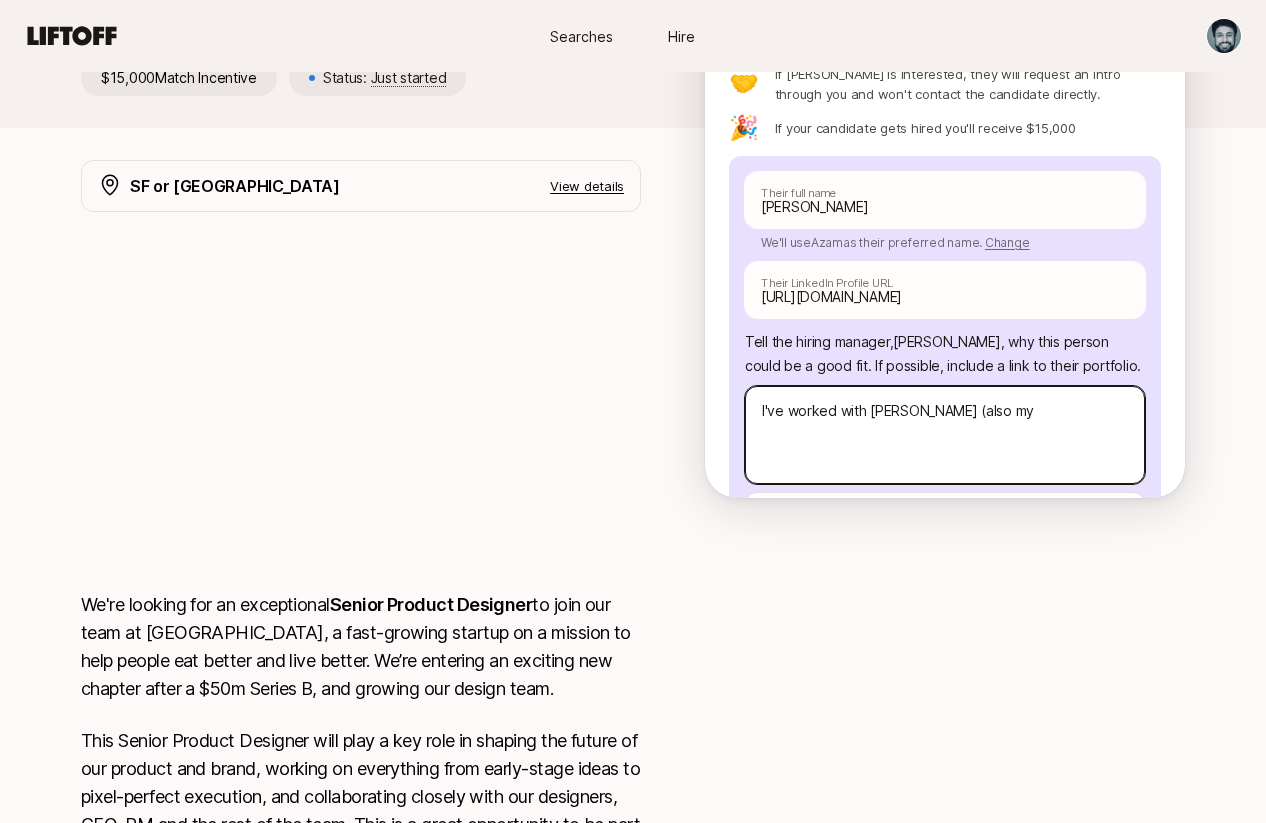type on "x" 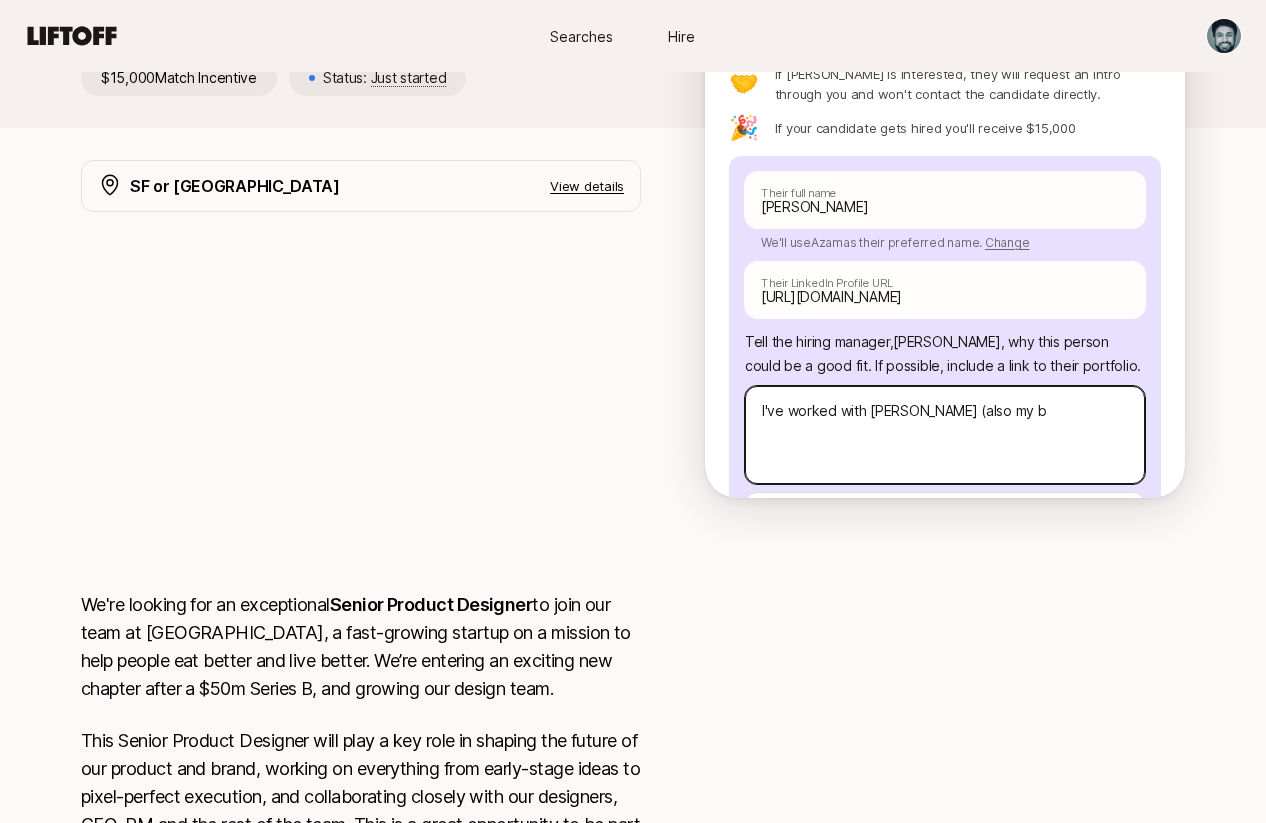 type on "x" 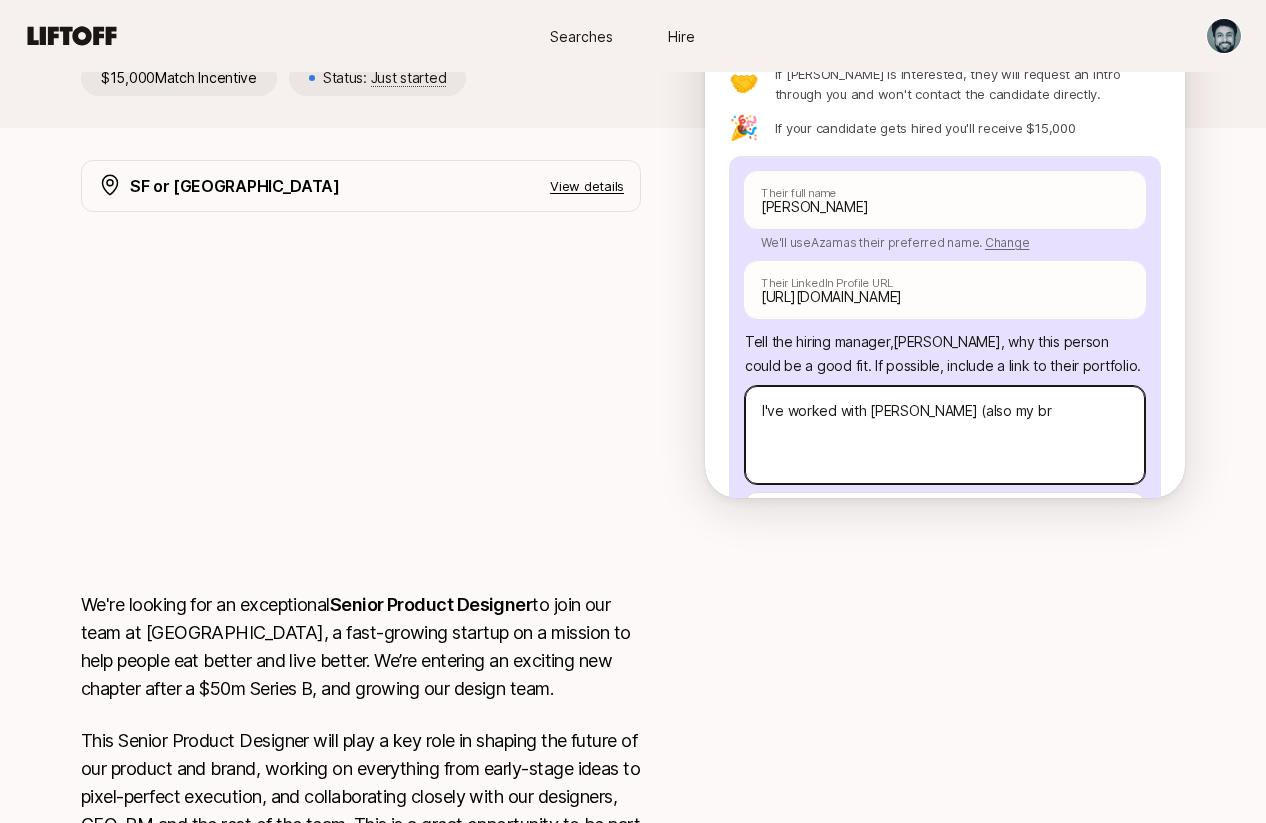 type on "x" 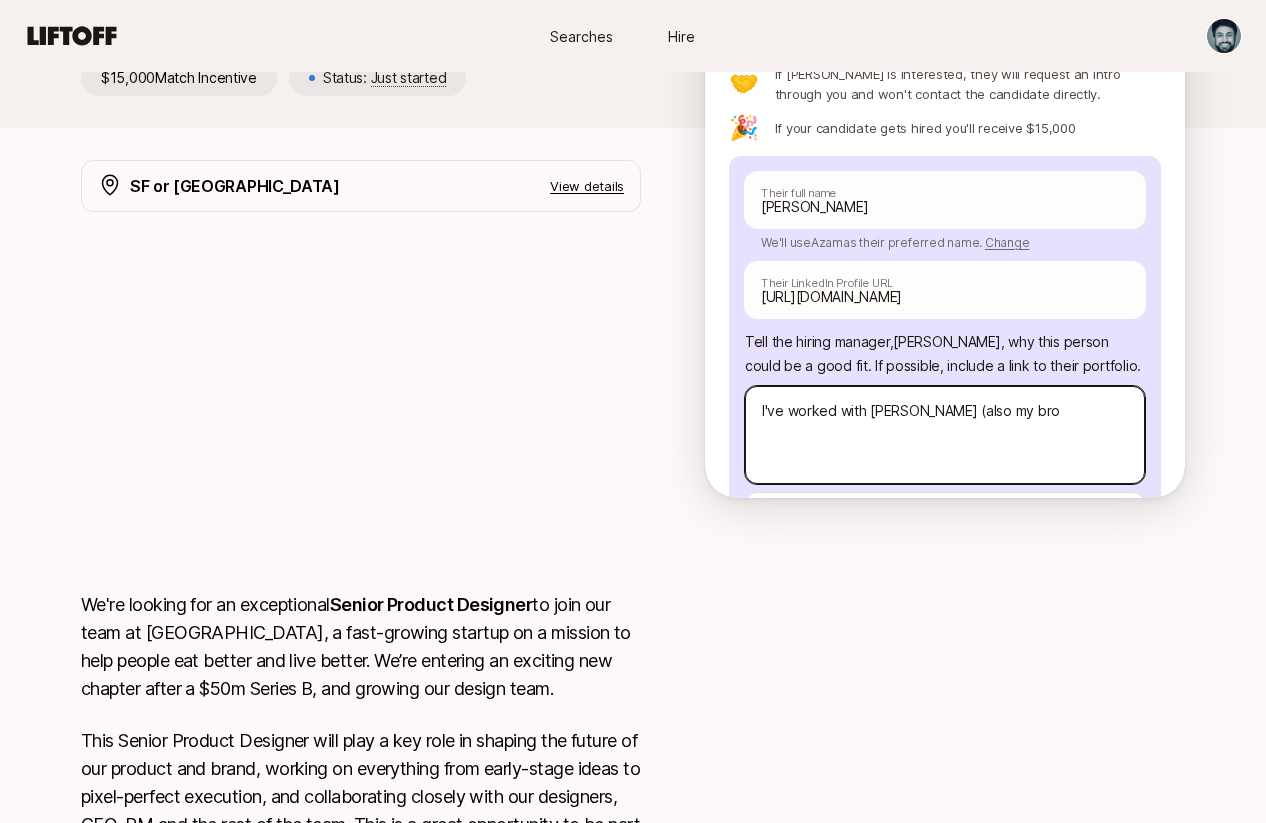 type on "x" 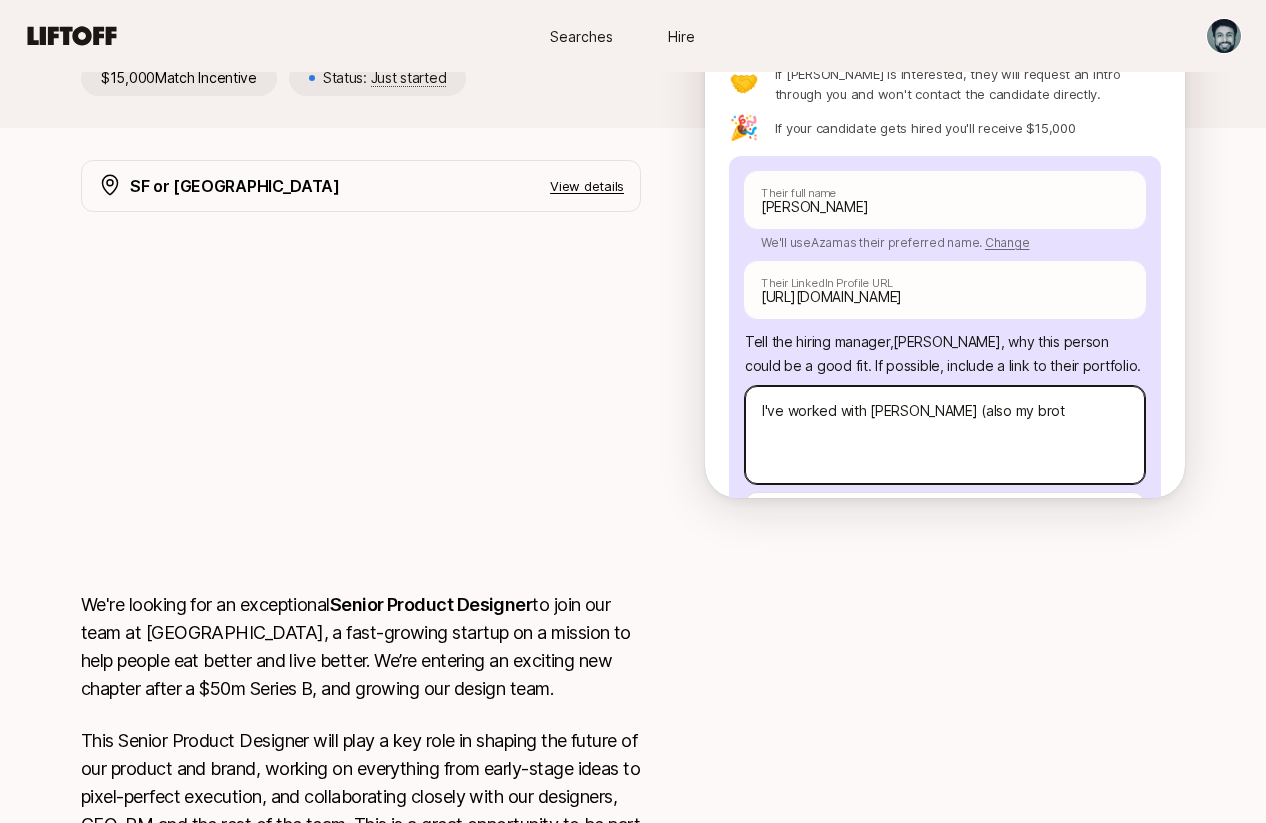 type on "I've worked with [PERSON_NAME] (also my broth" 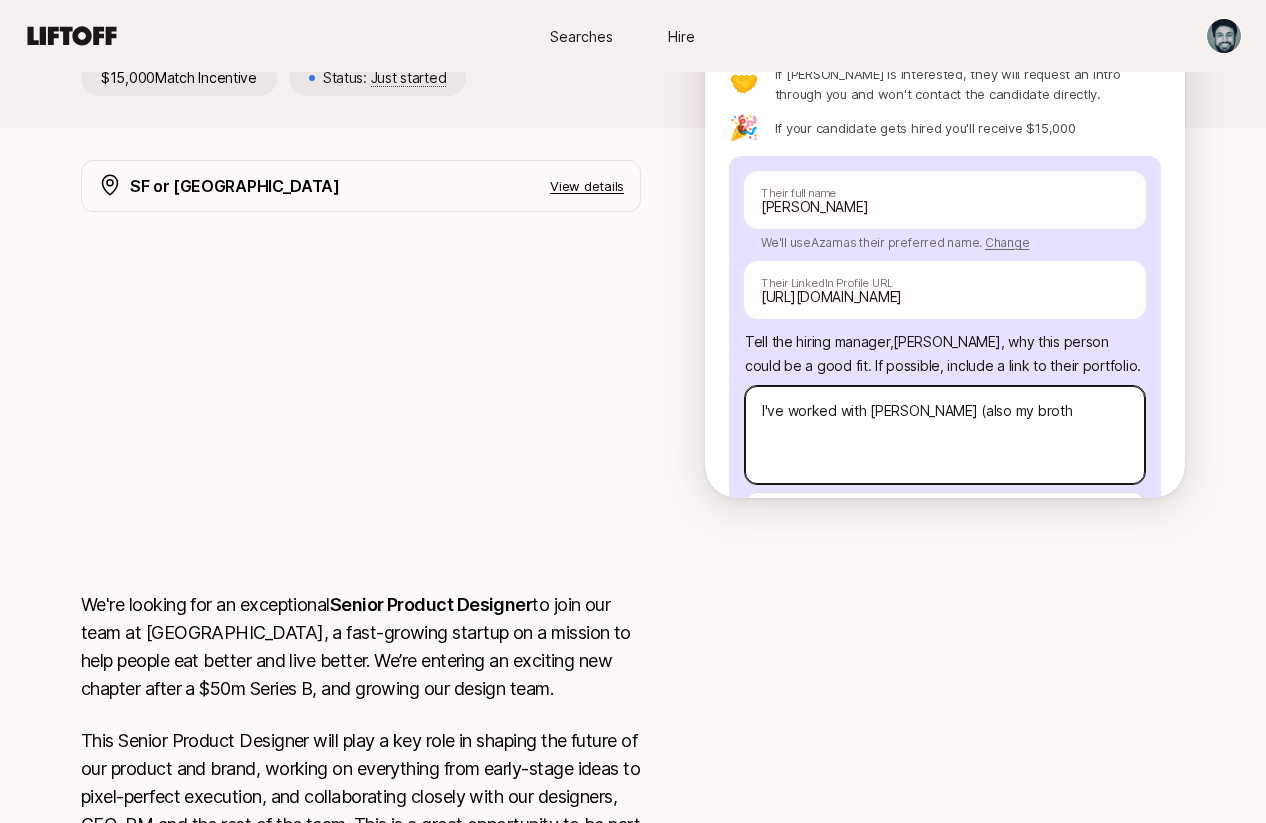 type on "x" 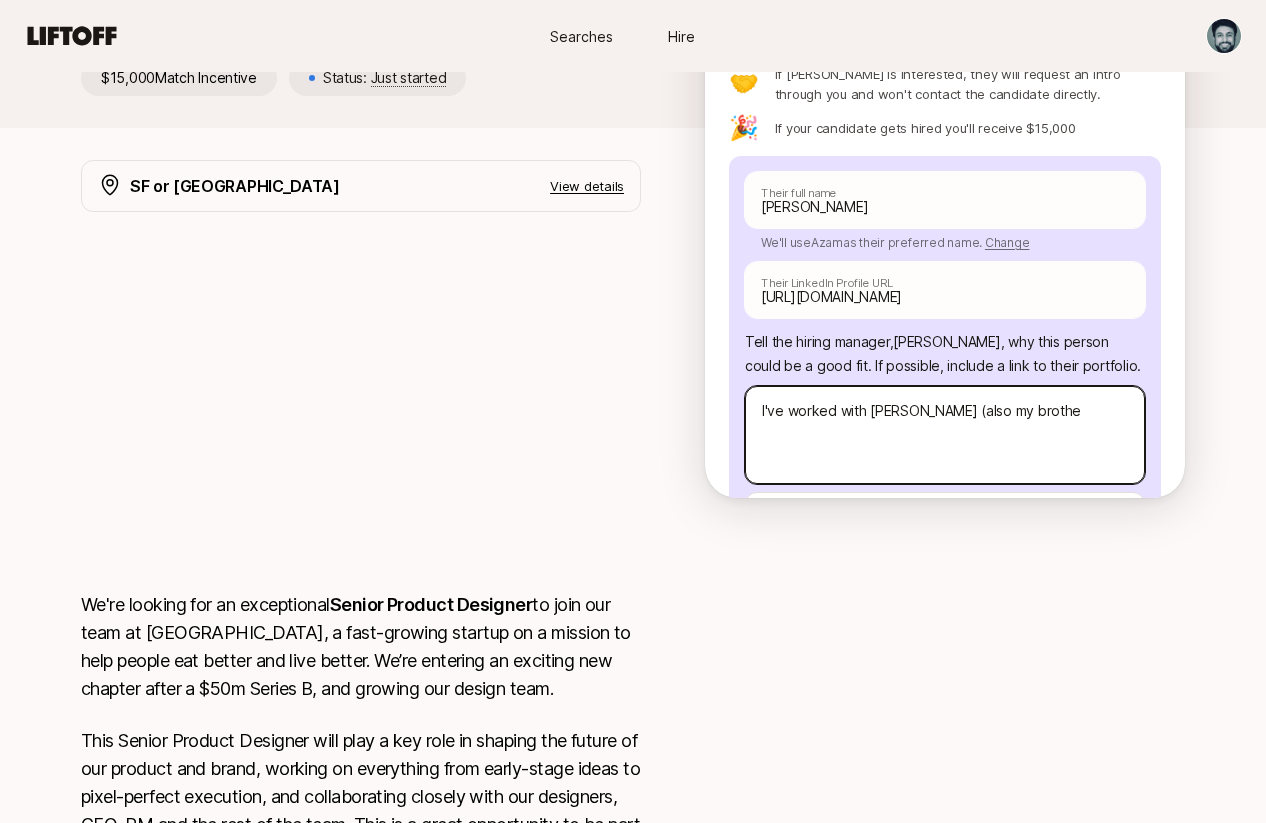 type on "x" 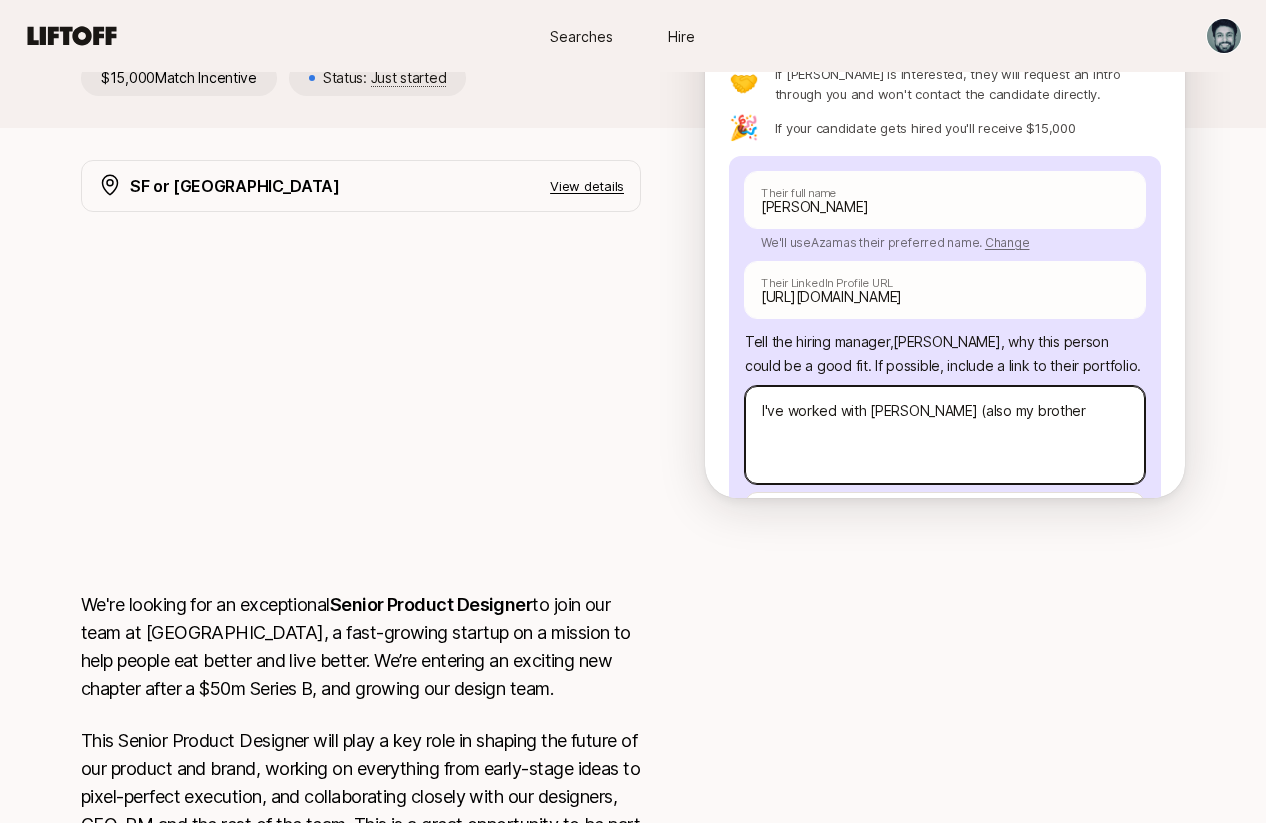 type on "x" 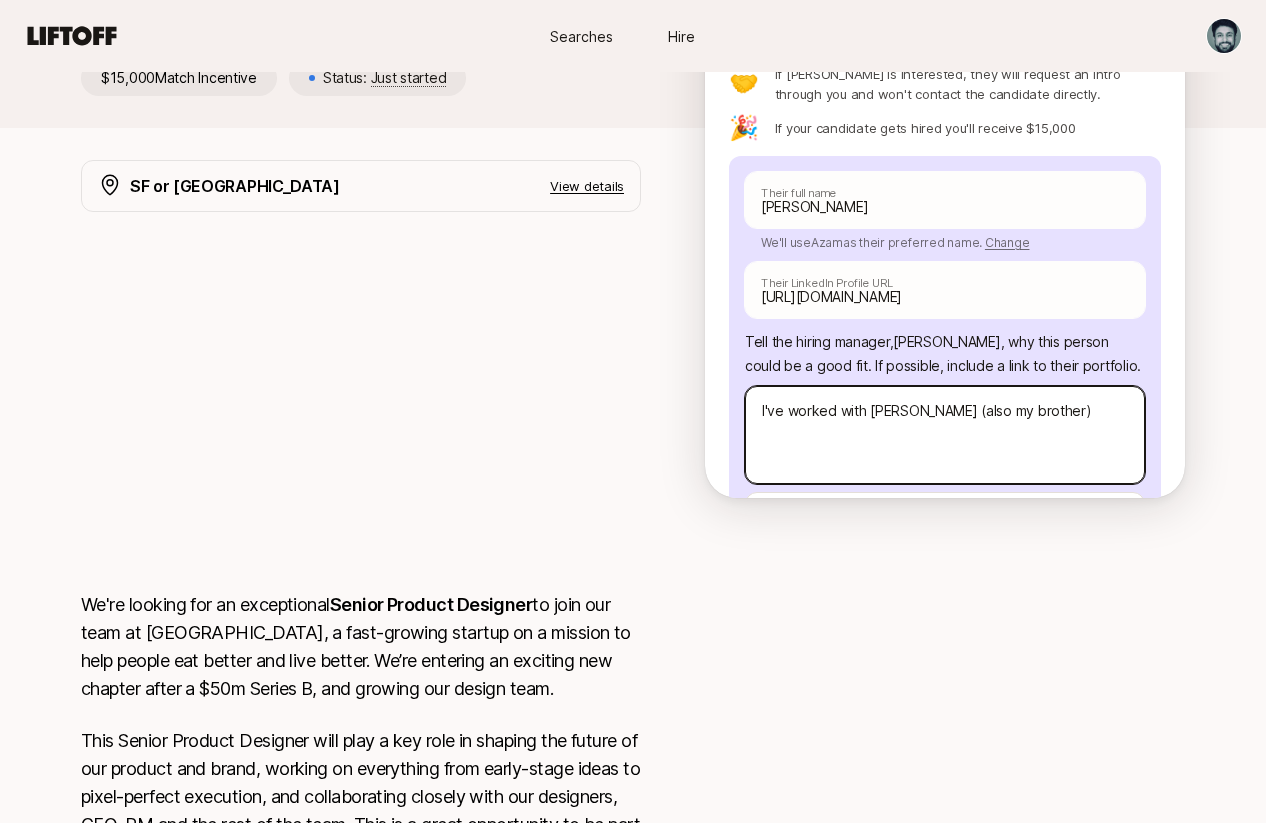 type on "x" 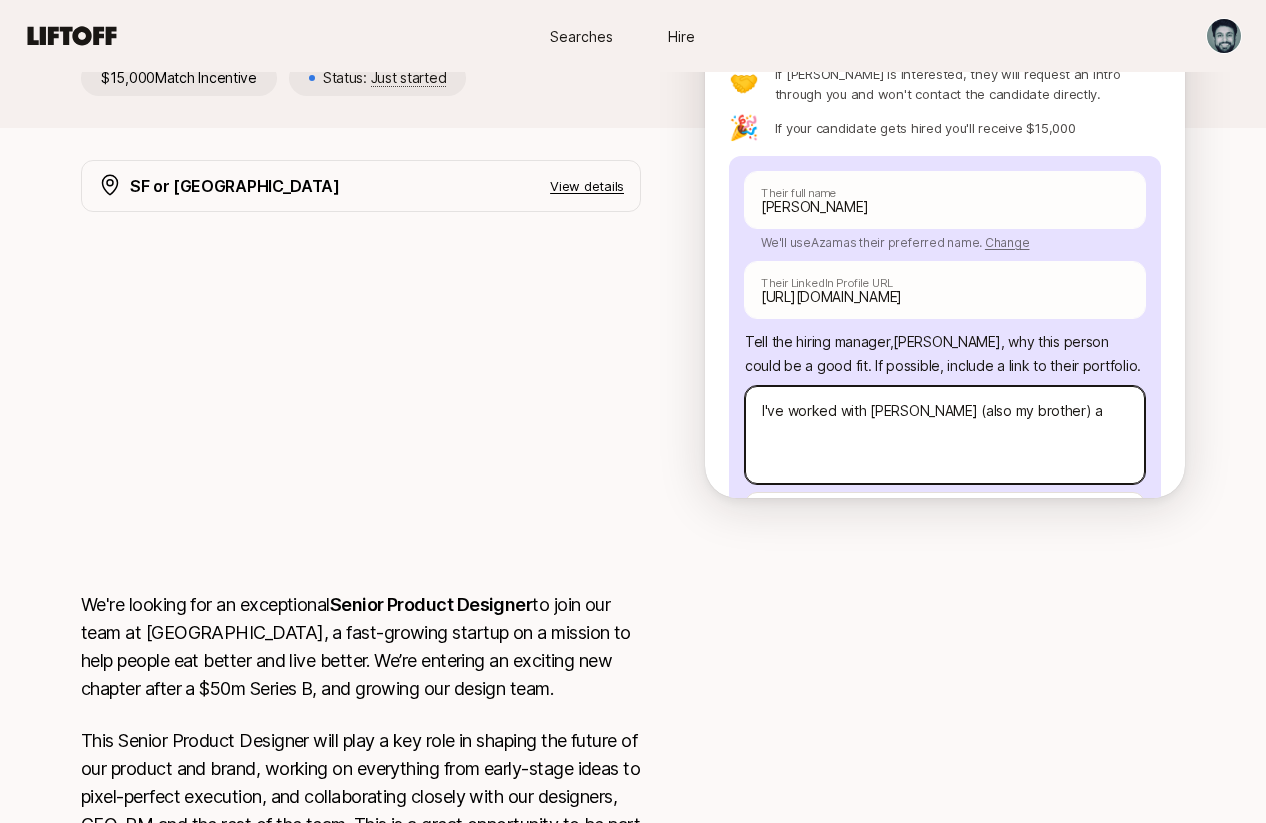 type on "x" 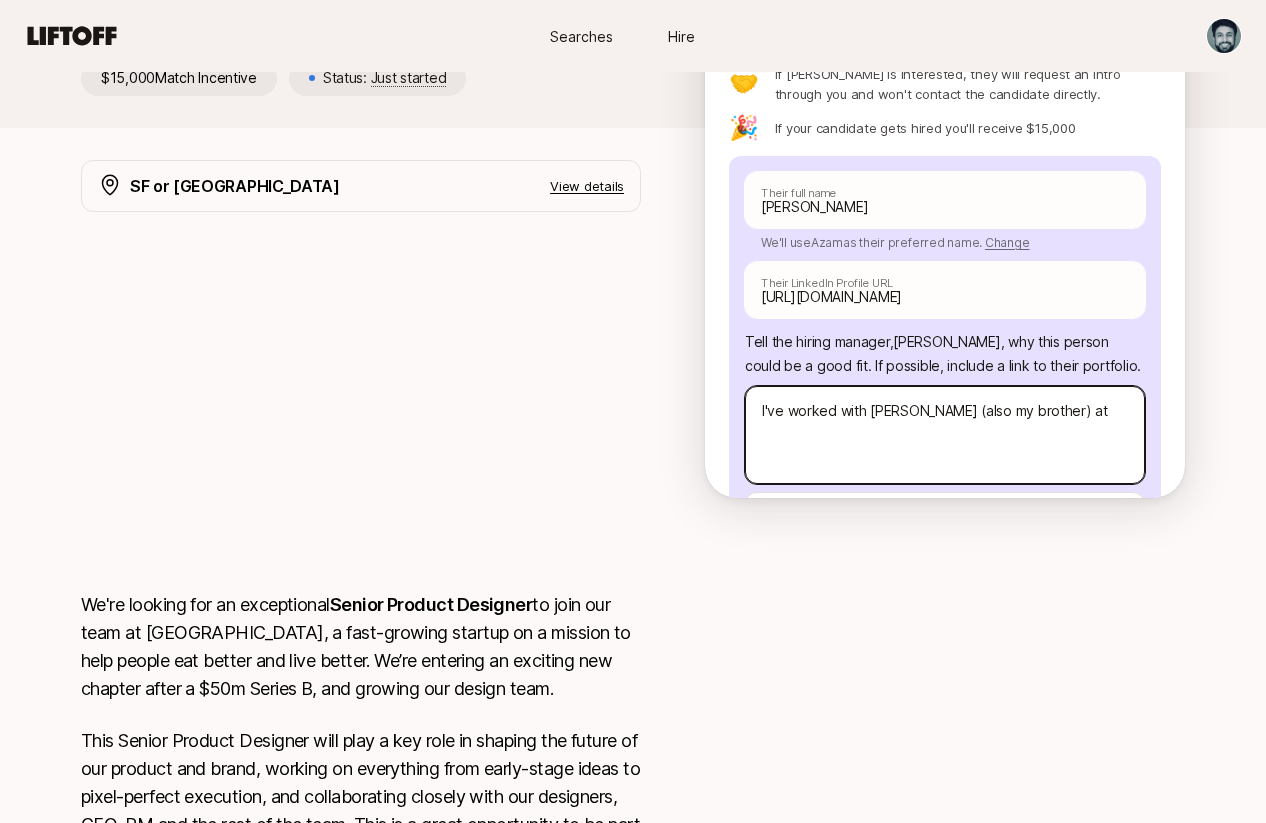 type on "x" 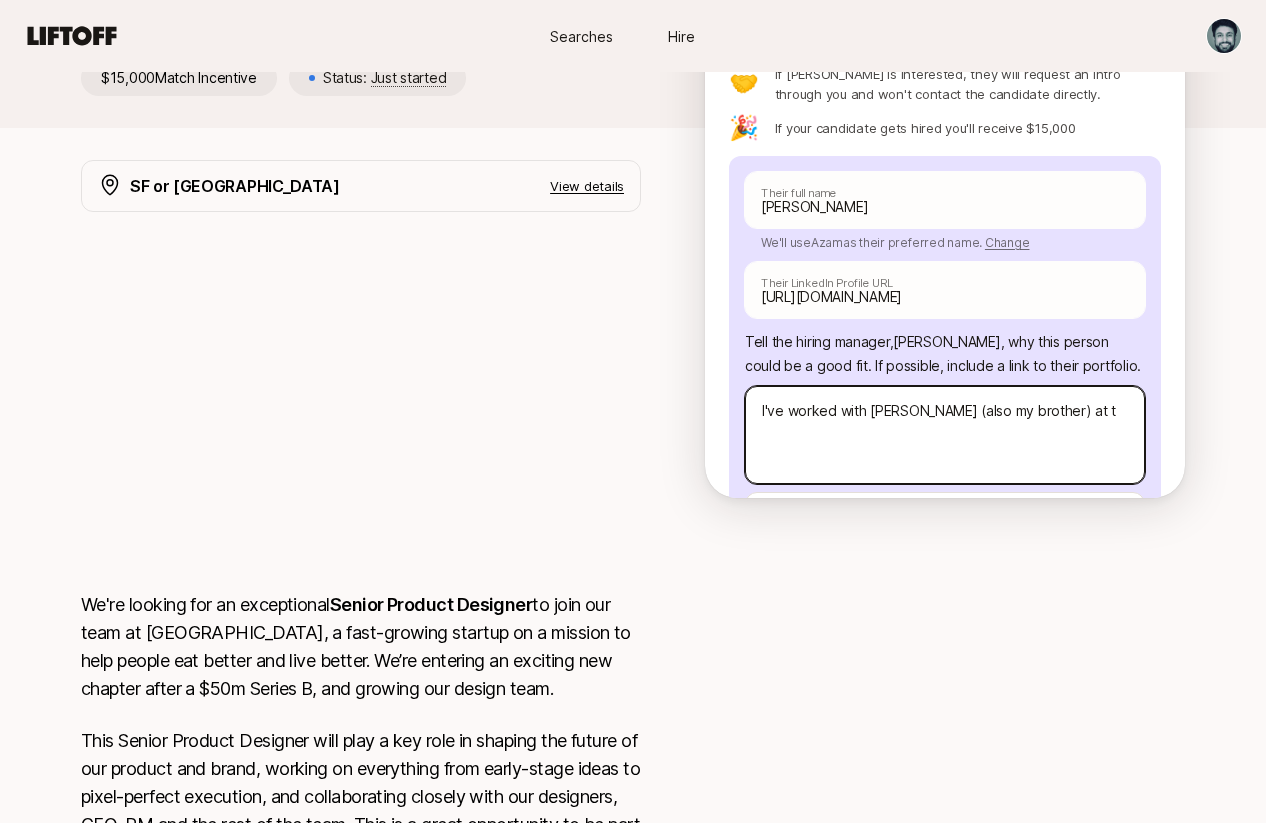 type on "x" 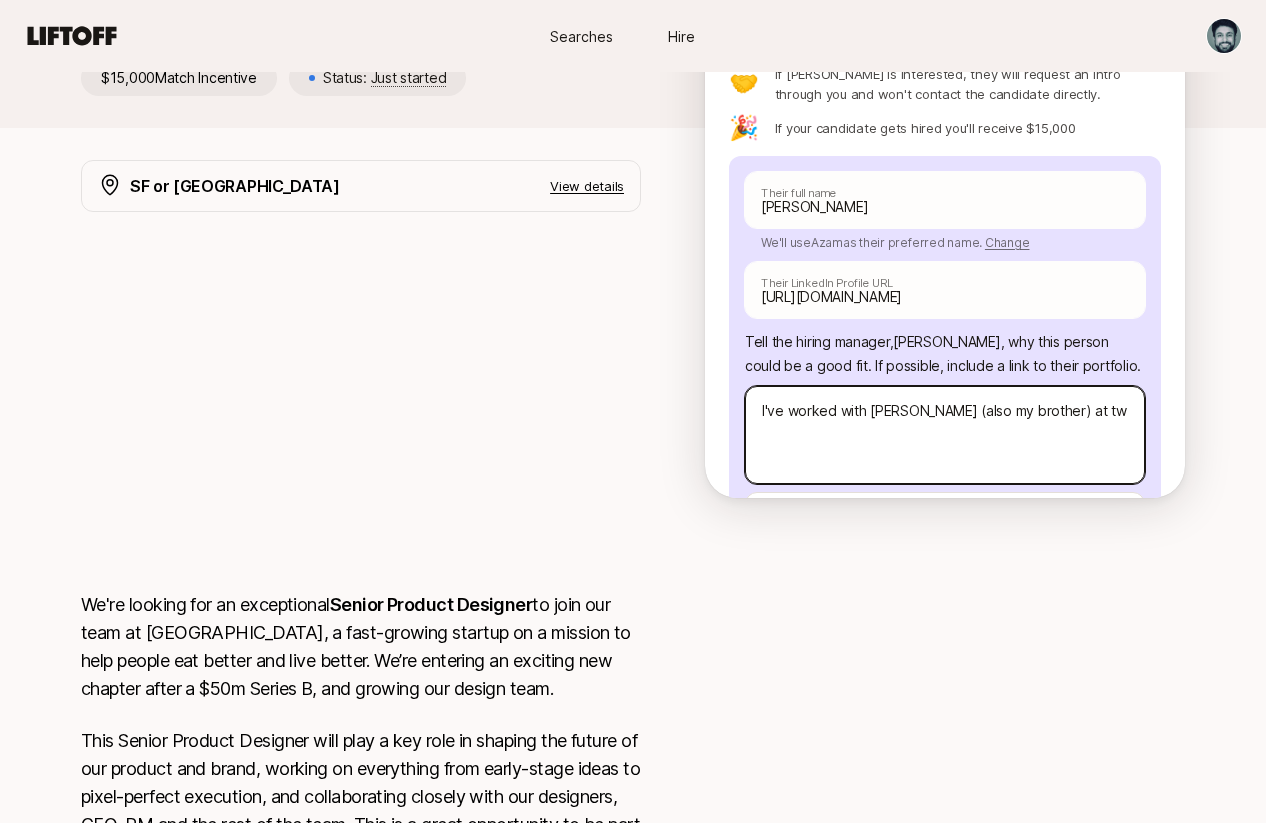 type on "x" 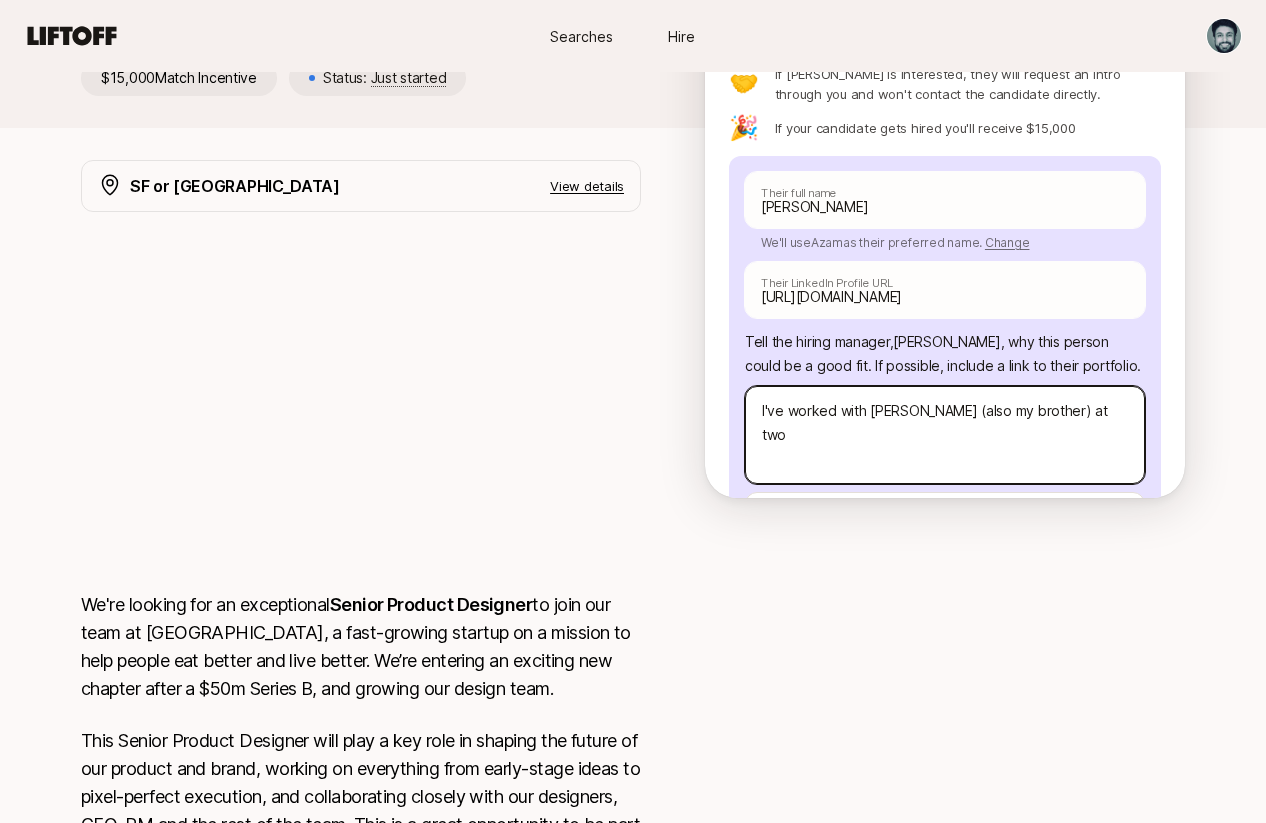 type on "x" 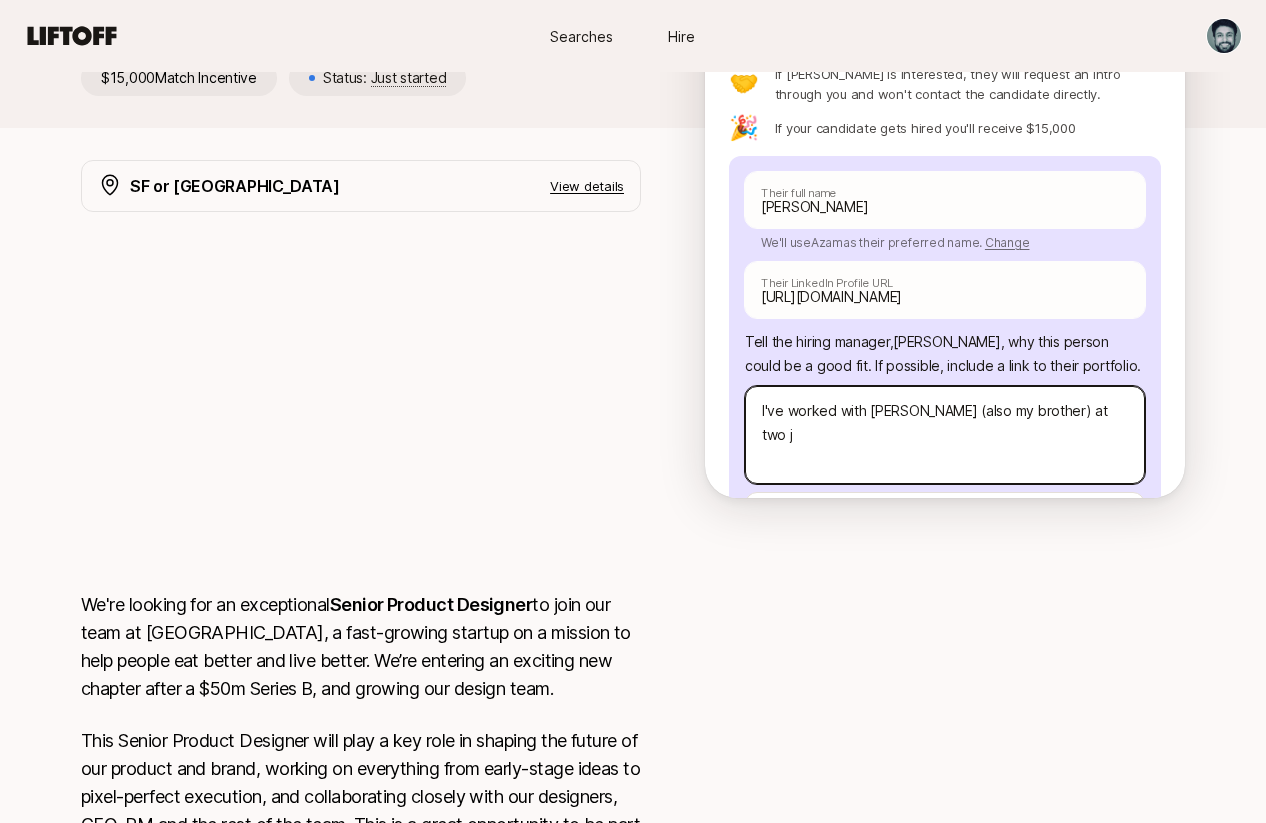 type on "x" 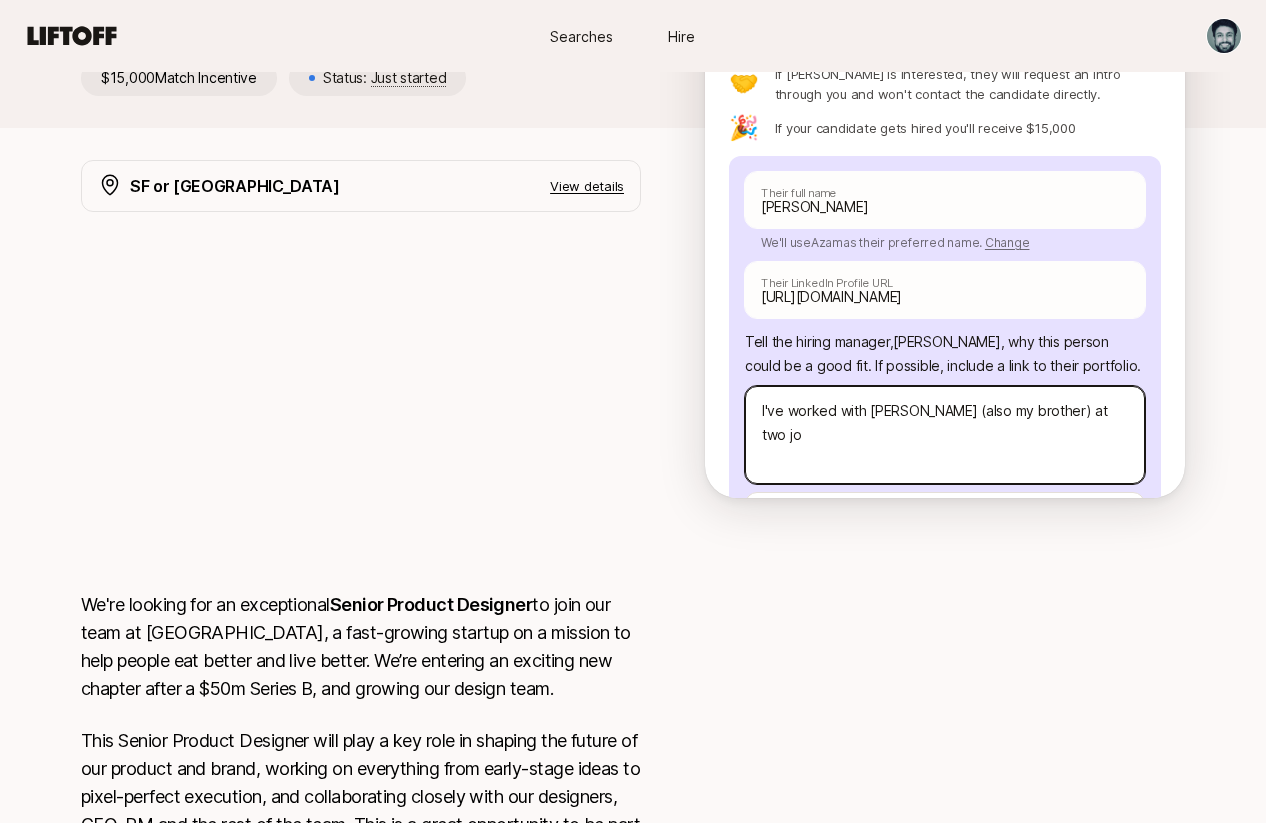type on "x" 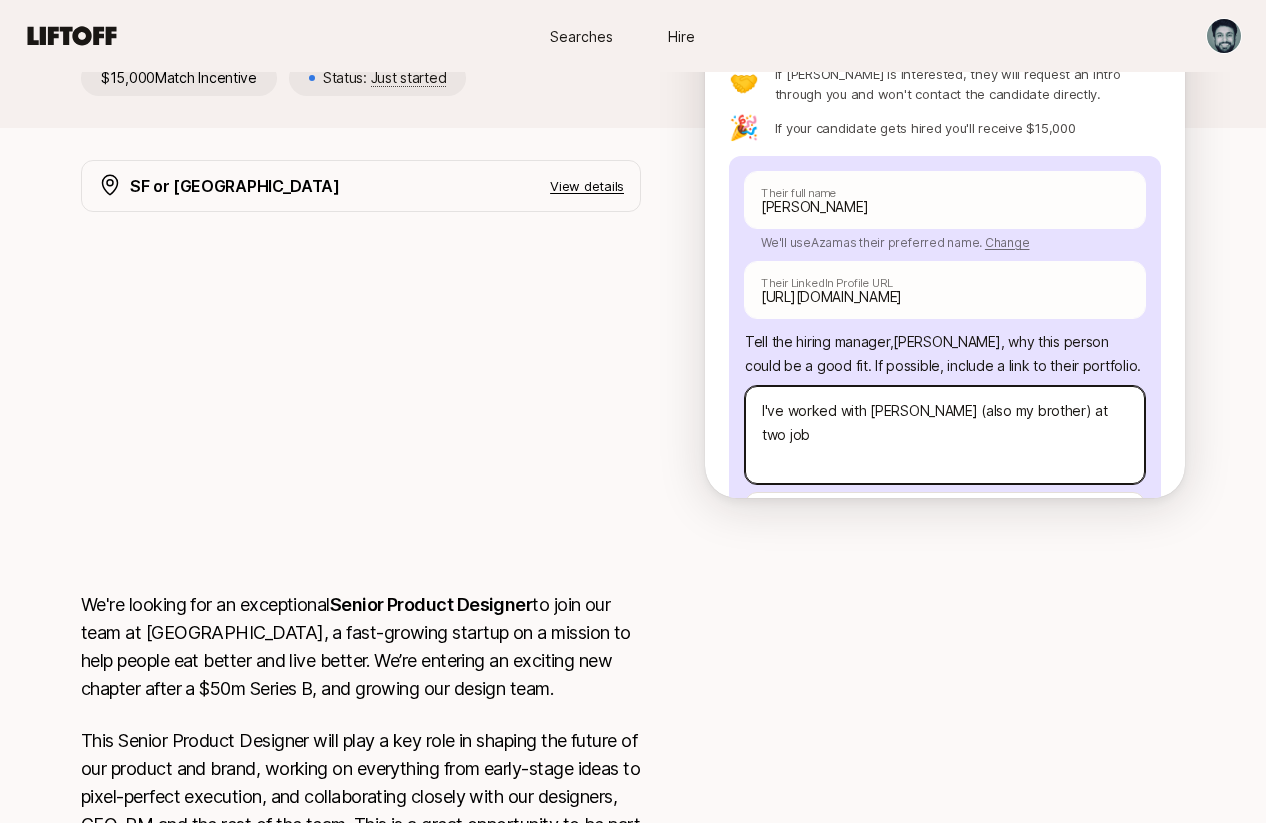 type on "x" 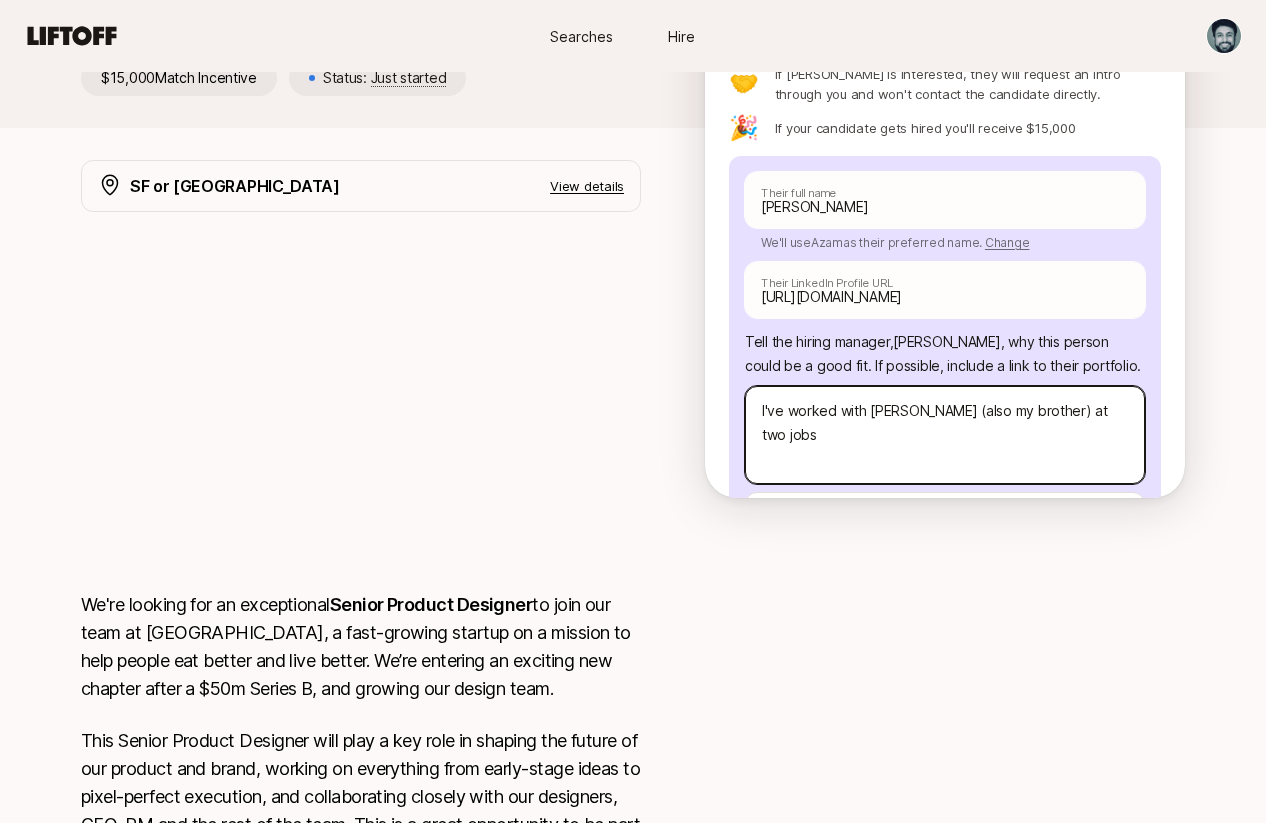 type on "x" 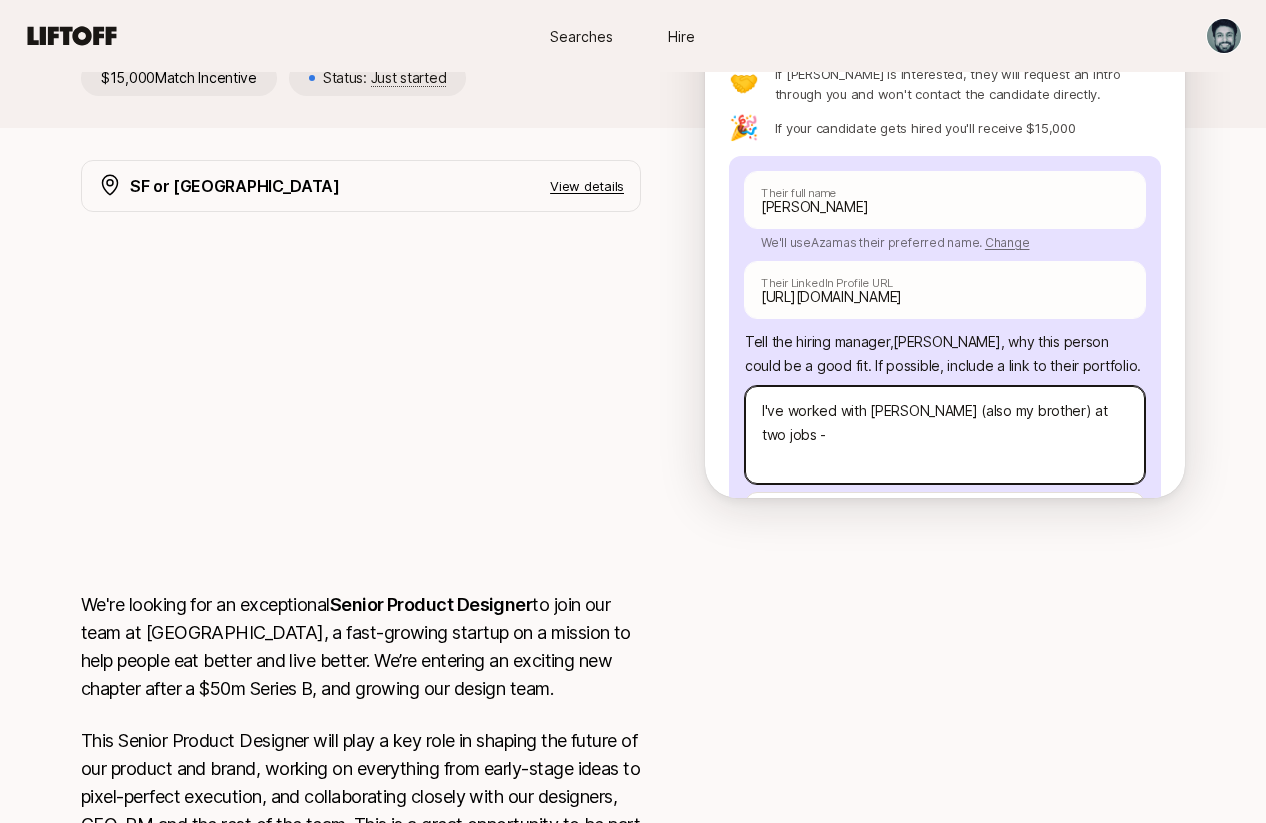 type on "I've worked with [PERSON_NAME] (also my brother) at two jobs -" 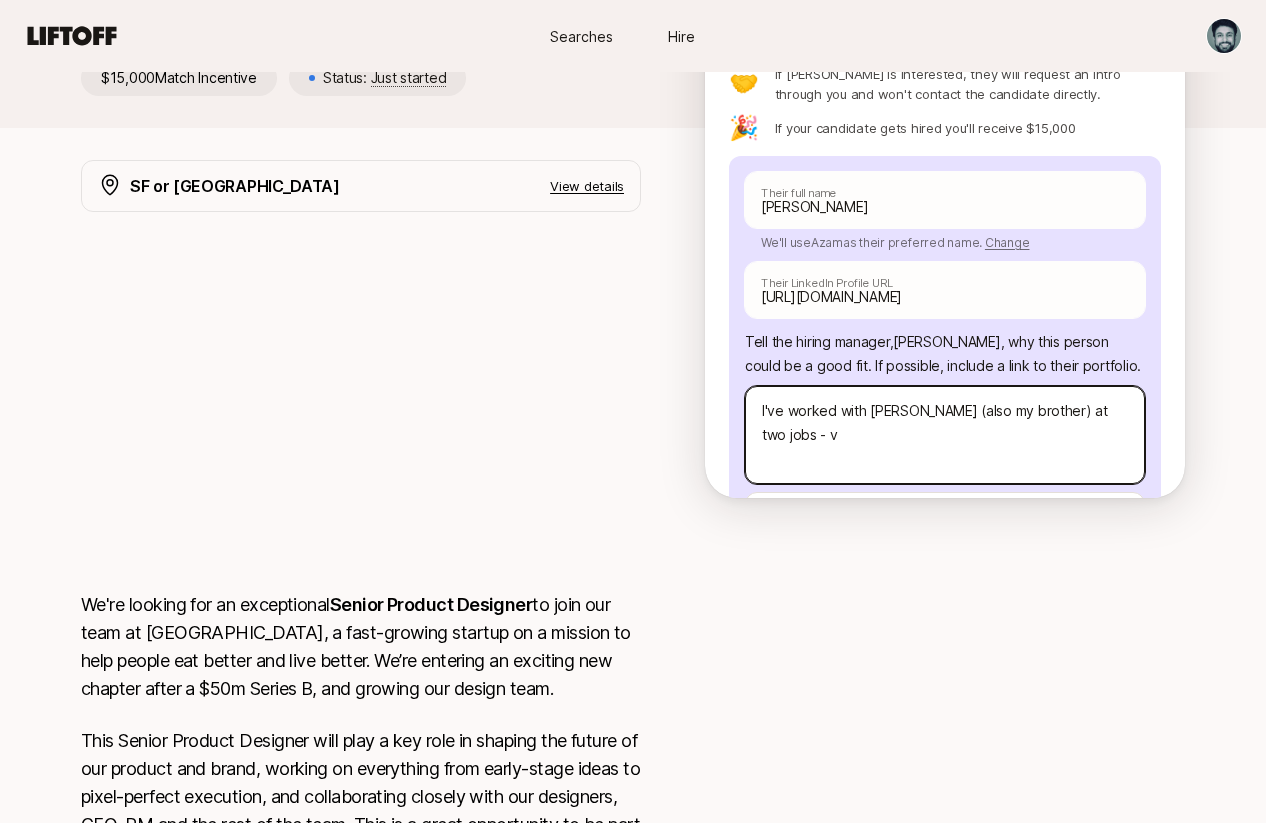 type on "x" 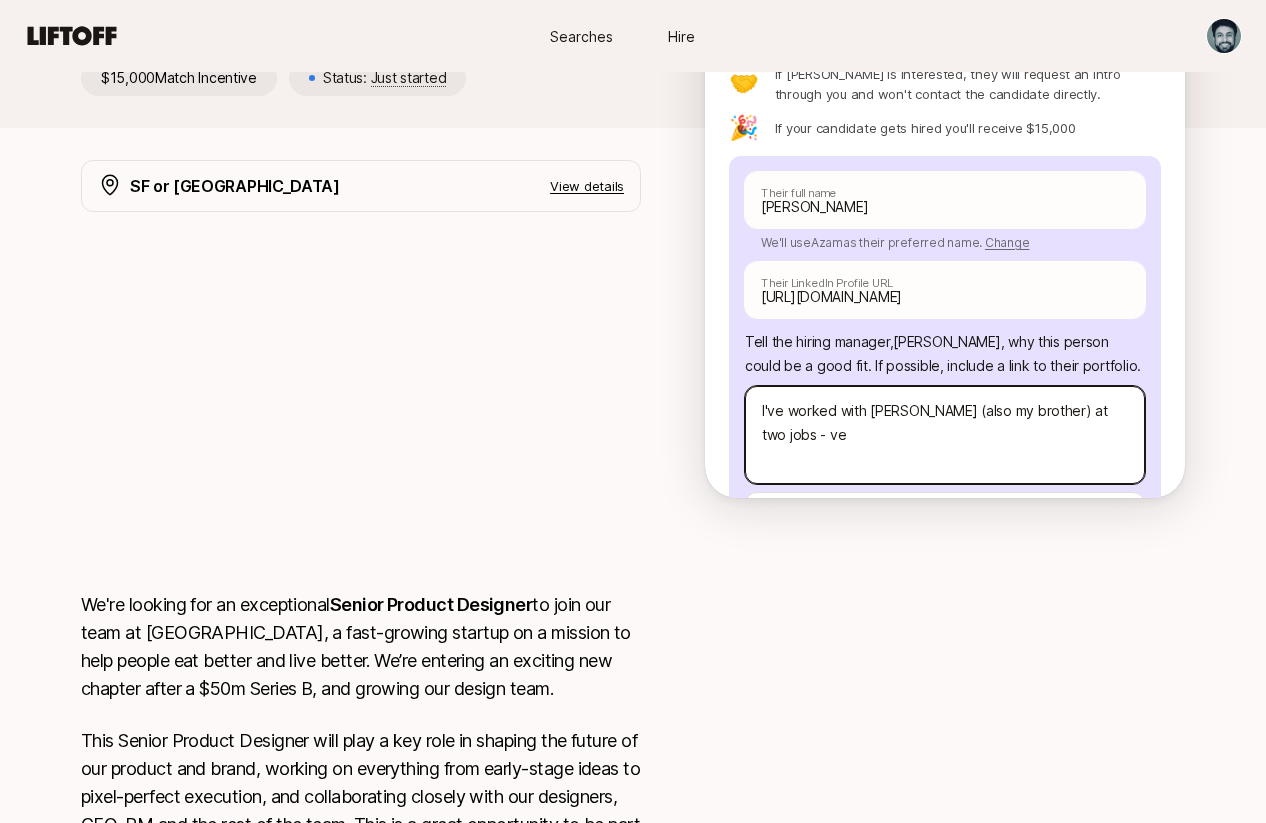 type on "I've worked with [PERSON_NAME] (also my brother) at two jobs - ver" 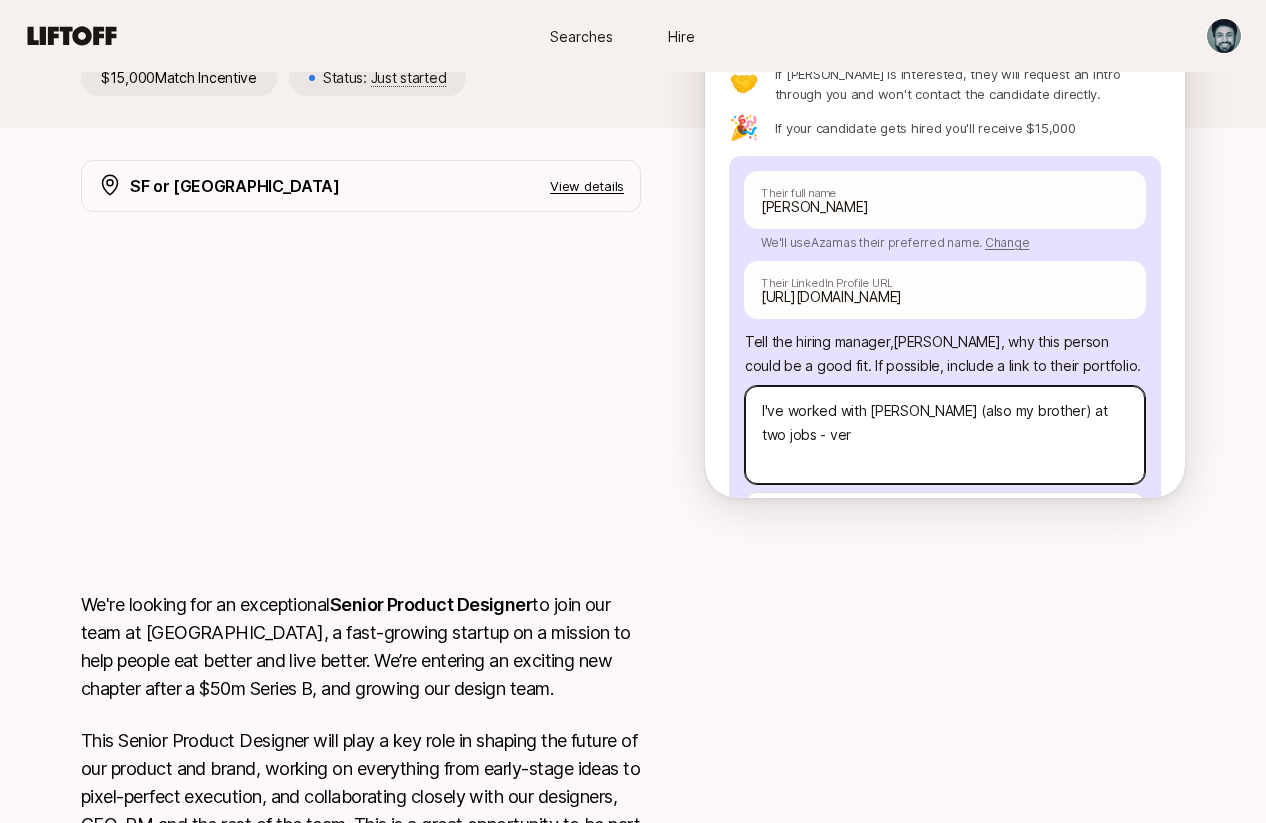 type on "x" 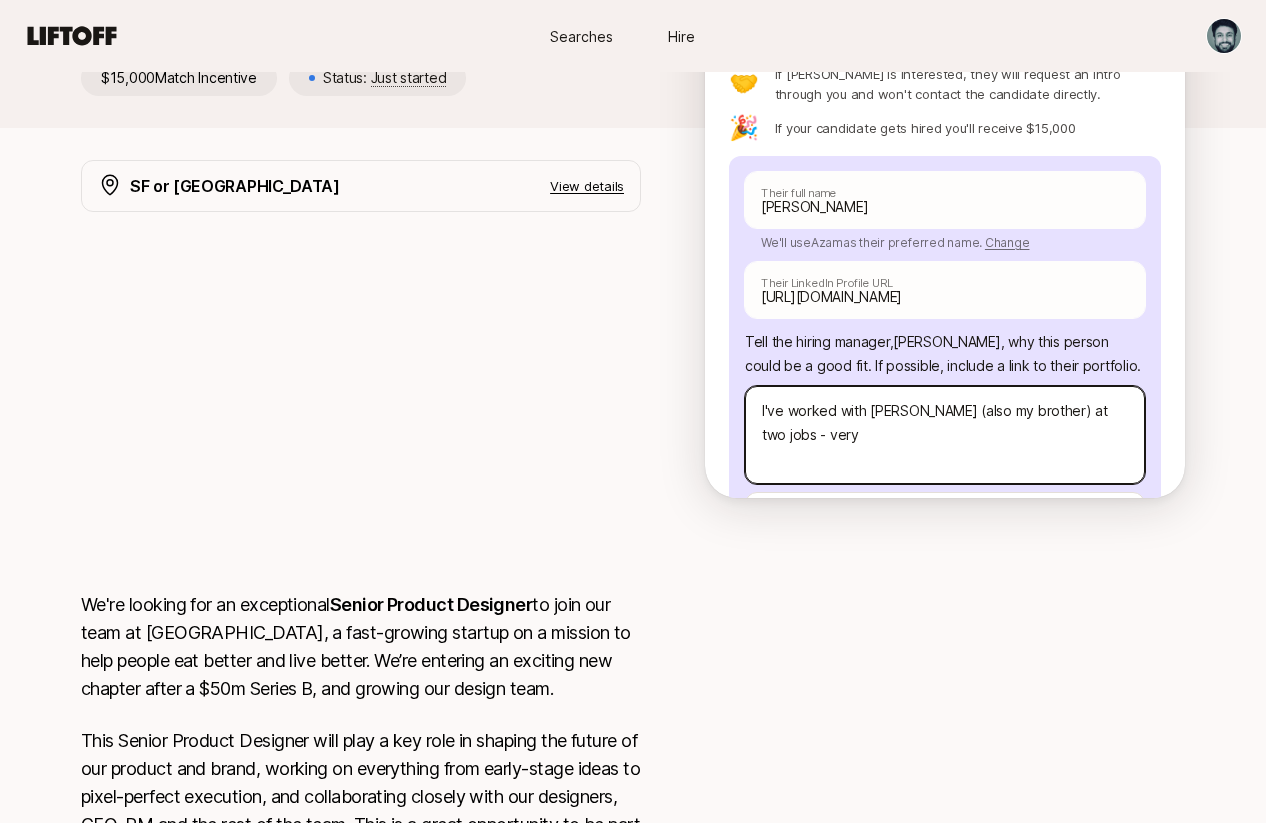 type on "I've worked with [PERSON_NAME] (also my brother) at two jobs - very" 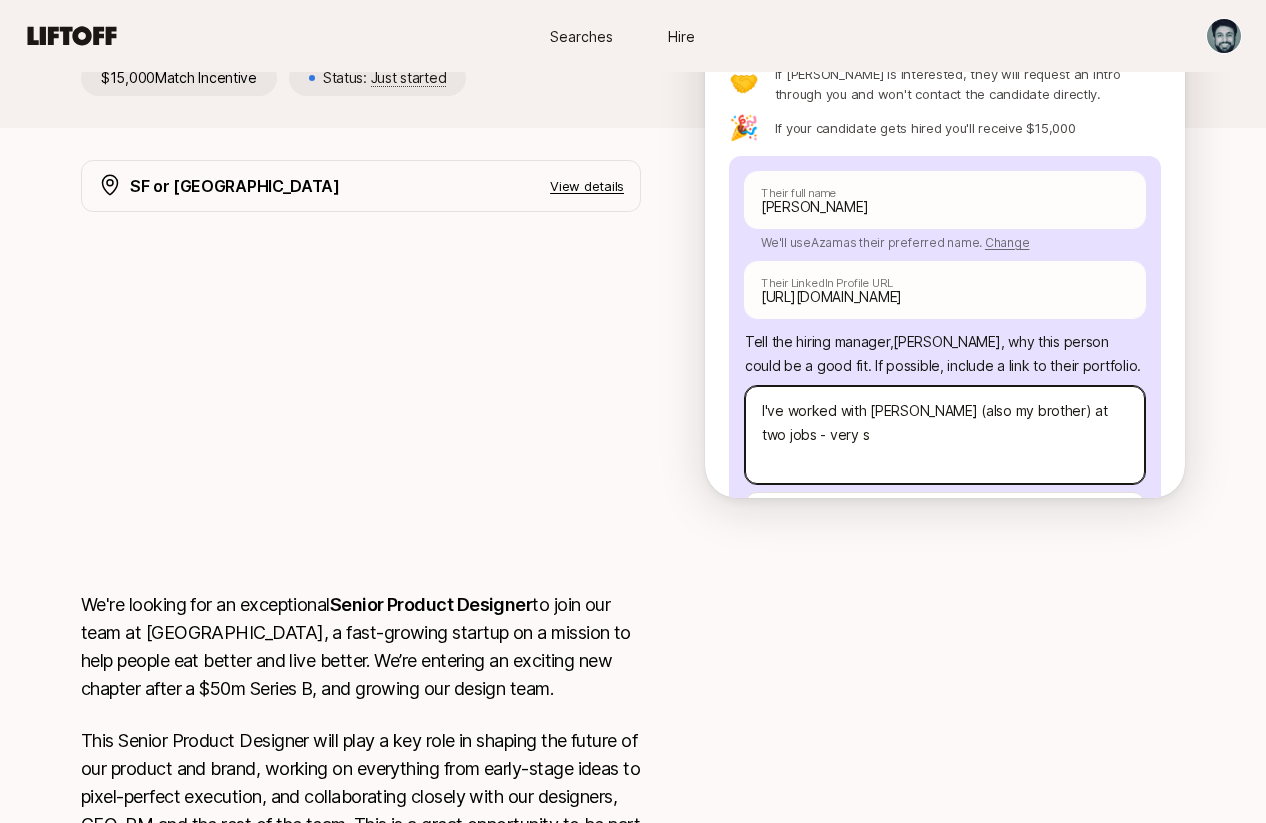 type on "x" 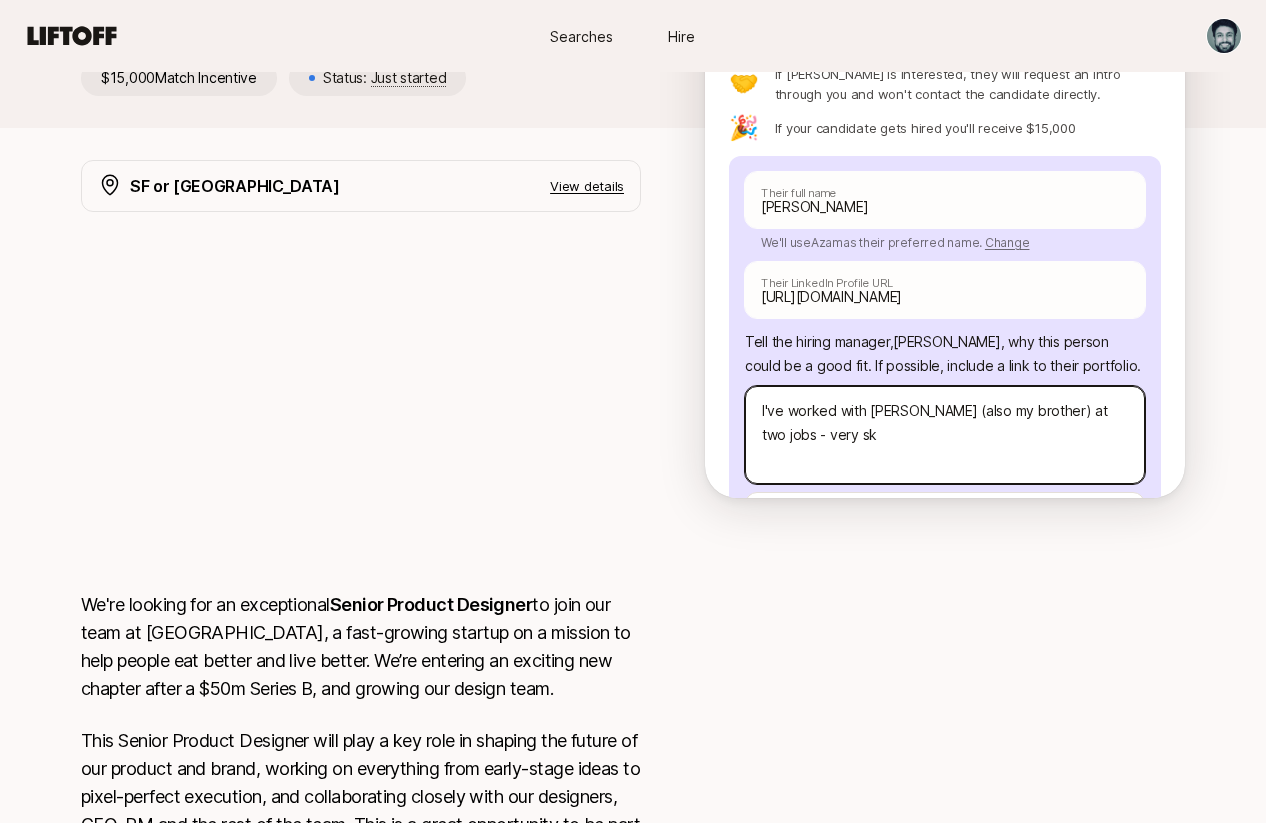 type on "x" 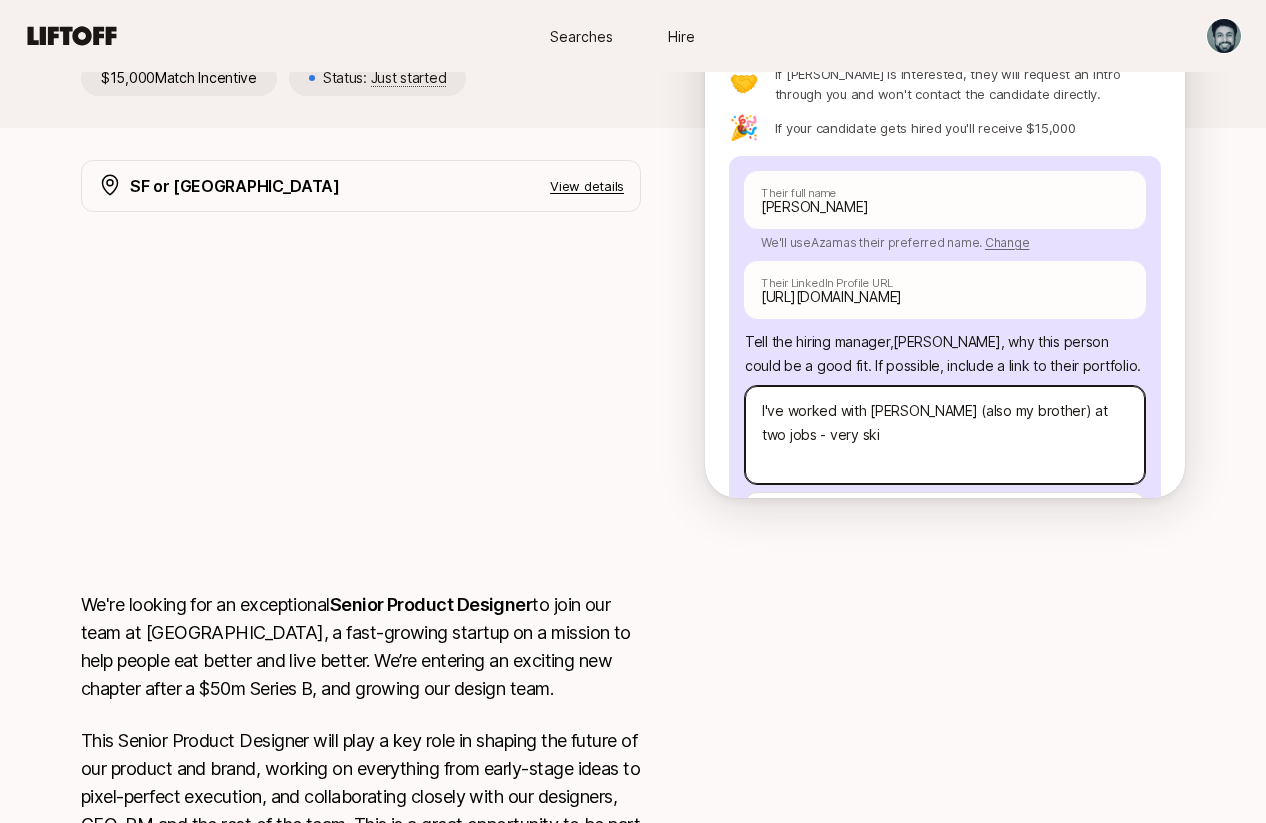 type on "x" 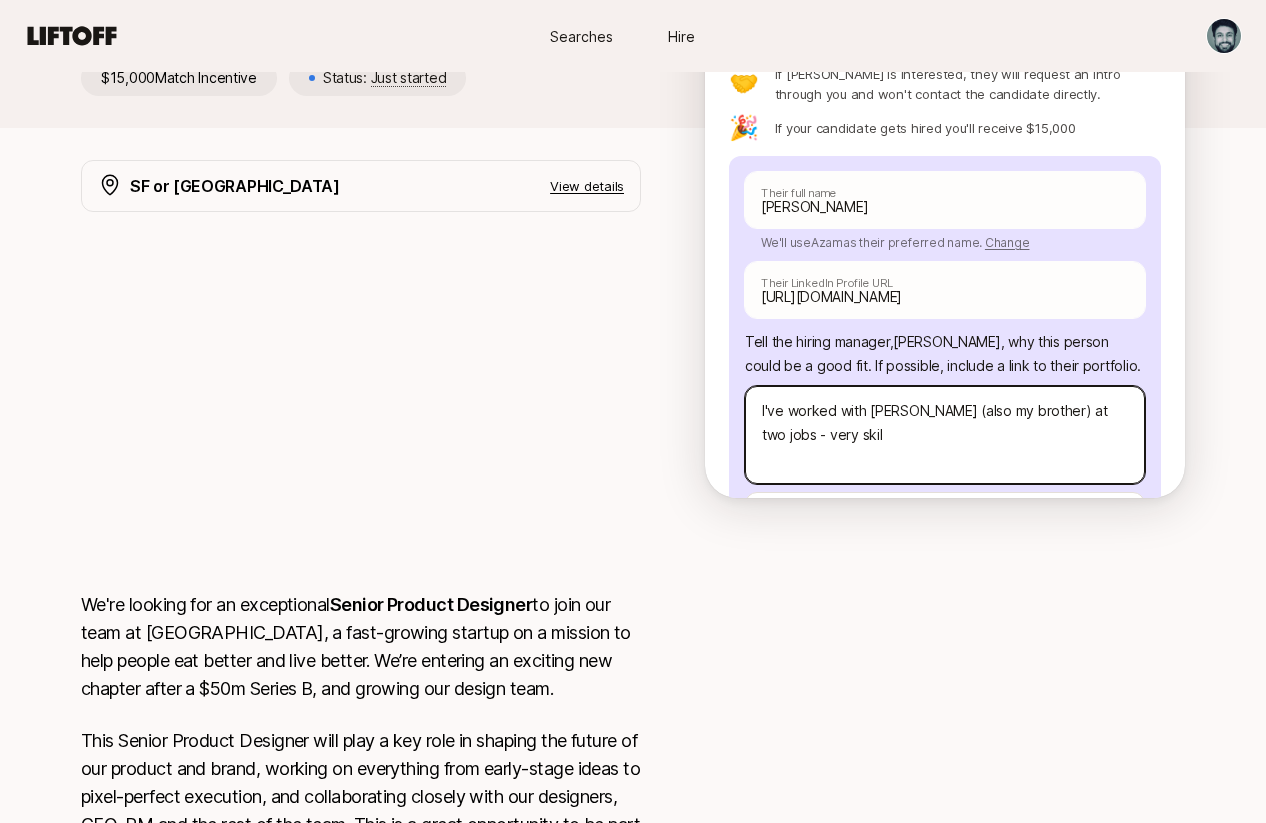 type on "x" 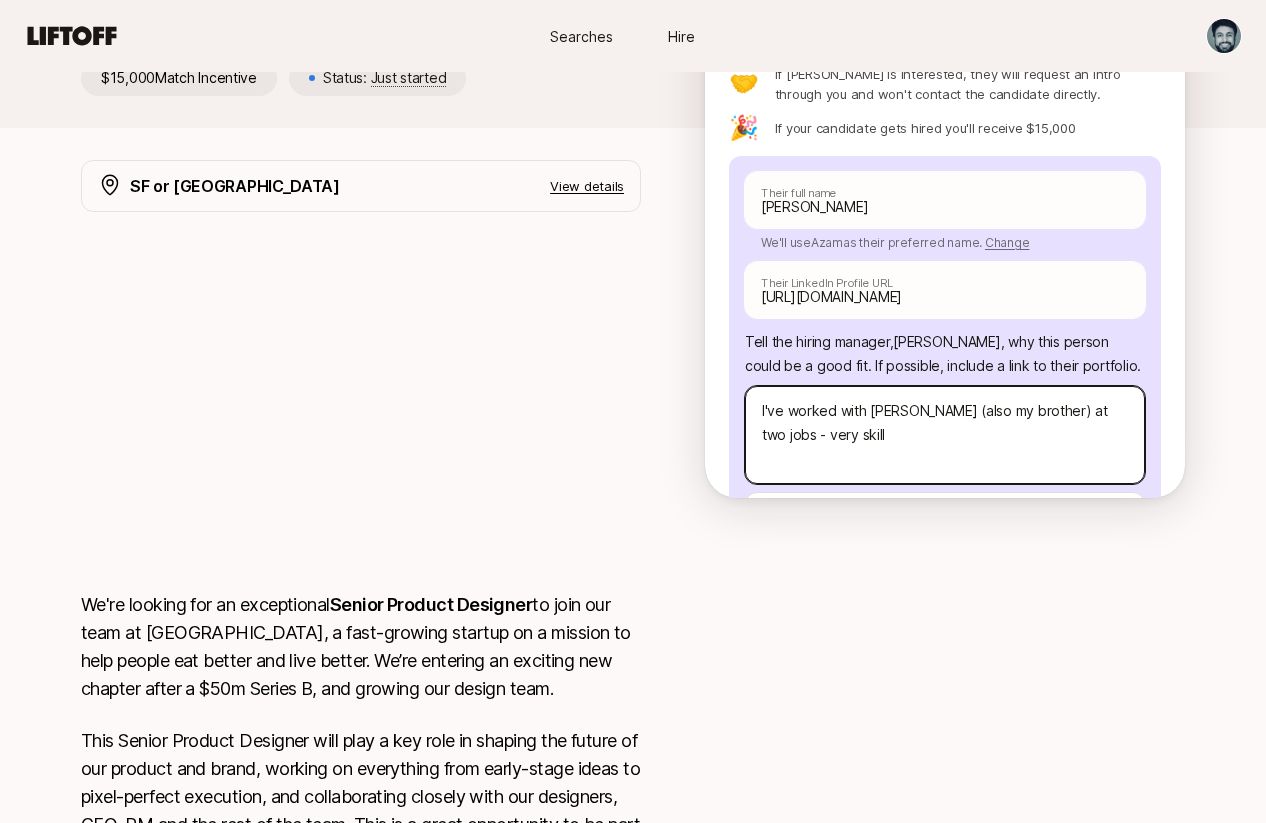 type on "x" 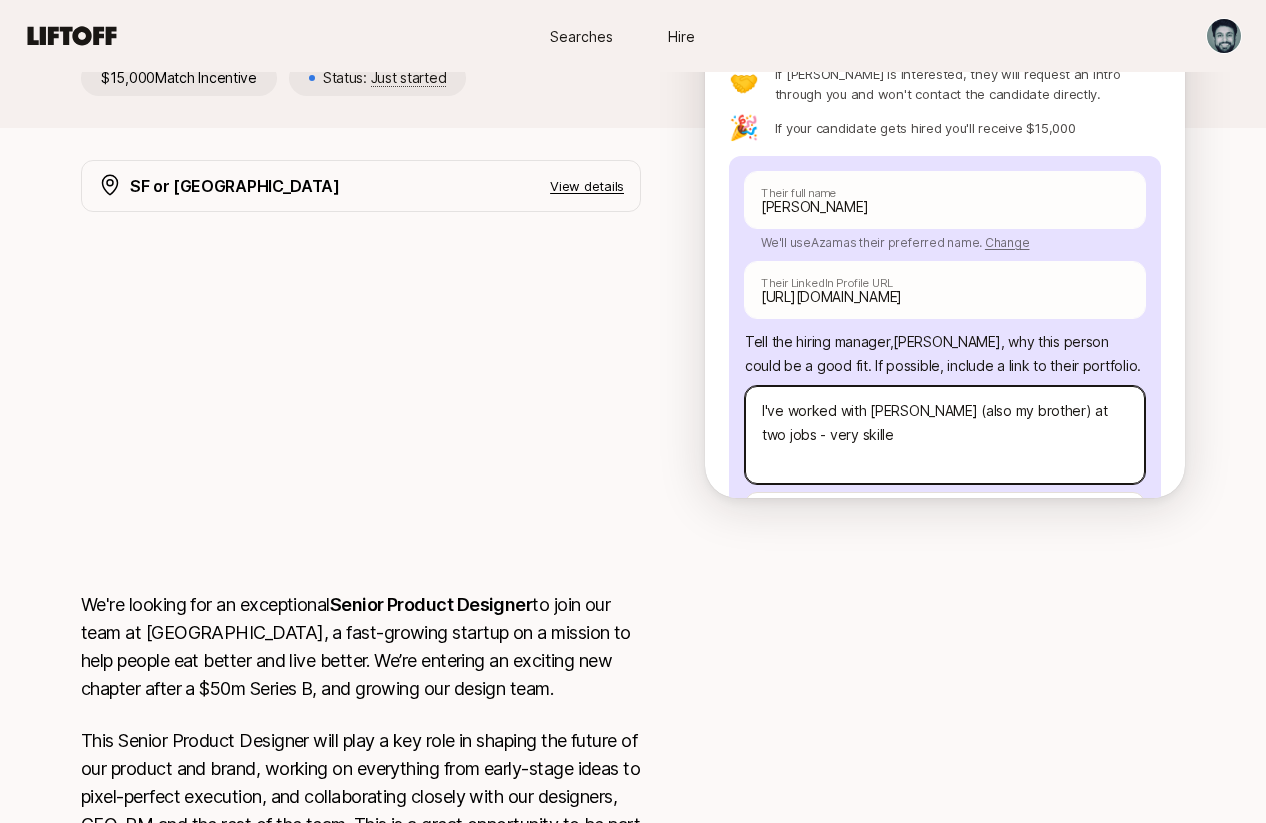 type on "x" 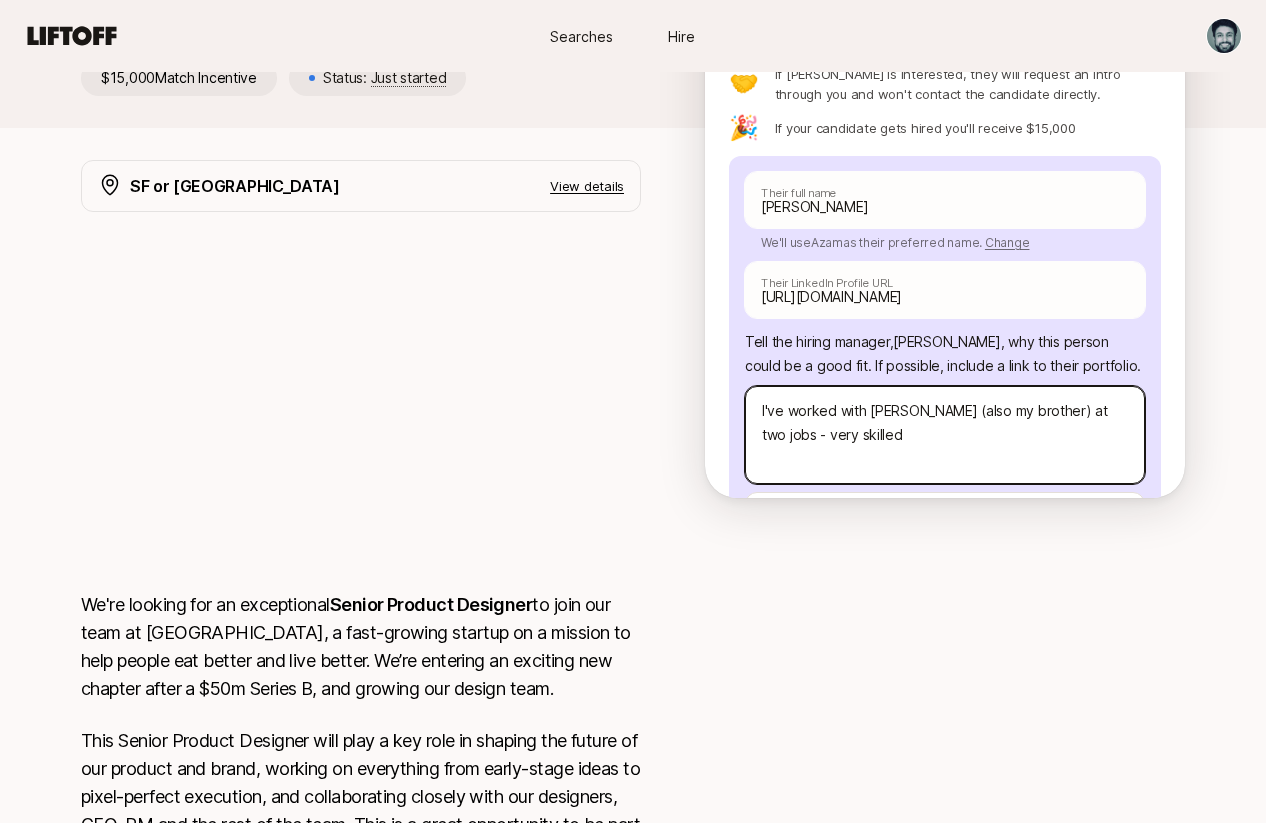 type on "x" 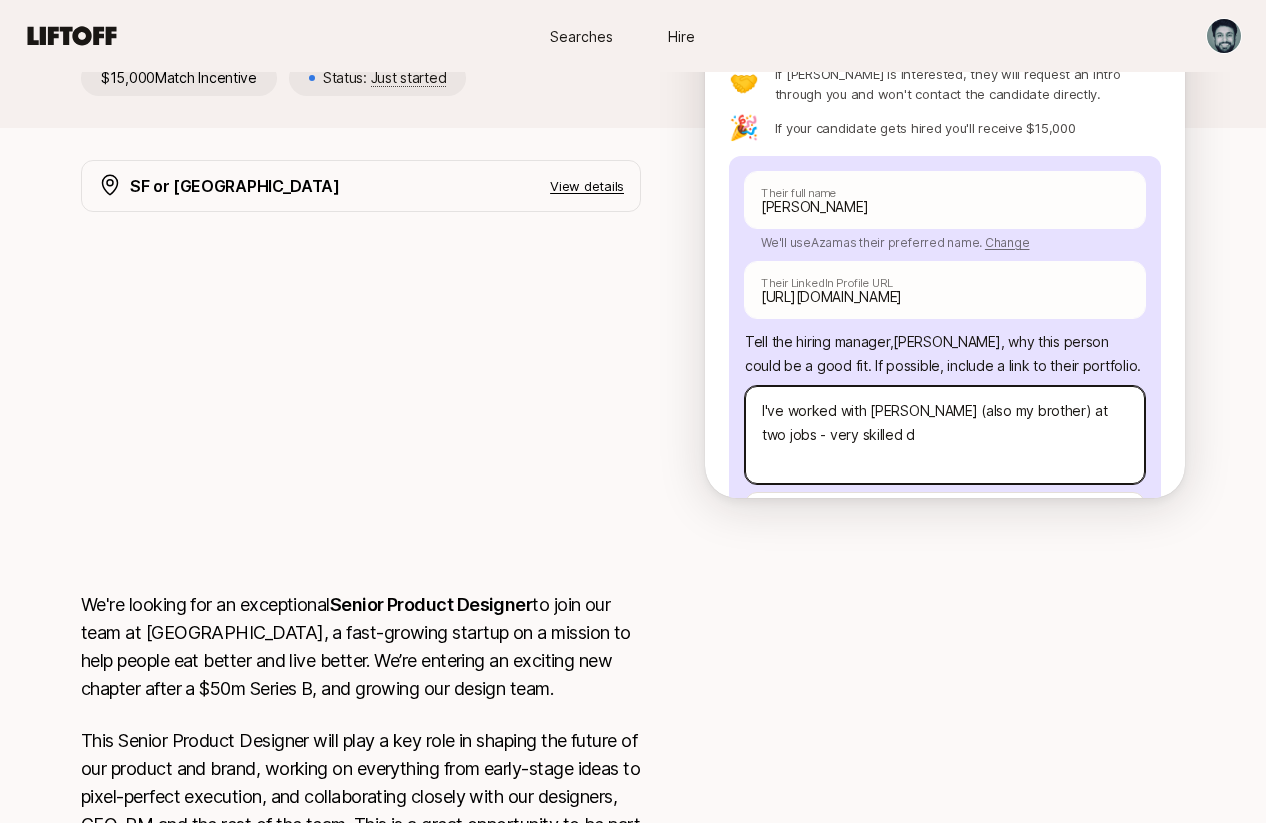 type on "x" 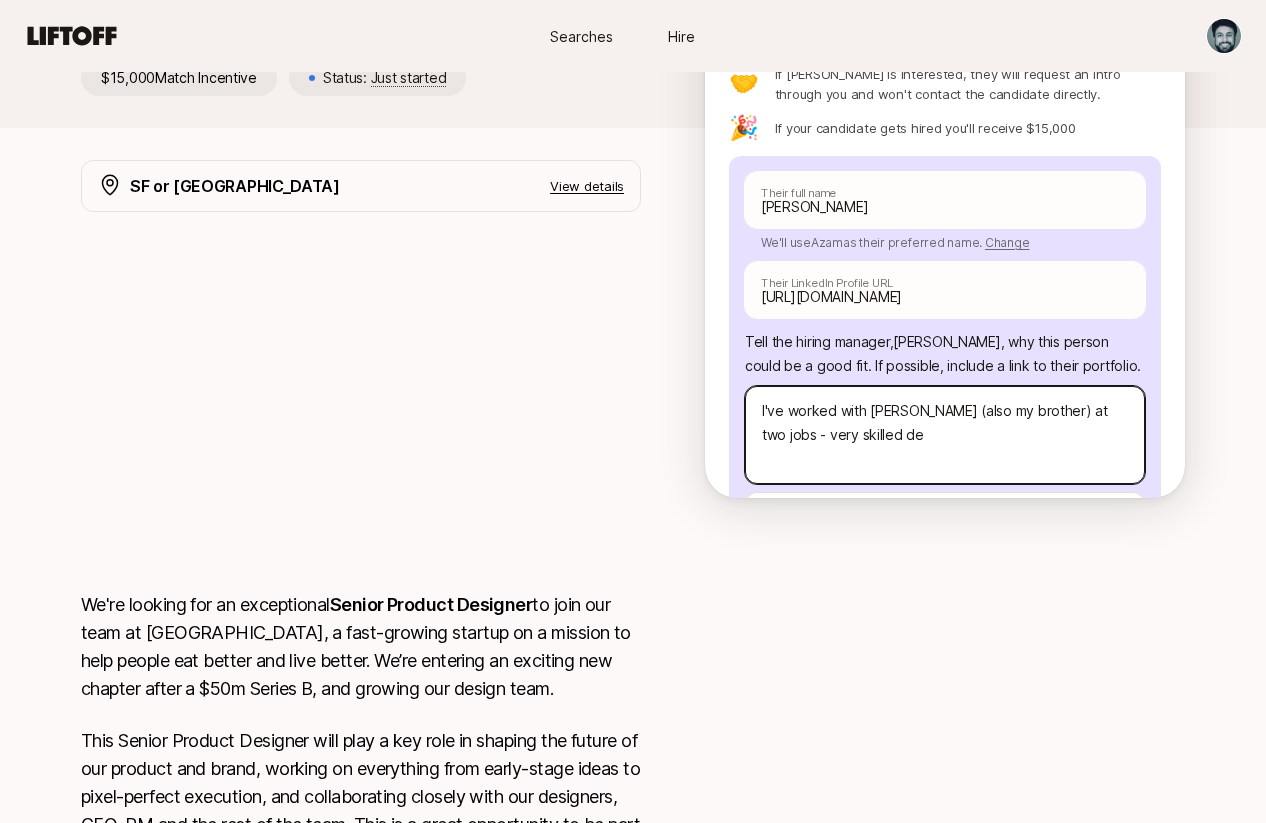 type on "x" 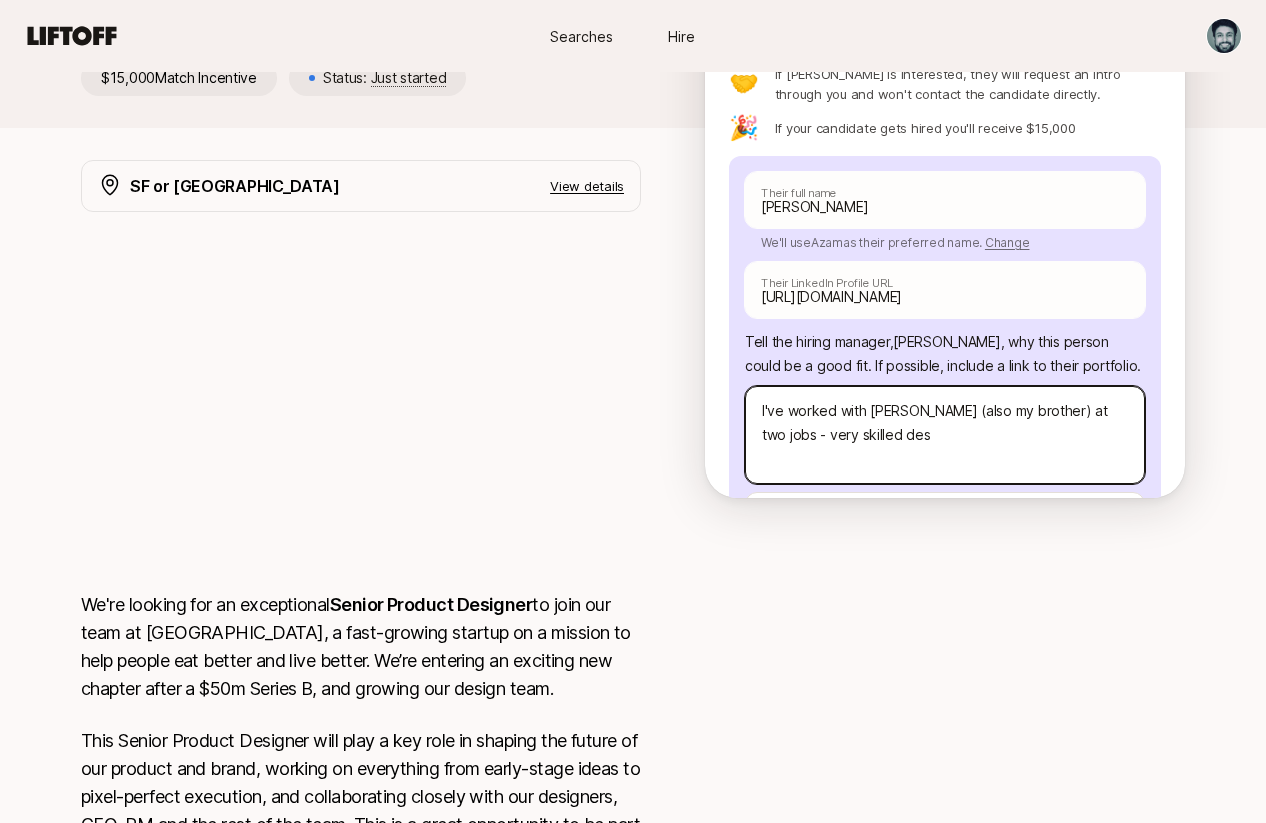 type on "x" 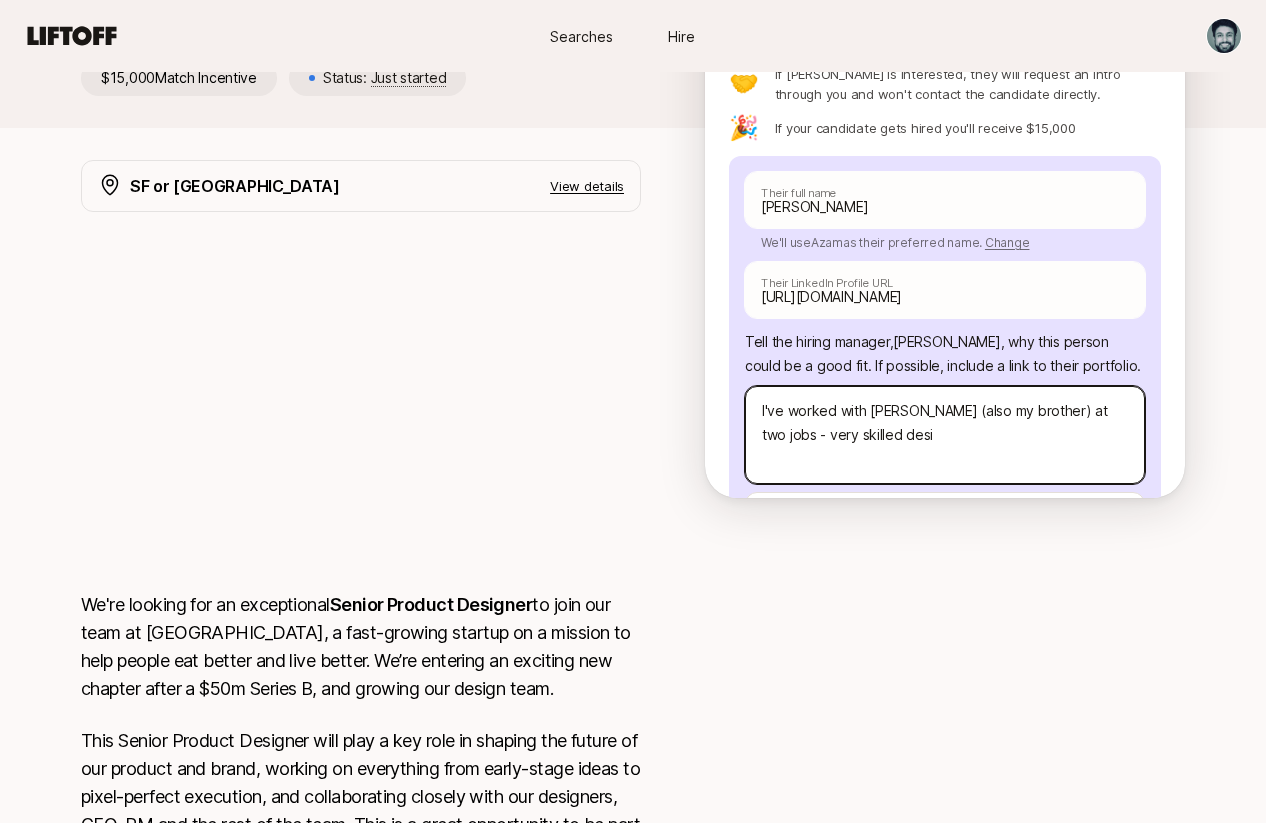 type on "x" 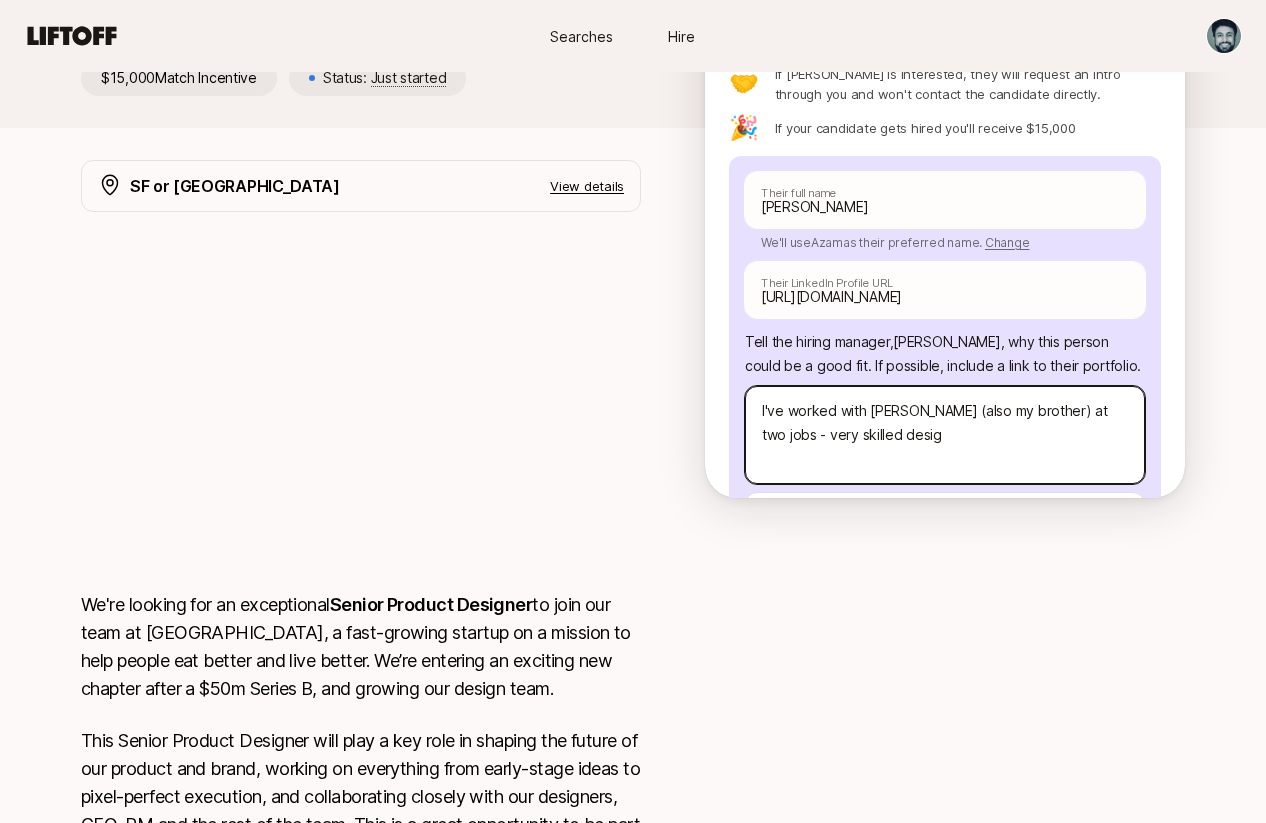 type on "I've worked with [PERSON_NAME] (also my brother) at two jobs - very skilled design" 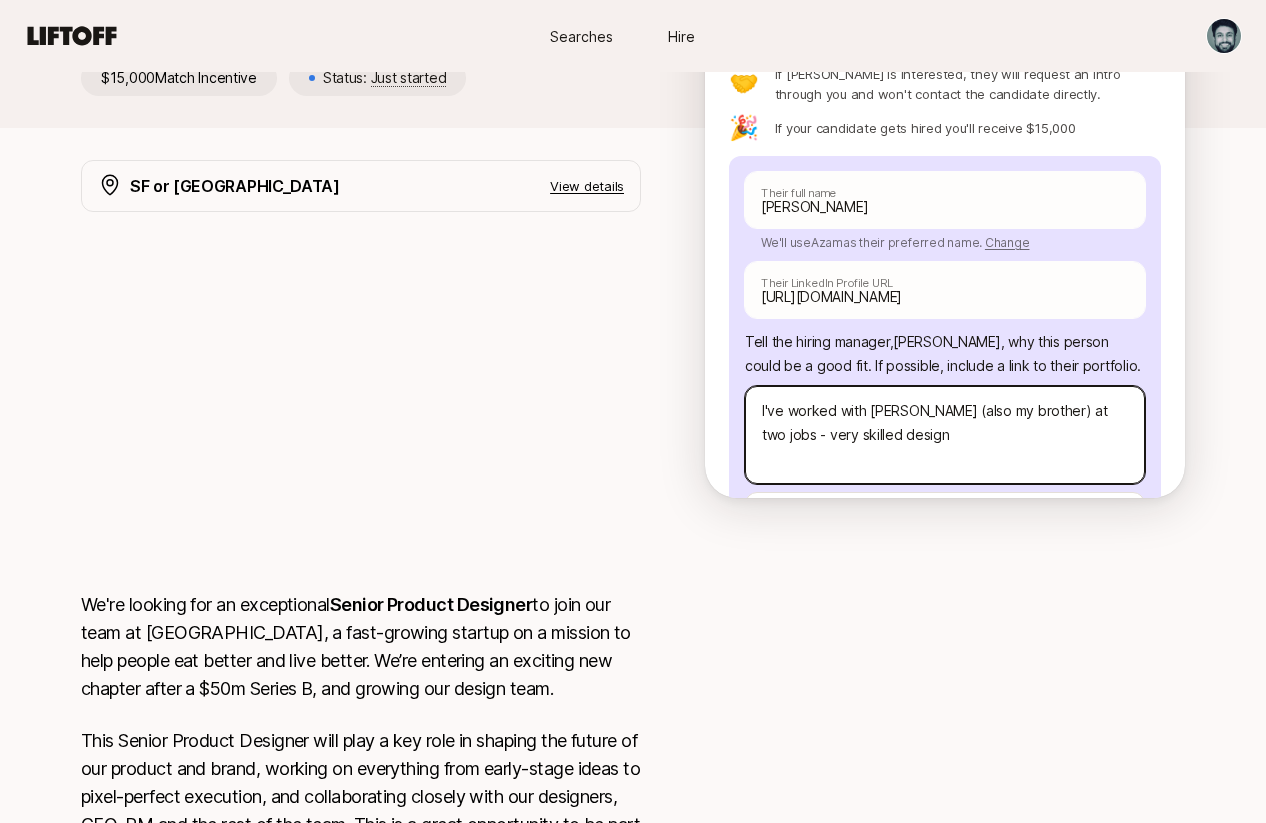 type on "x" 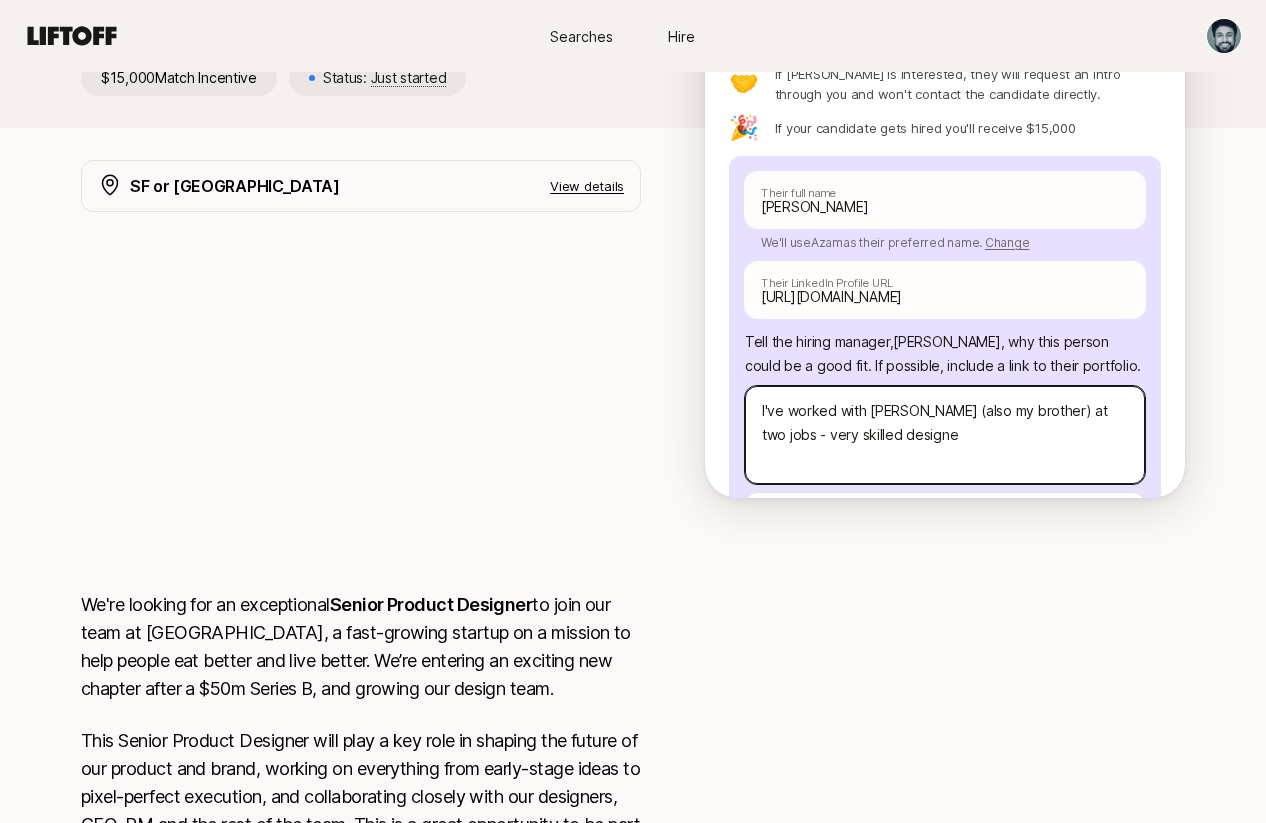 type on "x" 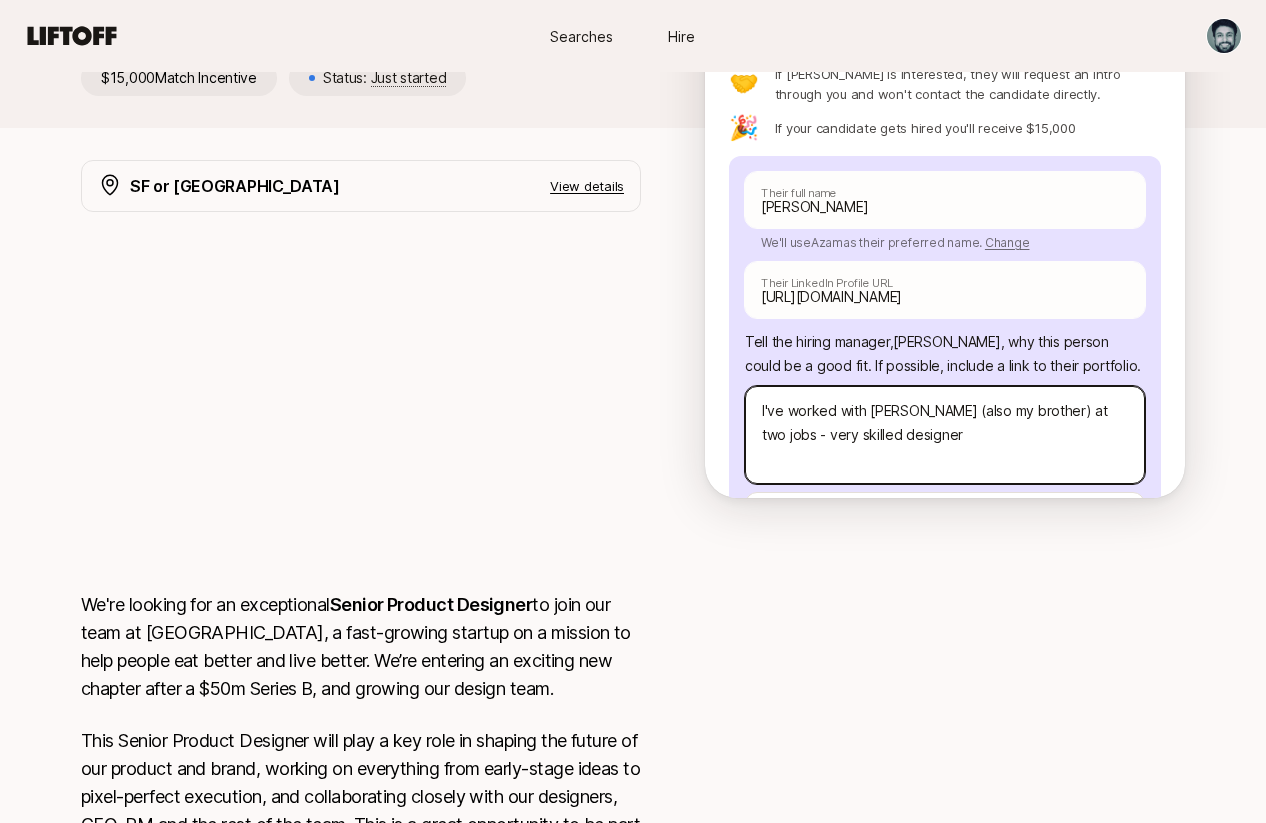 type on "x" 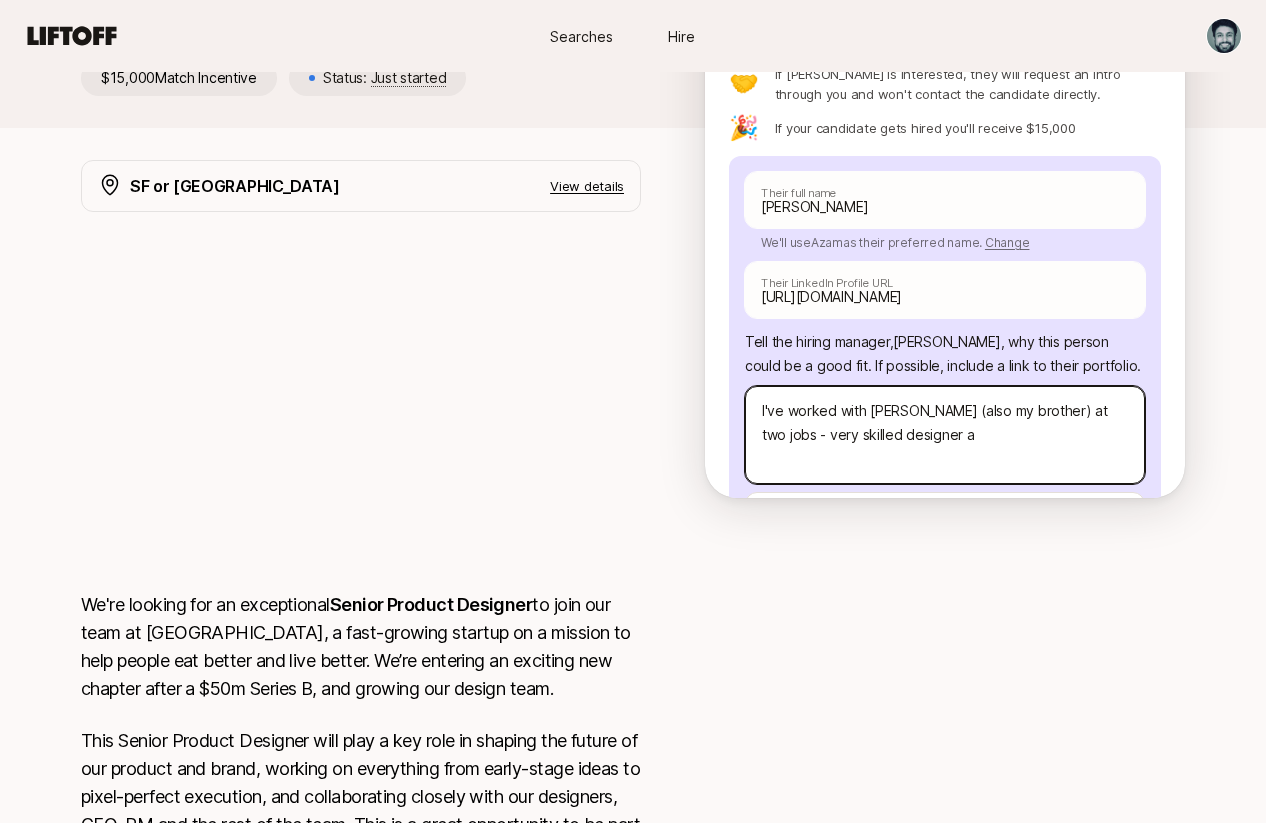 type on "x" 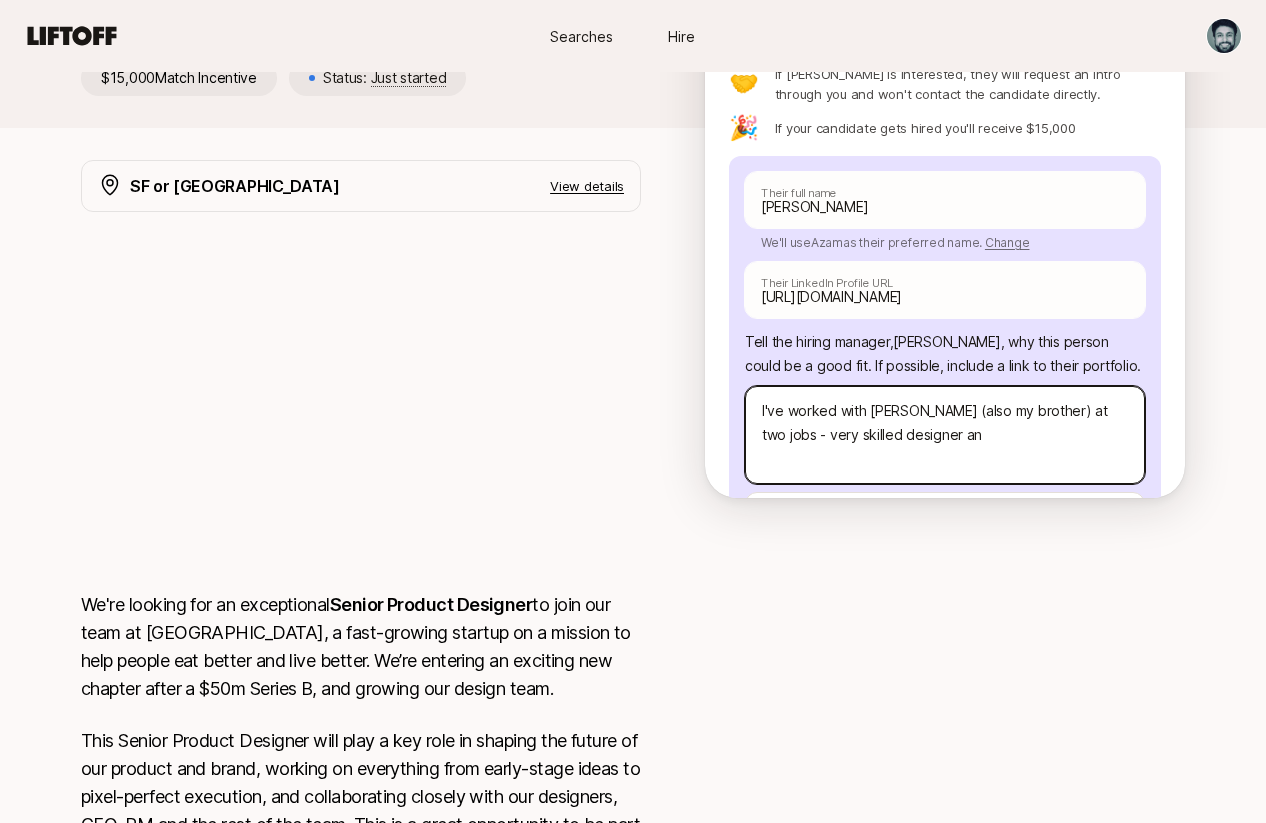 type on "x" 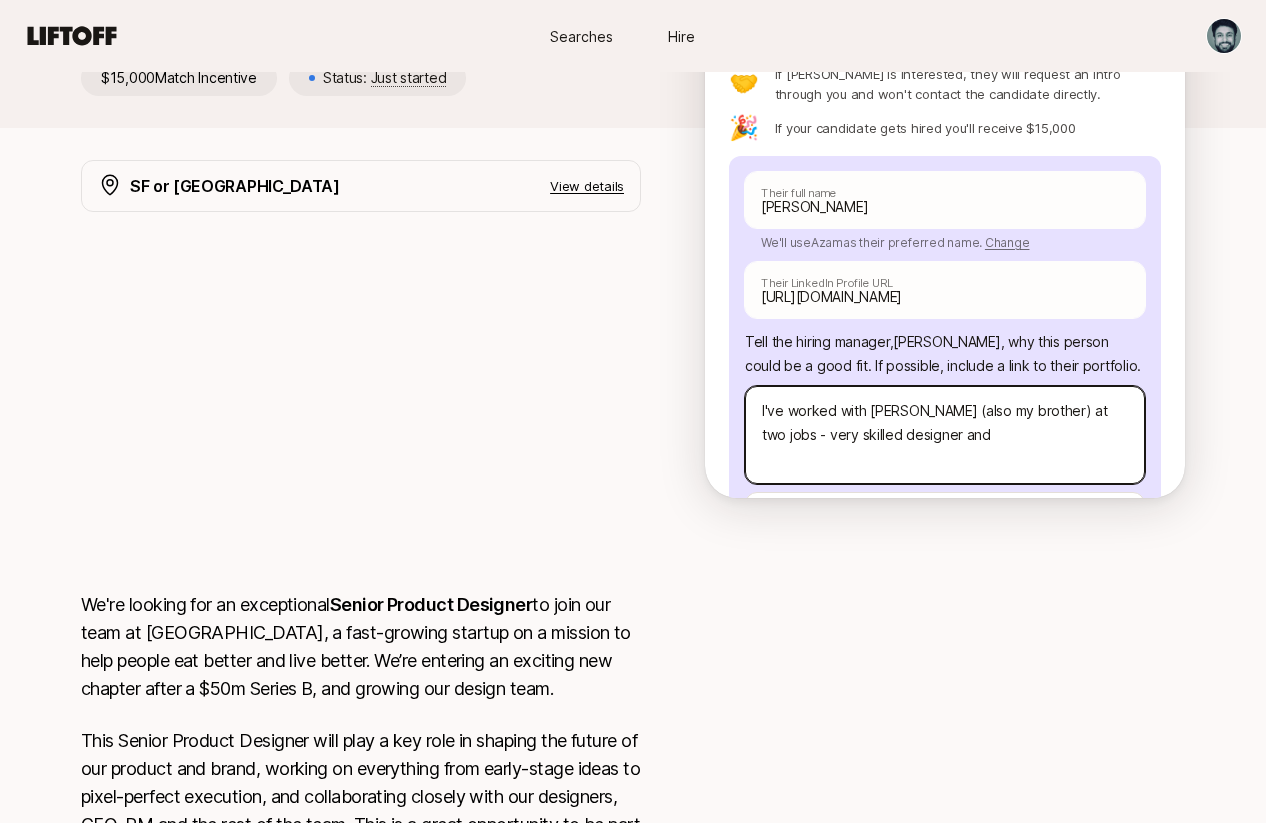 type on "x" 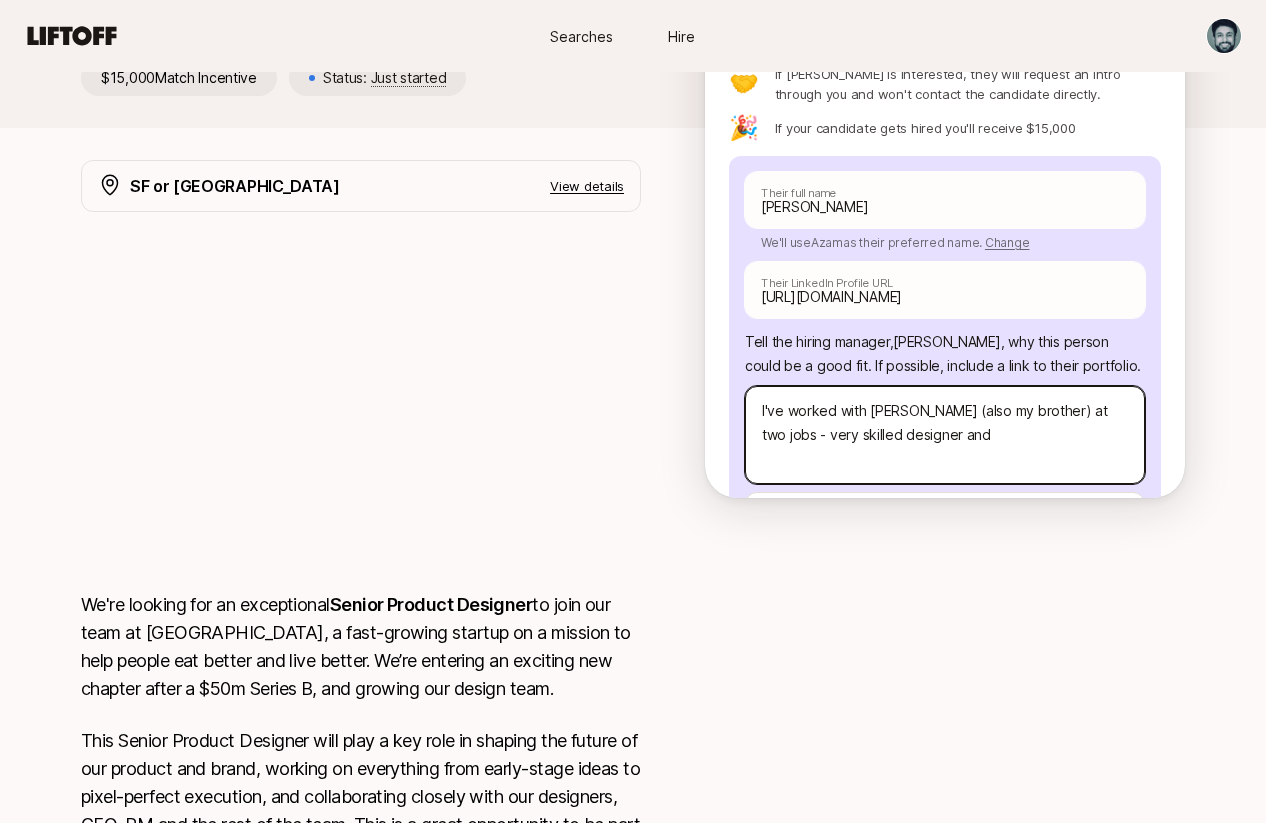 type on "x" 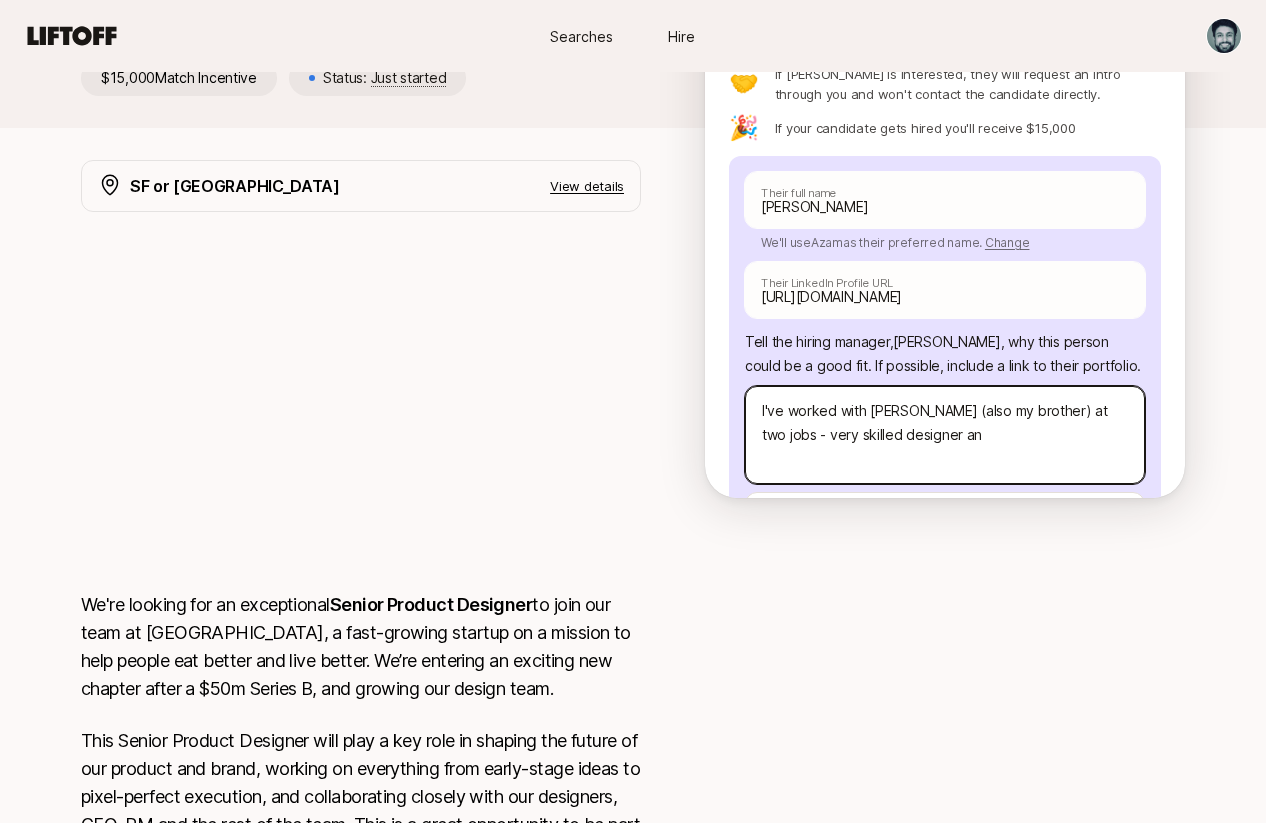 type on "x" 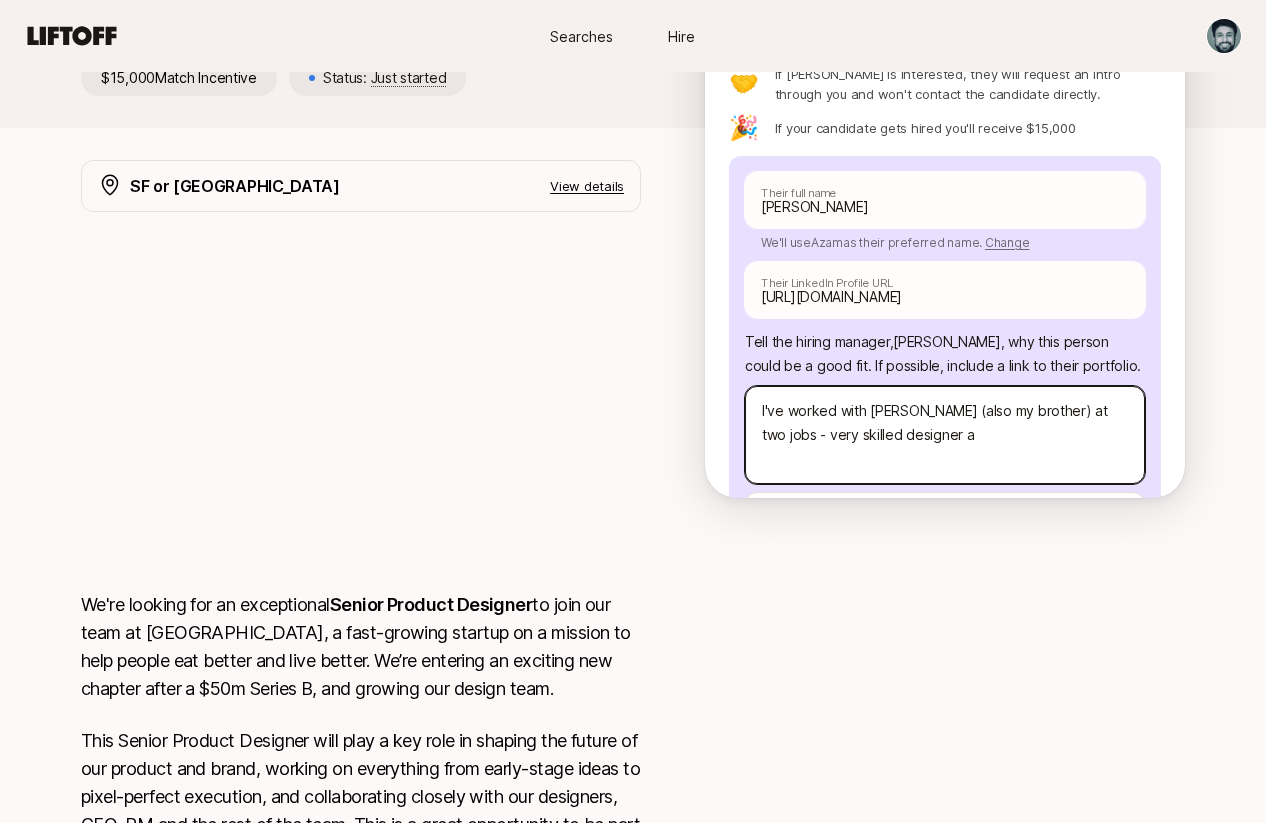 type on "x" 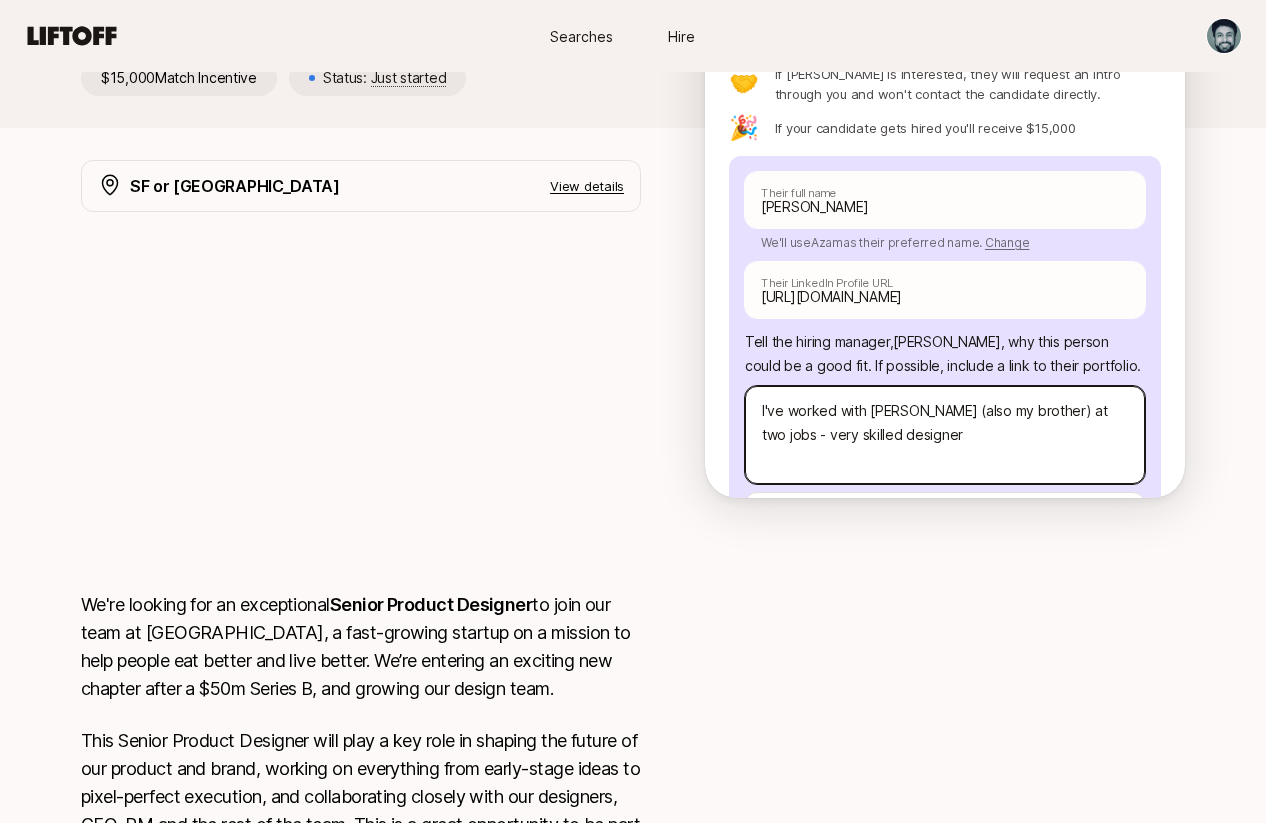 type on "x" 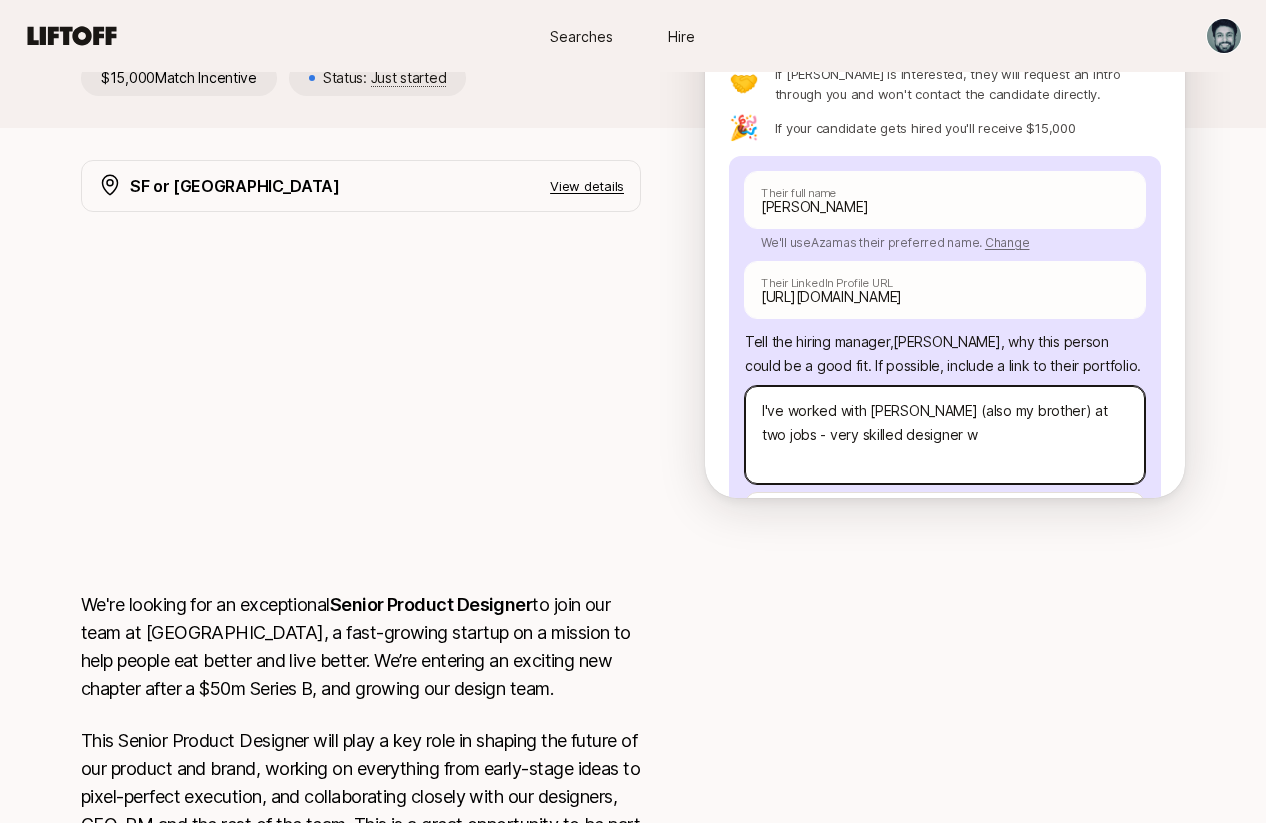 type on "x" 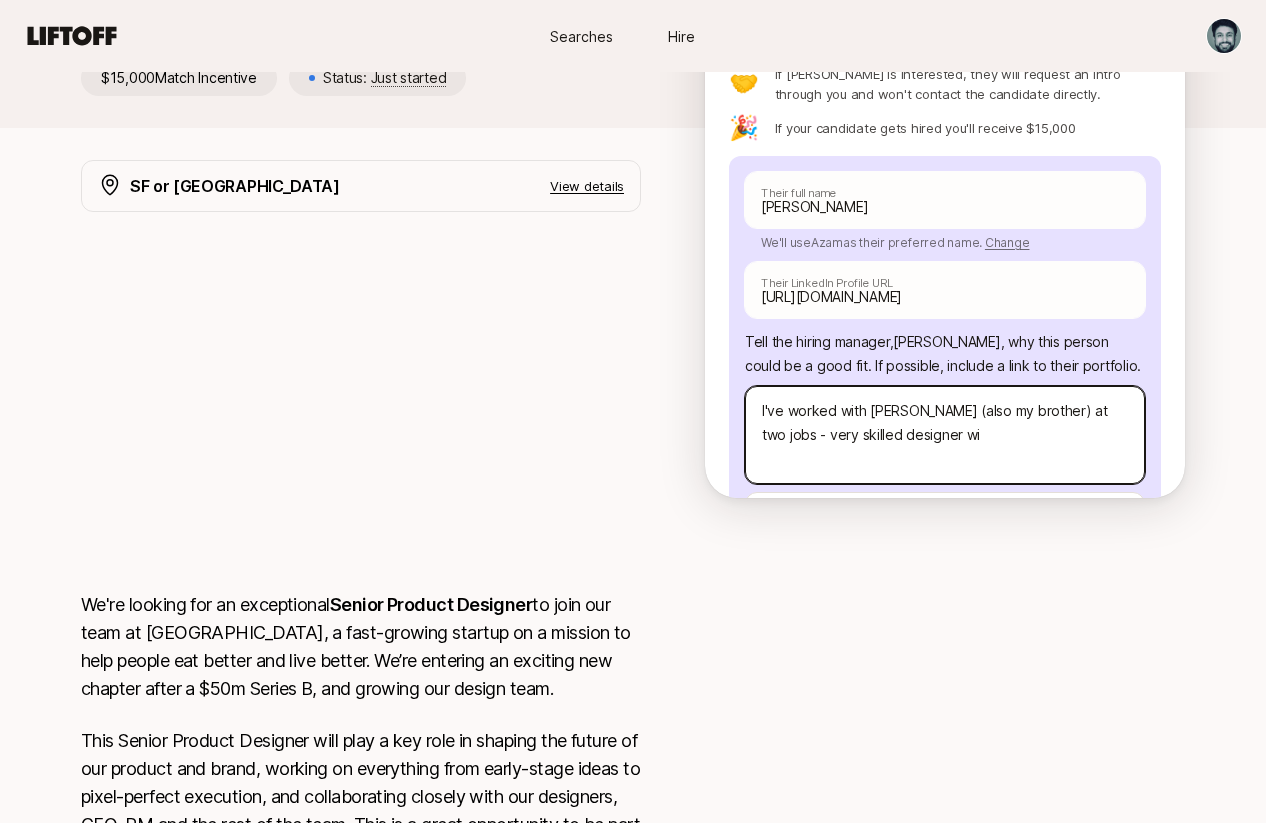 type on "x" 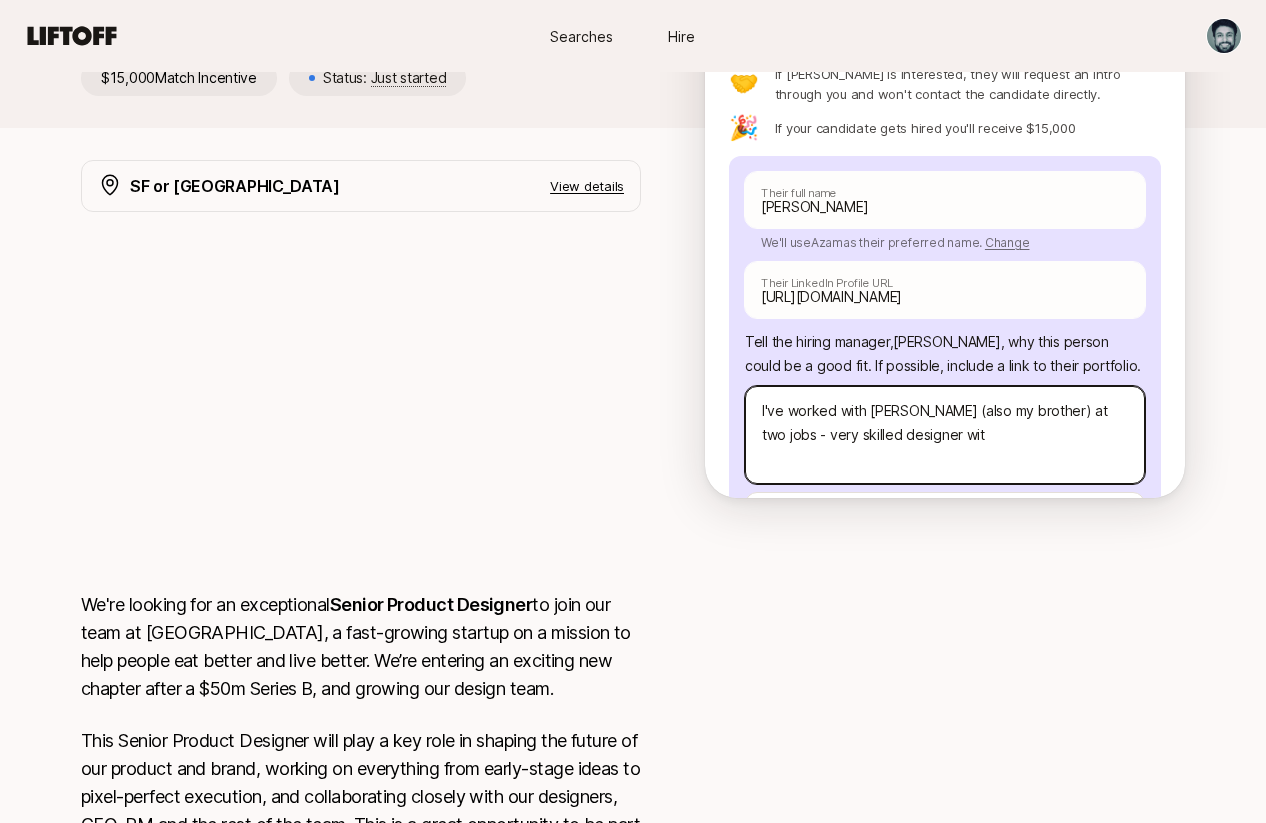 type on "I've worked with [PERSON_NAME] (also my brother) at two jobs - very skilled designer with" 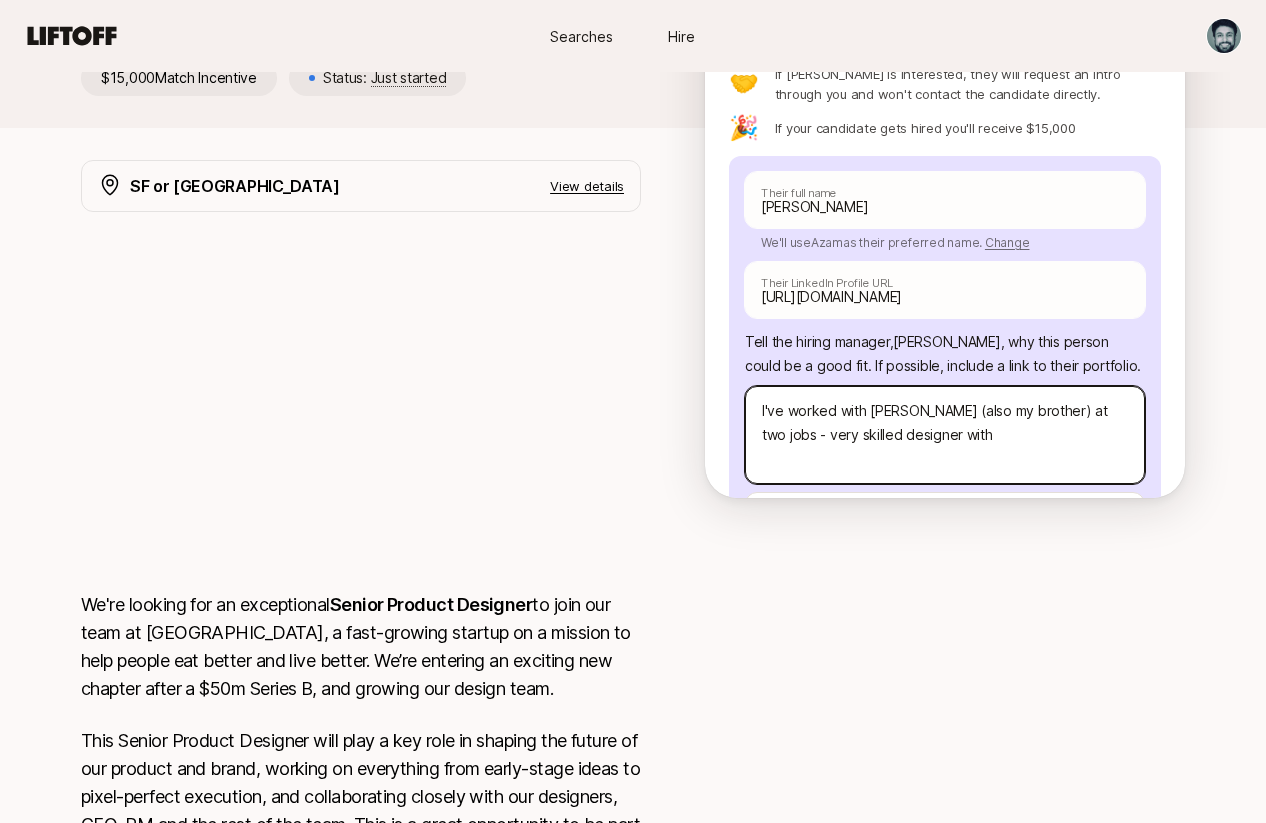 type on "x" 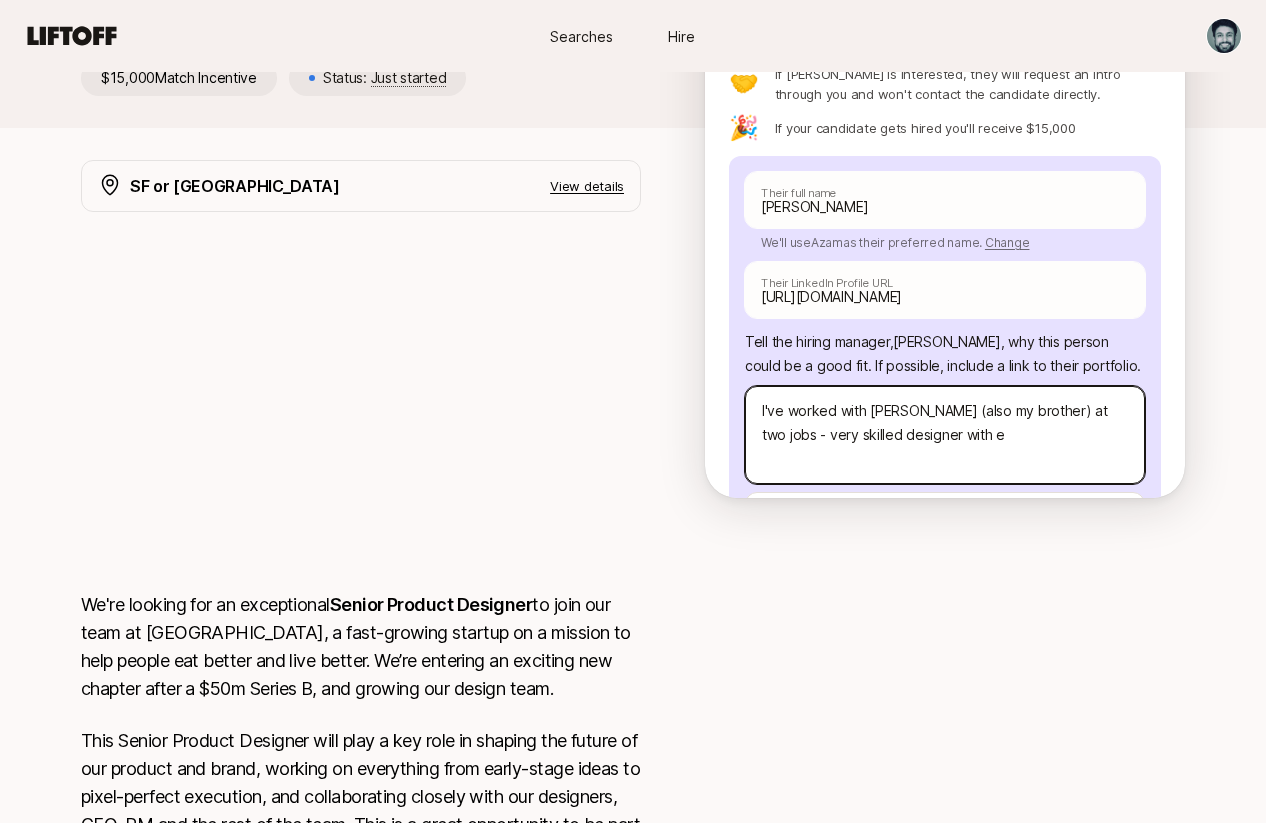 type on "x" 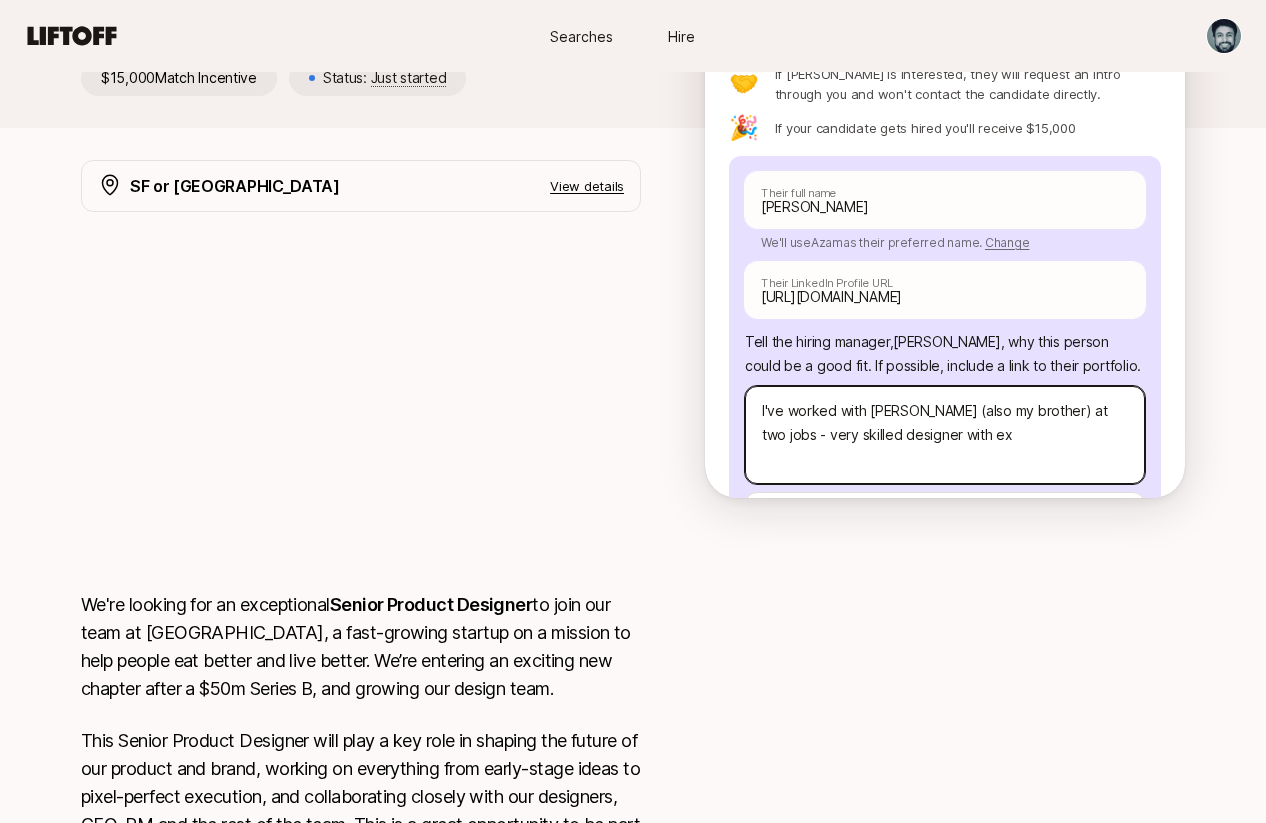 type on "x" 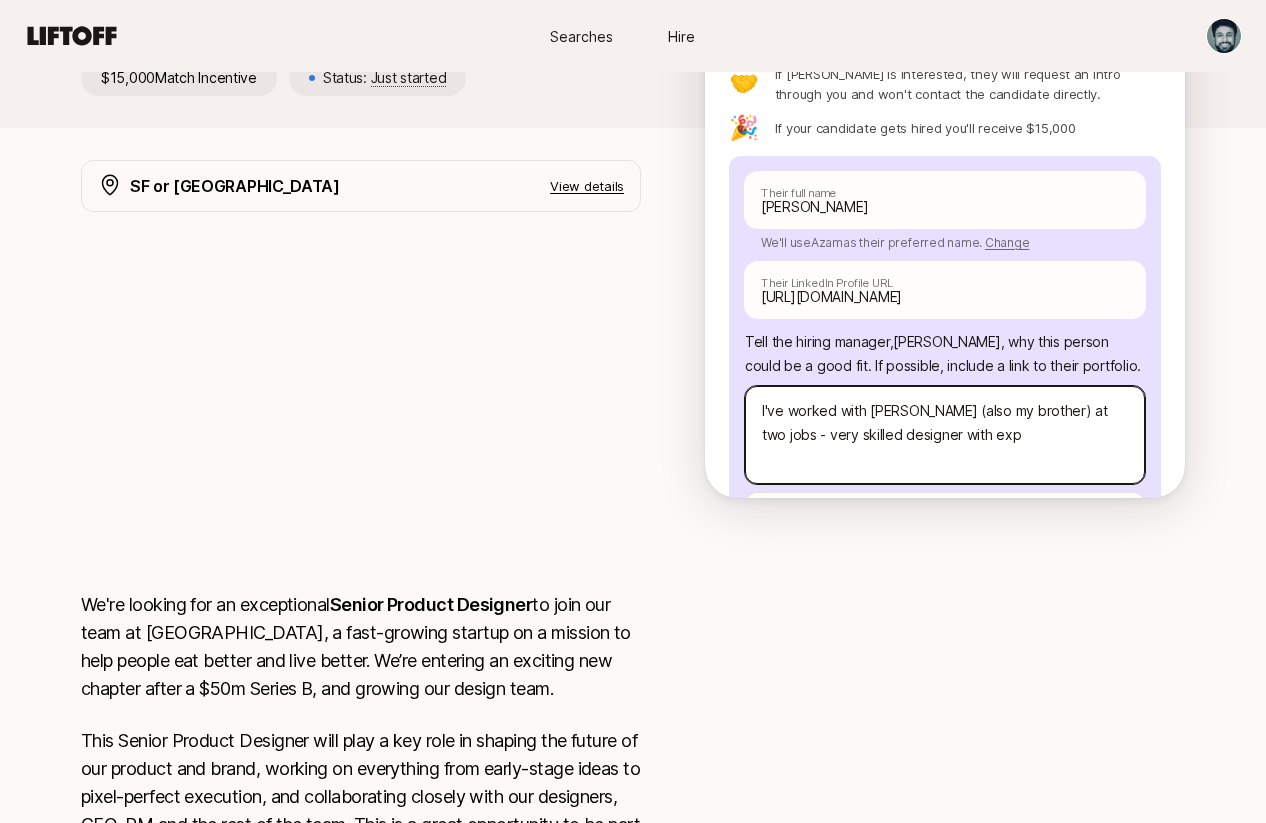 type 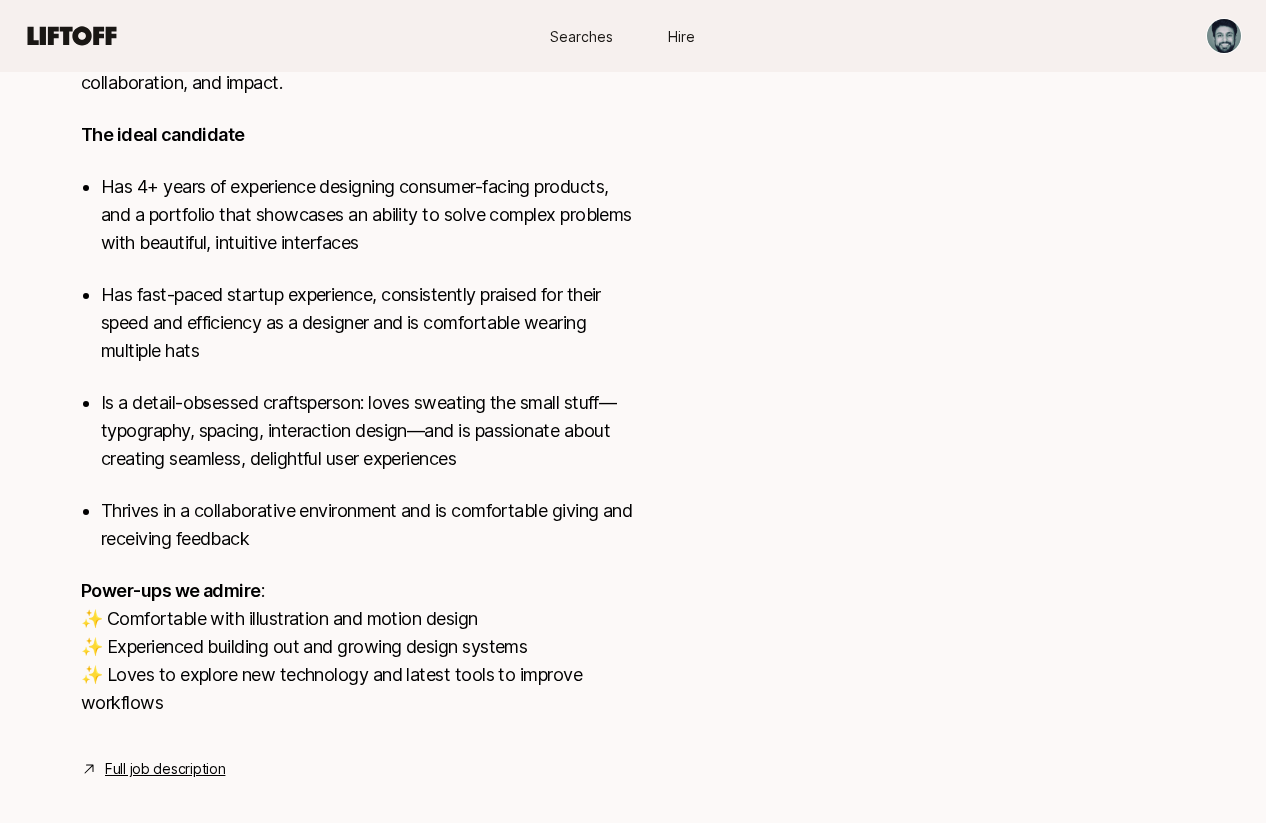 scroll, scrollTop: 1097, scrollLeft: 0, axis: vertical 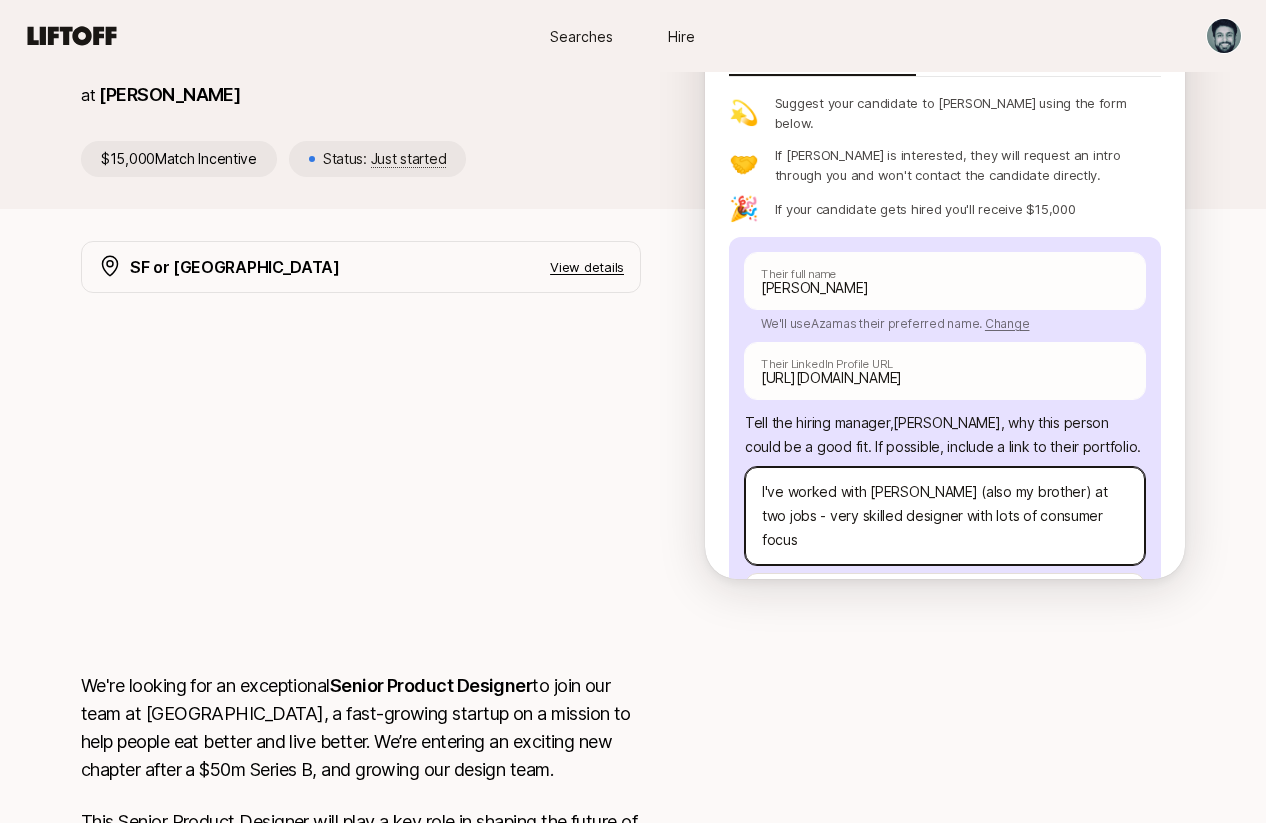 drag, startPoint x: 1090, startPoint y: 472, endPoint x: 929, endPoint y: 476, distance: 161.04968 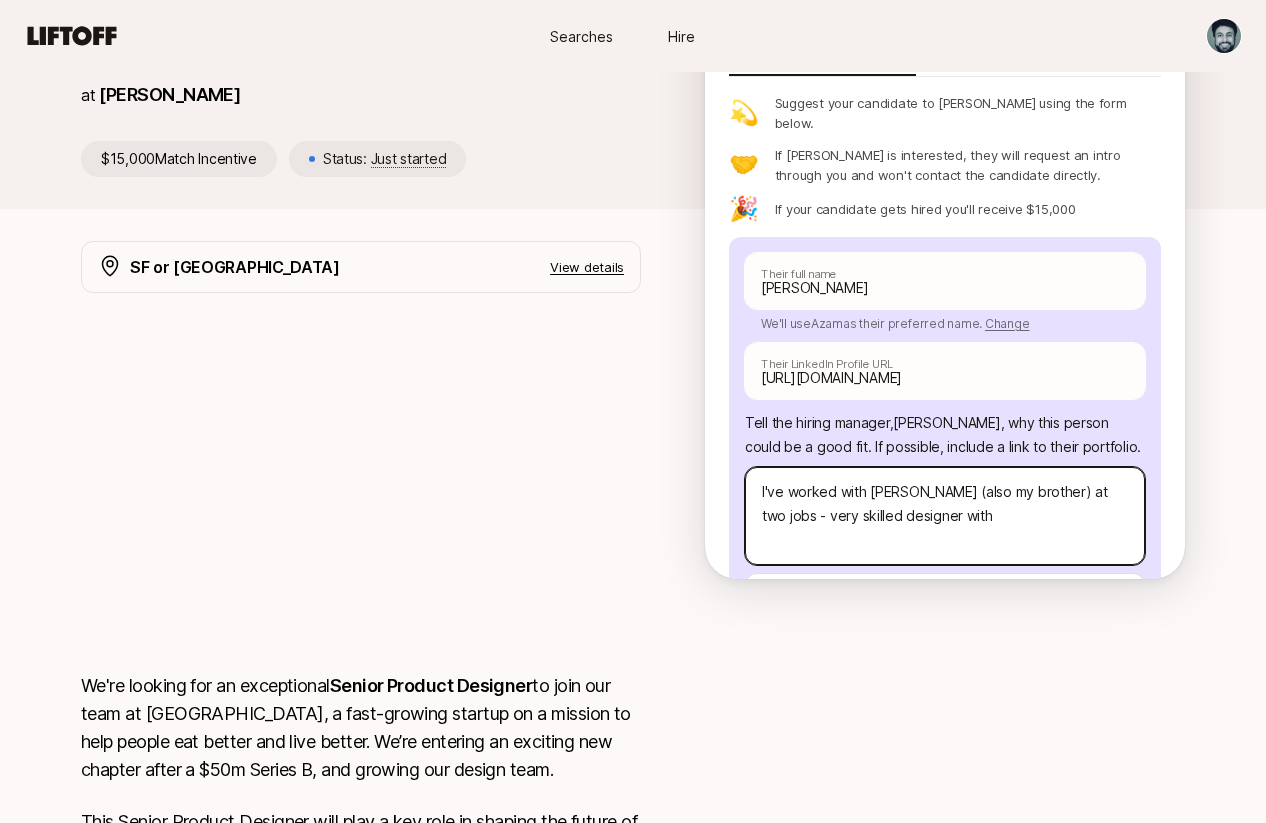 click on "I've worked with [PERSON_NAME] (also my brother) at two jobs - very skilled designer with" at bounding box center [945, 516] 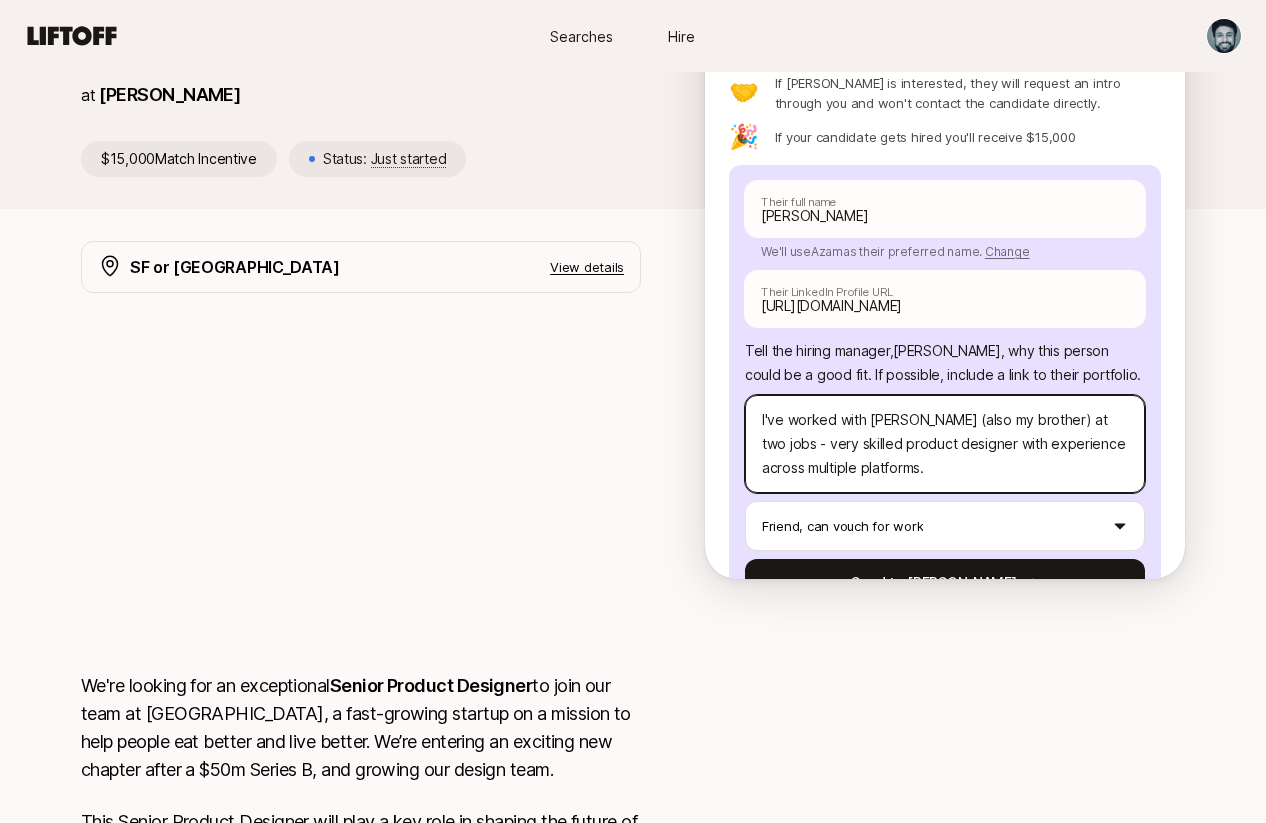 scroll, scrollTop: 147, scrollLeft: 0, axis: vertical 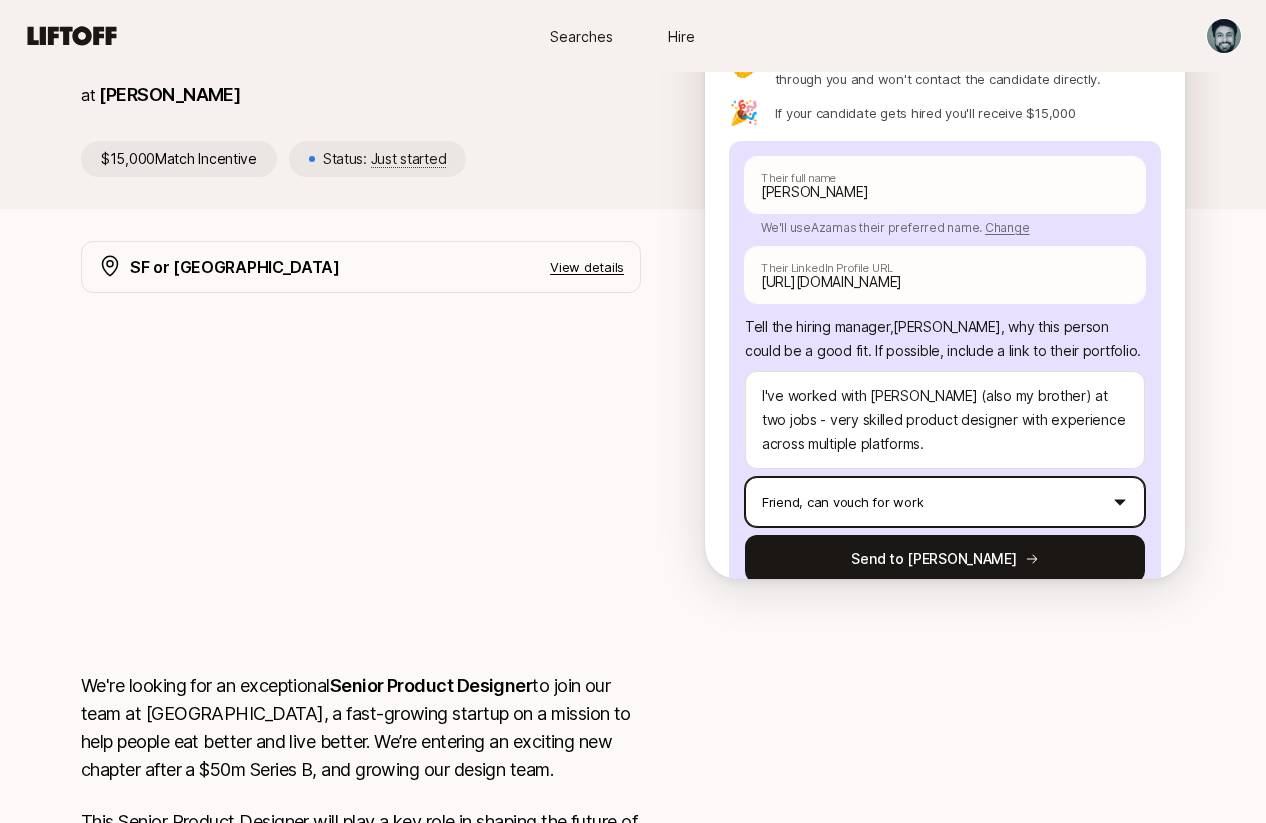 click on "New to Liftoff?   See how it works Searches Hire Searches Hire [PERSON_NAME]   is  looking for Senior Product Designer at [PERSON_NAME] $15,000  Match Incentive   Status:   Just started Back Suggest a candidate to [PERSON_NAME] and receive $15,000 if
they are hired Suggest a candidate yourself Share the link with them 💫 Suggest your candidate to [PERSON_NAME] using the form below. 🤝 If [PERSON_NAME] is interested, they will request an intro through you and won't contact the candidate directly. 🎉 If your candidate gets hired you'll receive $15,000 [PERSON_NAME] Their full name   We'll use  Azam  as their preferred name.   Change Azam Their preferred name   [URL][DOMAIN_NAME] Their LinkedIn Profile URL   Tell the hiring manager,  [PERSON_NAME] , why this person could be a good fit . If possible, include a link to their portfolio. I've worked with [PERSON_NAME] (also my brother) at two jobs - very skilled product designer with experience across multiple platforms.  Friend, can vouch for work Send to [PERSON_NAME]   SF or NY" at bounding box center [633, 192] 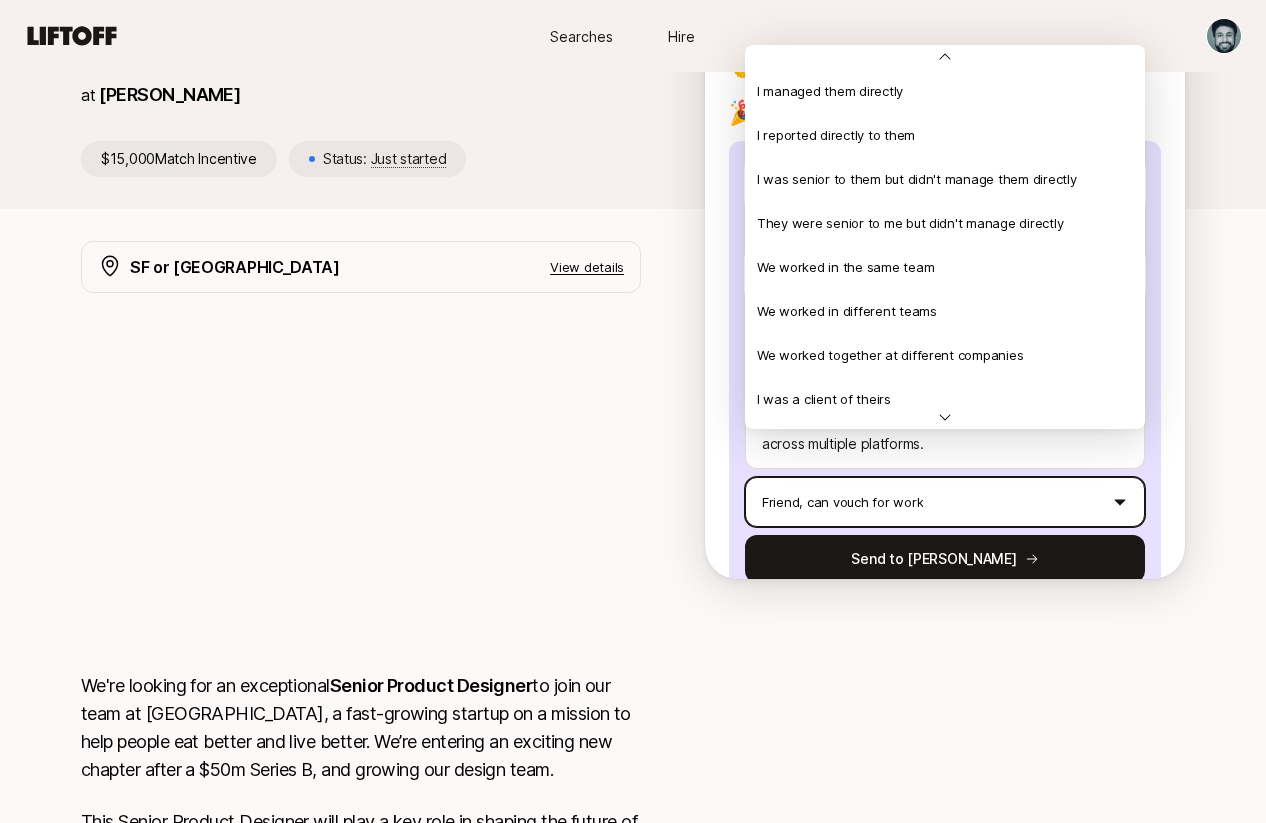 scroll, scrollTop: 412, scrollLeft: 0, axis: vertical 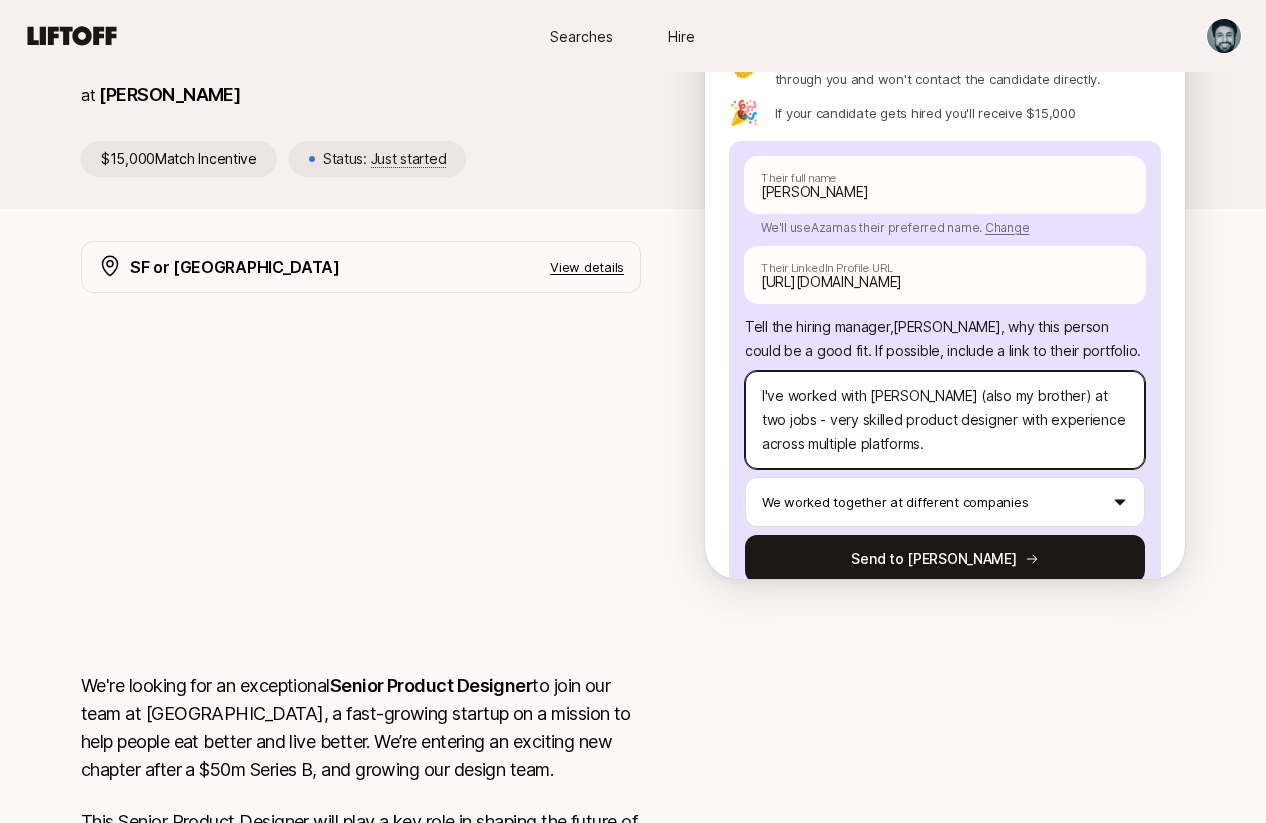 click on "I've worked with [PERSON_NAME] (also my brother) at two jobs - very skilled product designer with experience across multiple platforms." at bounding box center (945, 420) 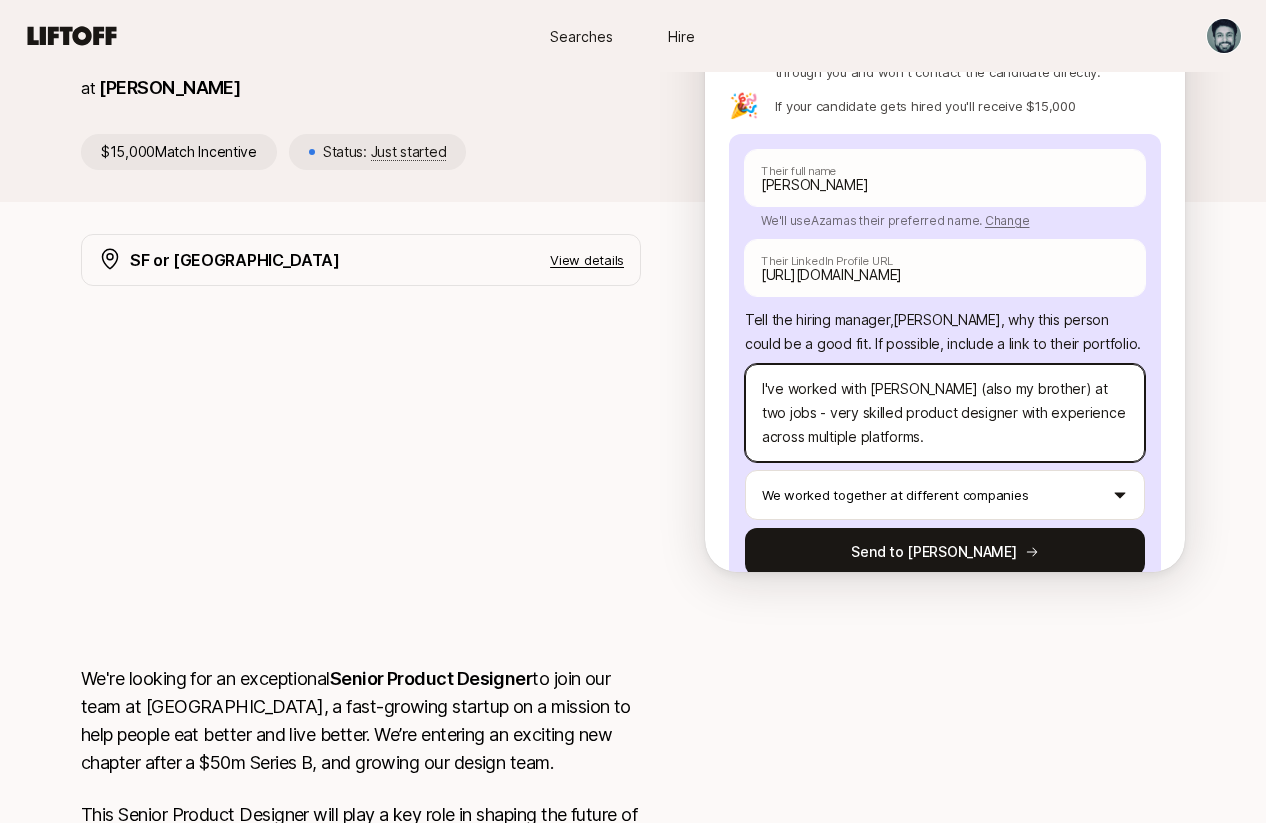 scroll, scrollTop: 220, scrollLeft: 0, axis: vertical 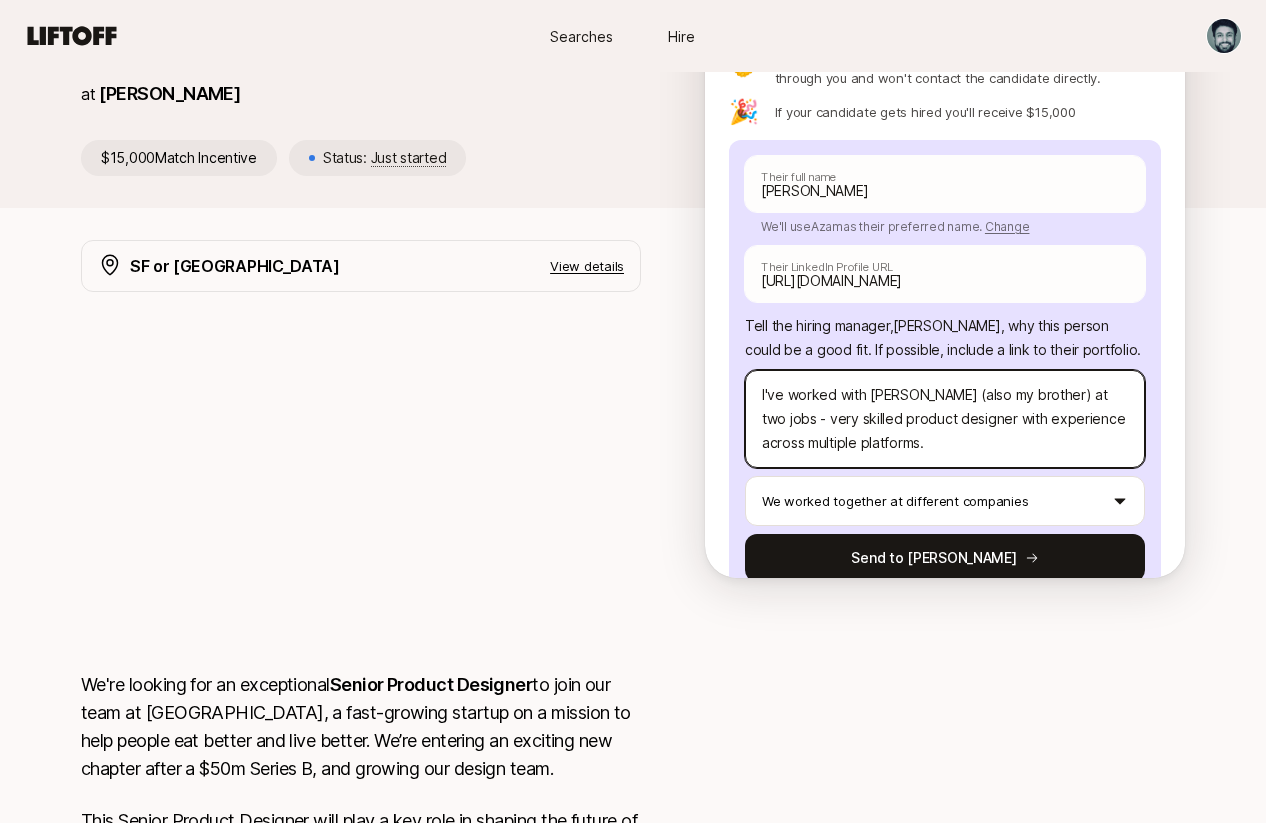 click on "I've worked with [PERSON_NAME] (also my brother) at two jobs - very skilled product designer with experience across multiple platforms." at bounding box center [945, 419] 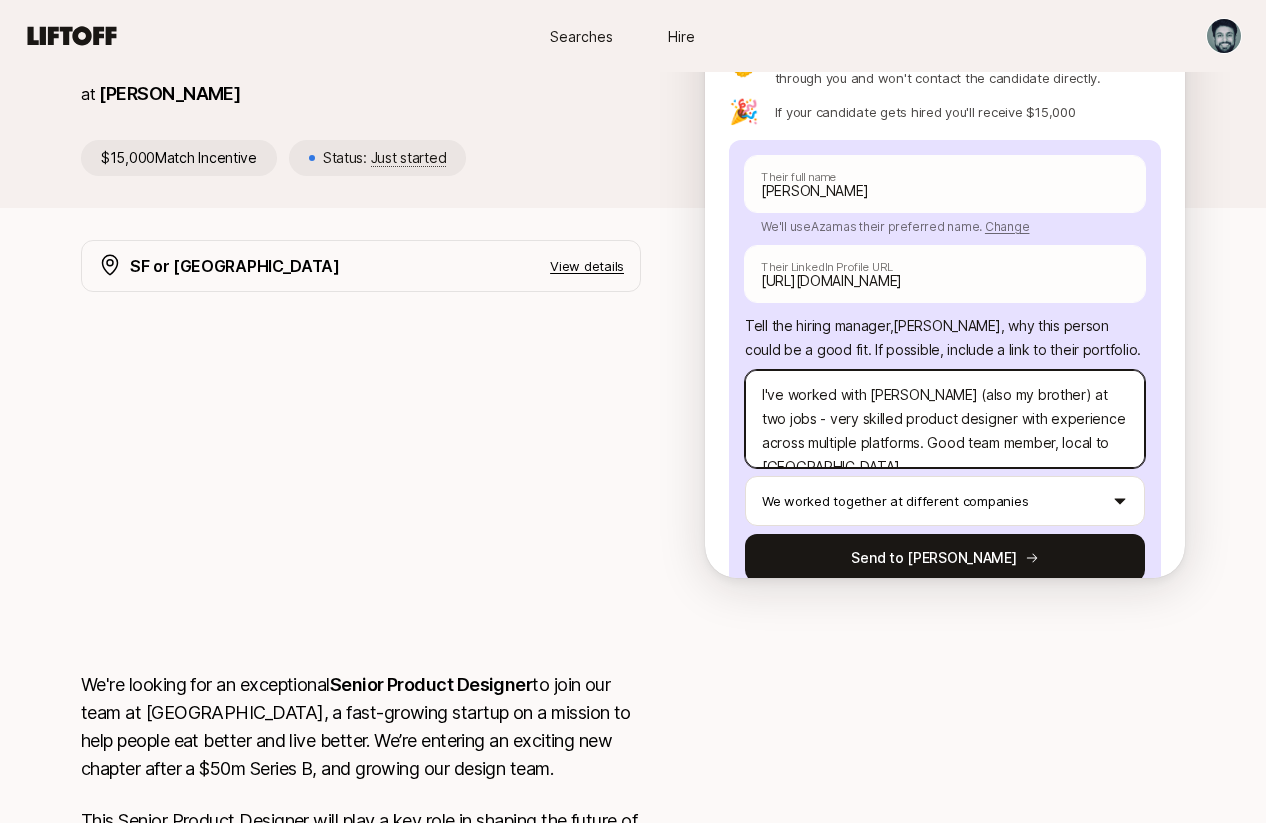 click on "I've worked with [PERSON_NAME] (also my brother) at two jobs - very skilled product designer with experience across multiple platforms. Good team member, local to [GEOGRAPHIC_DATA]" at bounding box center (945, 419) 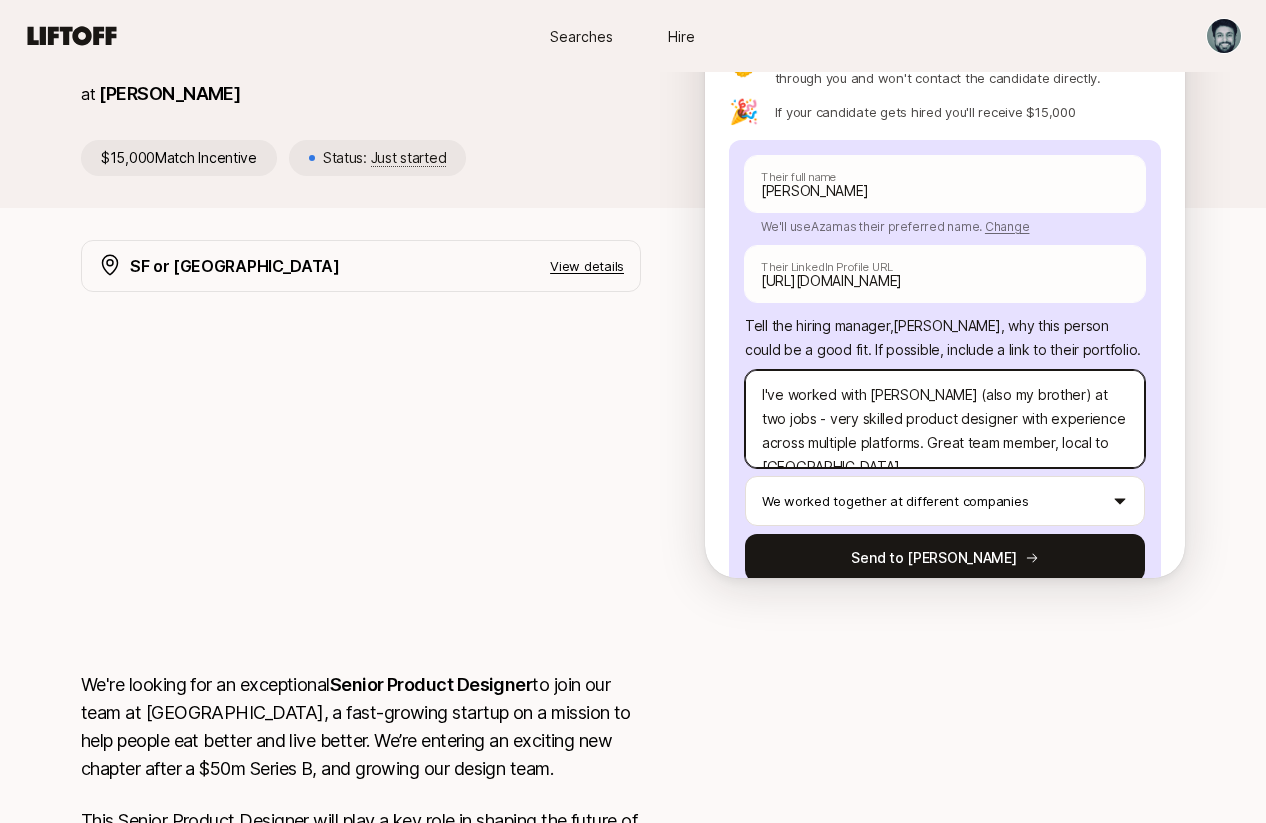 click on "I've worked with [PERSON_NAME] (also my brother) at two jobs - very skilled product designer with experience across multiple platforms. Great team member, local to [GEOGRAPHIC_DATA]" at bounding box center (945, 419) 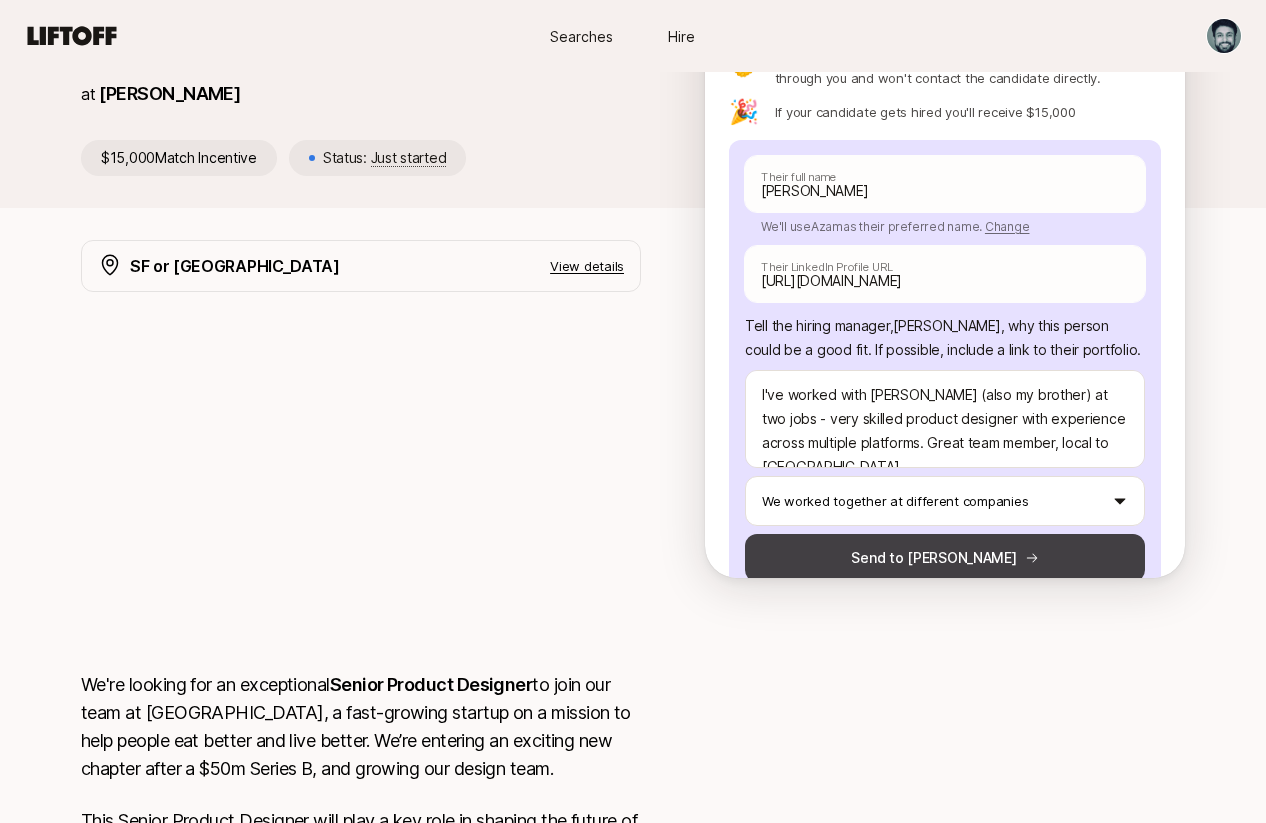 click on "Send to [PERSON_NAME]" at bounding box center (945, 558) 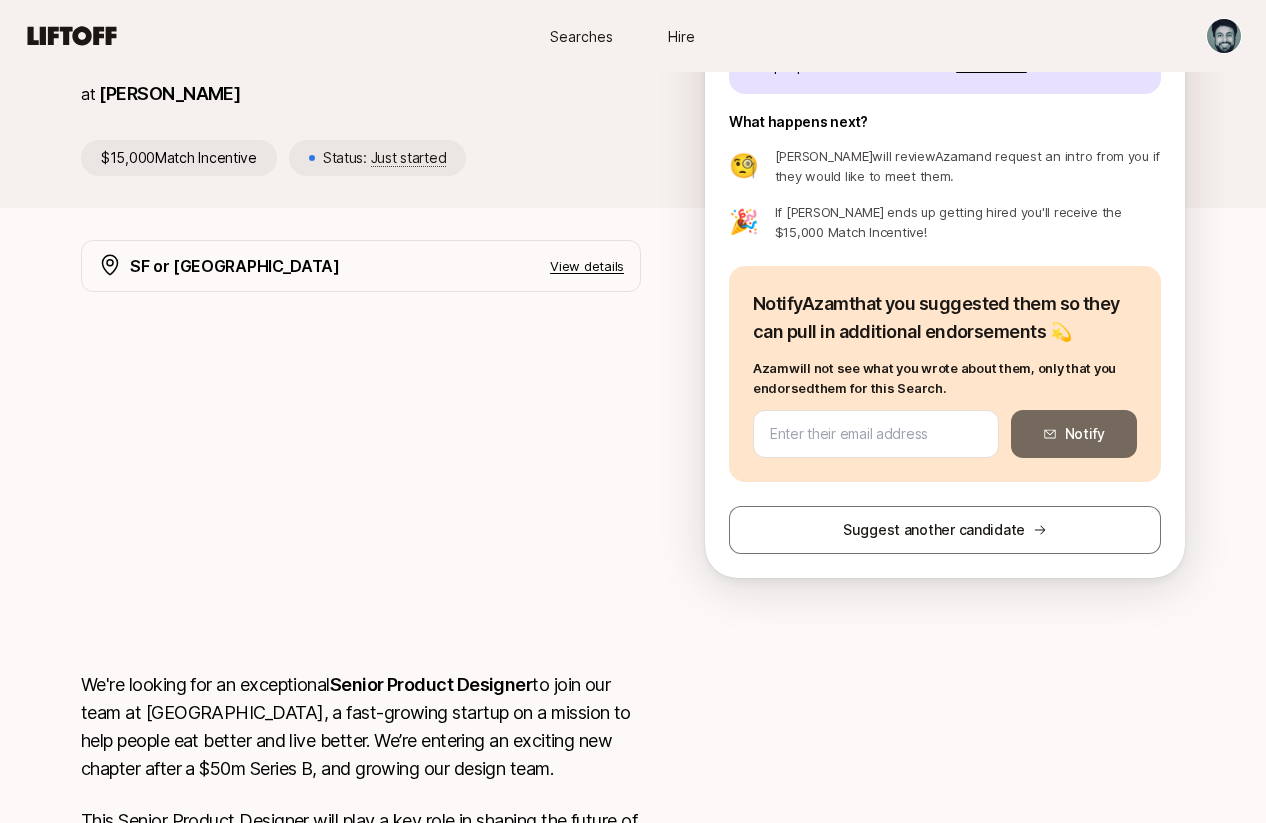 scroll, scrollTop: 0, scrollLeft: 0, axis: both 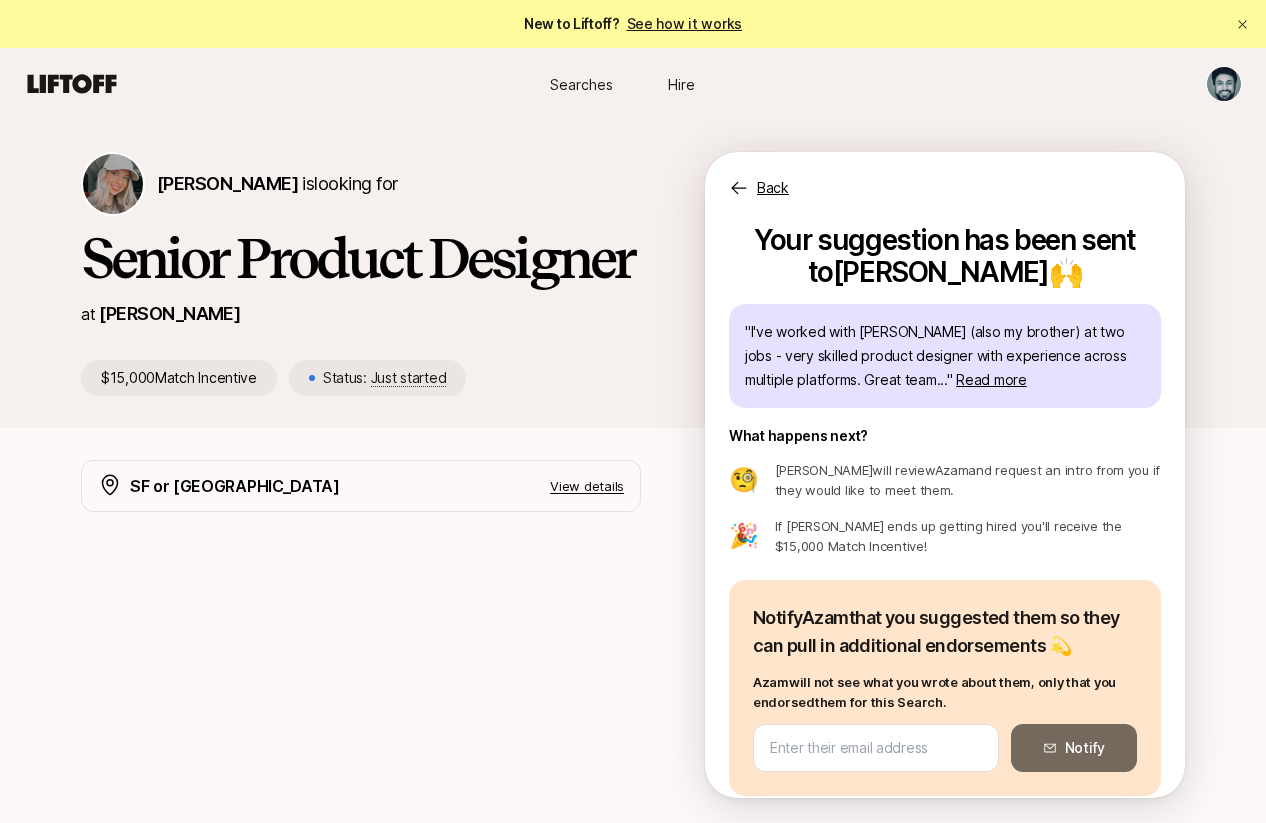 click on "New to Liftoff?   See how it works Searches Hire Searches Hire [PERSON_NAME]   is  looking for Senior Product Designer at [PERSON_NAME] $15,000  Match Incentive   Status:   Just started Back Your suggestion has been sent to  [PERSON_NAME]  🙌 " I've worked with [PERSON_NAME] (also my brother) at two jobs - very skilled product designer with experience across multiple platforms. Great team... "   Read more What happens next? 🧐 [PERSON_NAME]  will review  [PERSON_NAME]  and request an intro from you if they would like to meet them. 🎉 If [PERSON_NAME] ends up getting hired you'll receive the $15,000 Match Incentive! Notify  [PERSON_NAME]  that you suggested them so they can pull in additional endorsements 💫 [PERSON_NAME]  will not see what you wrote about them, only that you   endorsed  them for this Search. Notify Suggest another candidate SF or NY View details We're looking for an exceptional  Senior Product Designer
The ideal candidate
Thrives in a collaborative environment and is comfortable giving and receiving feedback
Help [PERSON_NAME] hire" at bounding box center [633, 411] 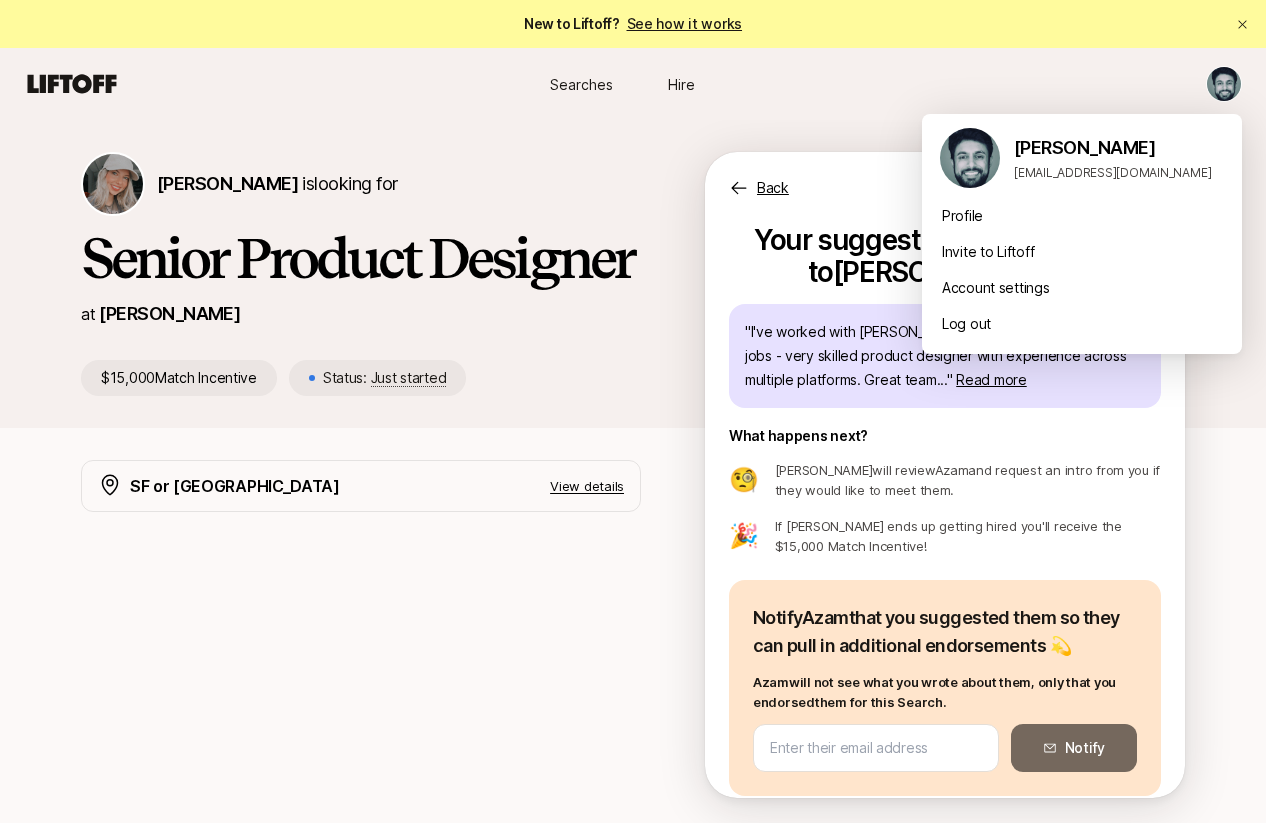 click on "Profile" at bounding box center (1082, 216) 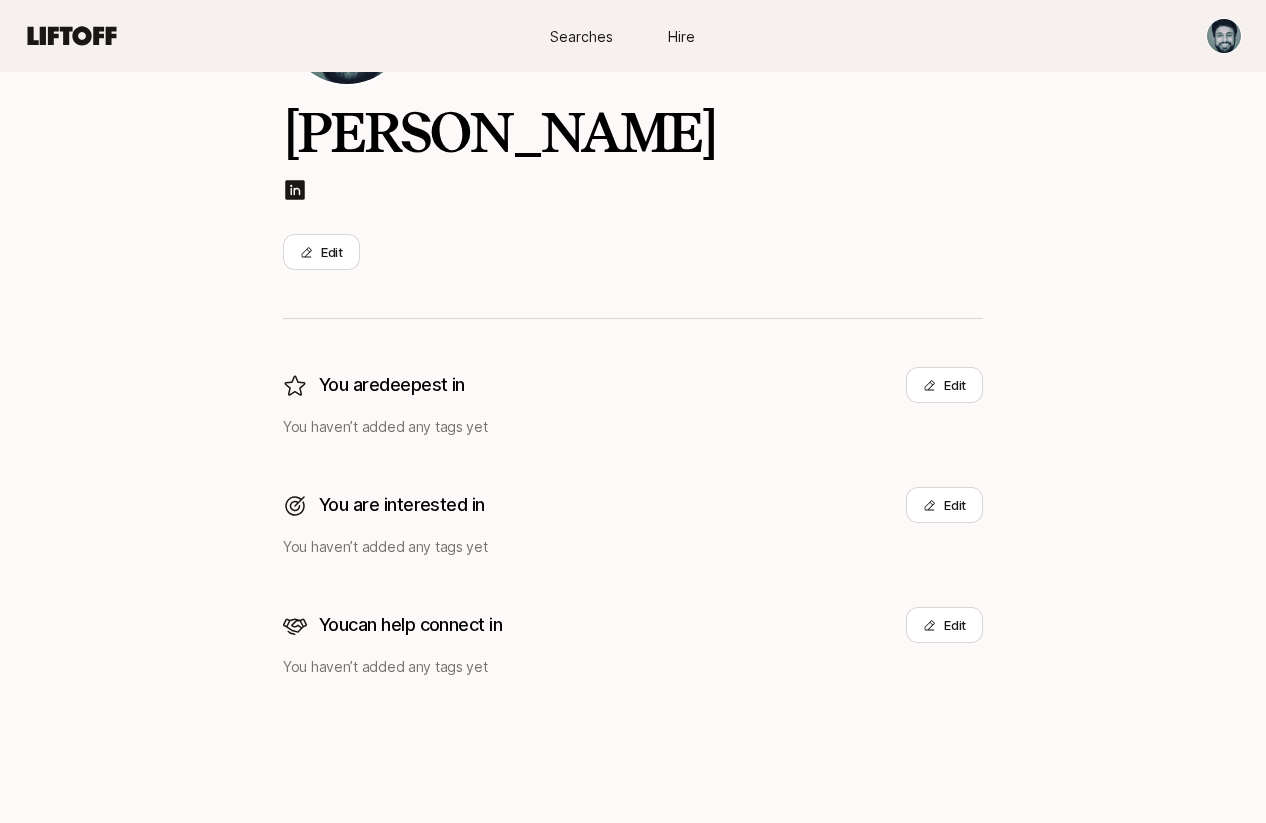 scroll, scrollTop: 0, scrollLeft: 0, axis: both 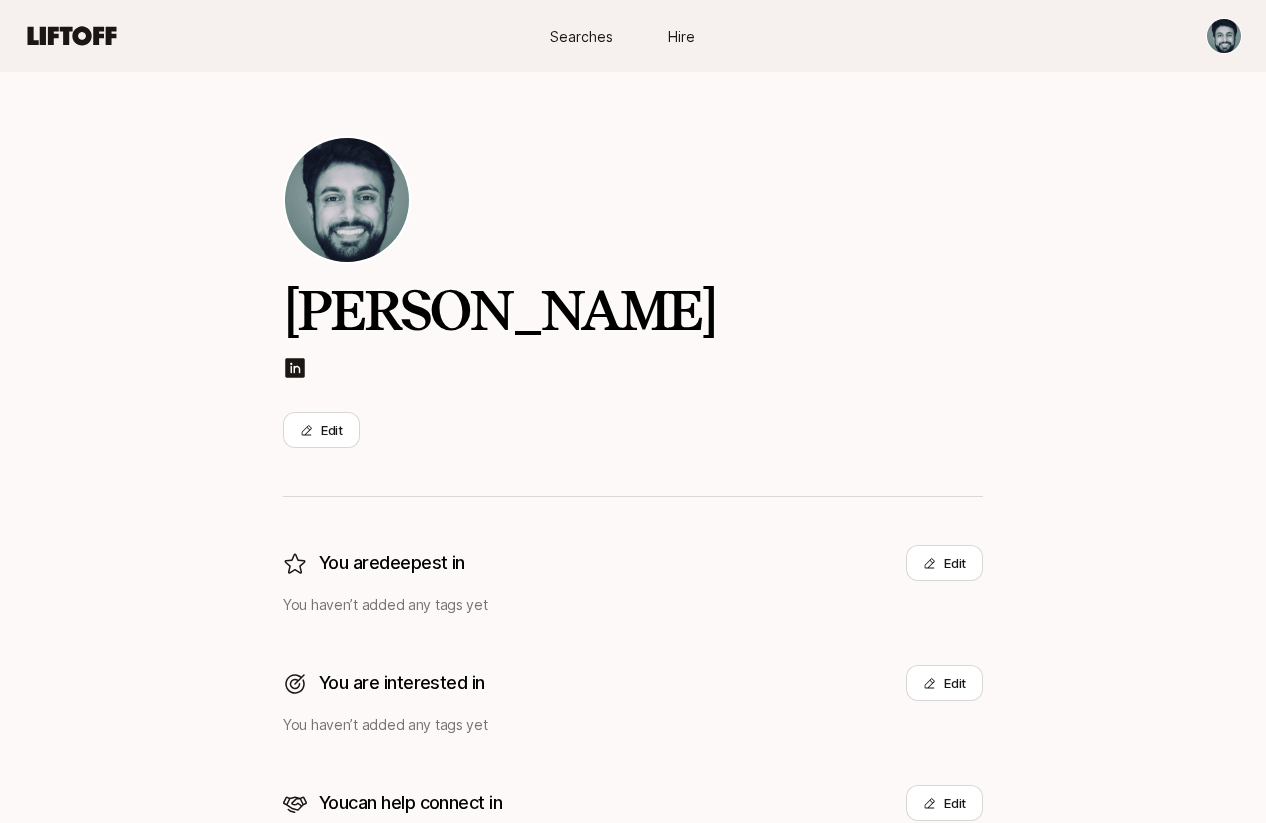 click at bounding box center [295, 368] 